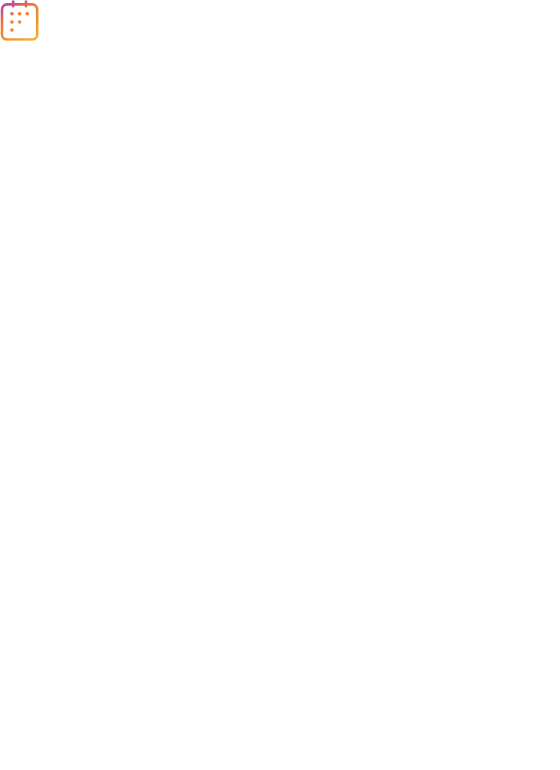 scroll, scrollTop: 0, scrollLeft: 0, axis: both 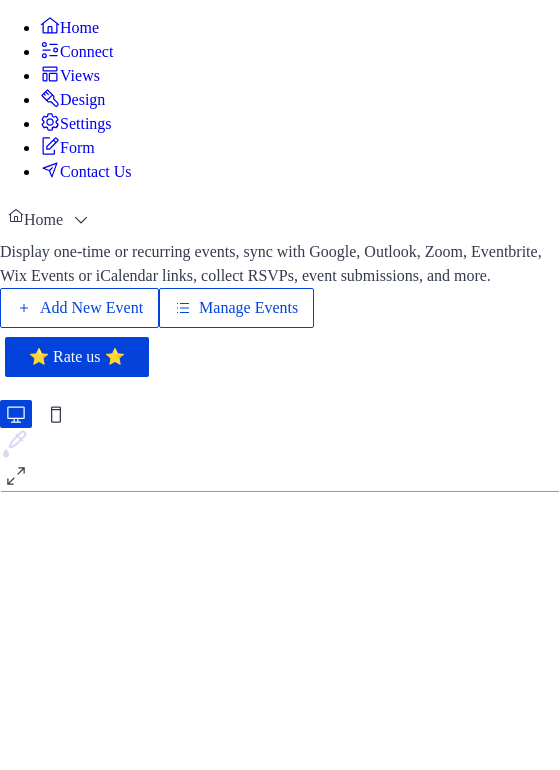 click on "Manage Events" at bounding box center (248, 308) 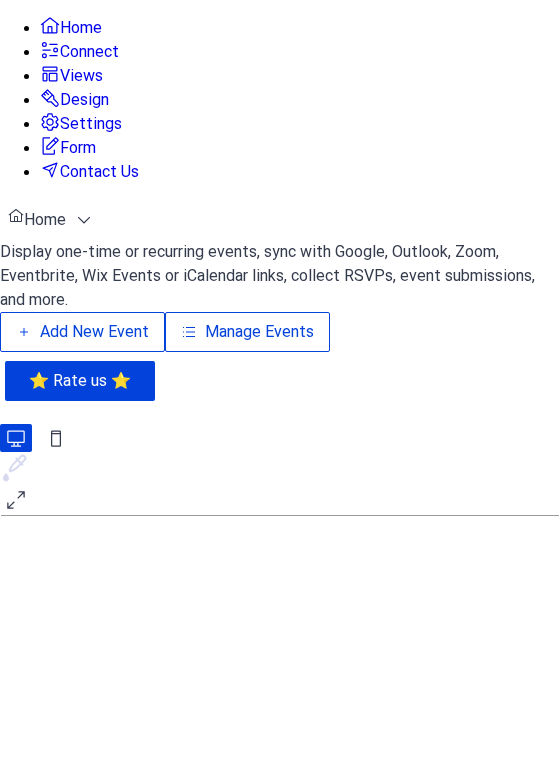 click on "Manage Events" at bounding box center [259, 332] 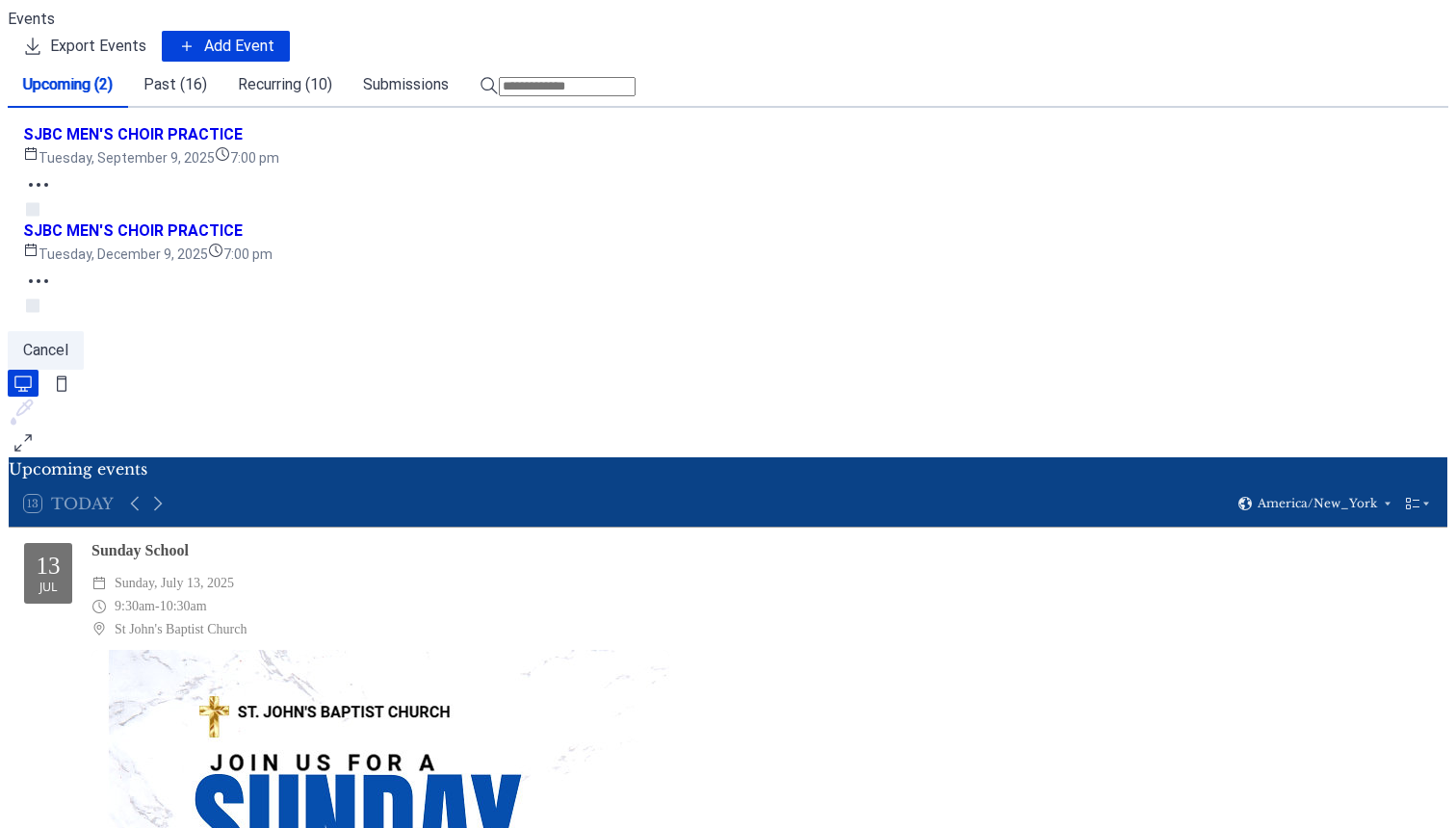 scroll, scrollTop: 0, scrollLeft: 0, axis: both 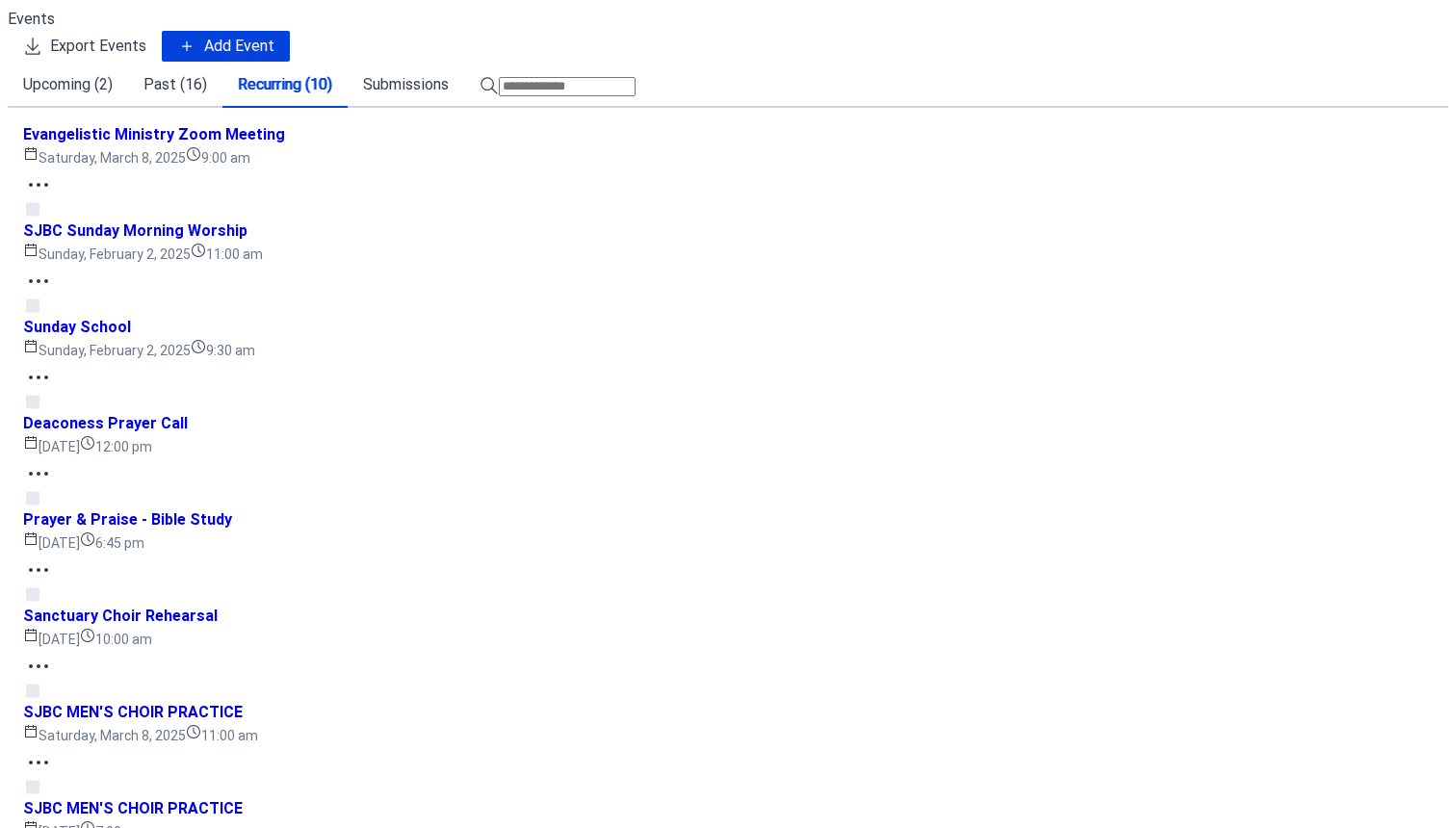 click on "Prayer & Praise - Bible Study" at bounding box center (127, 520) 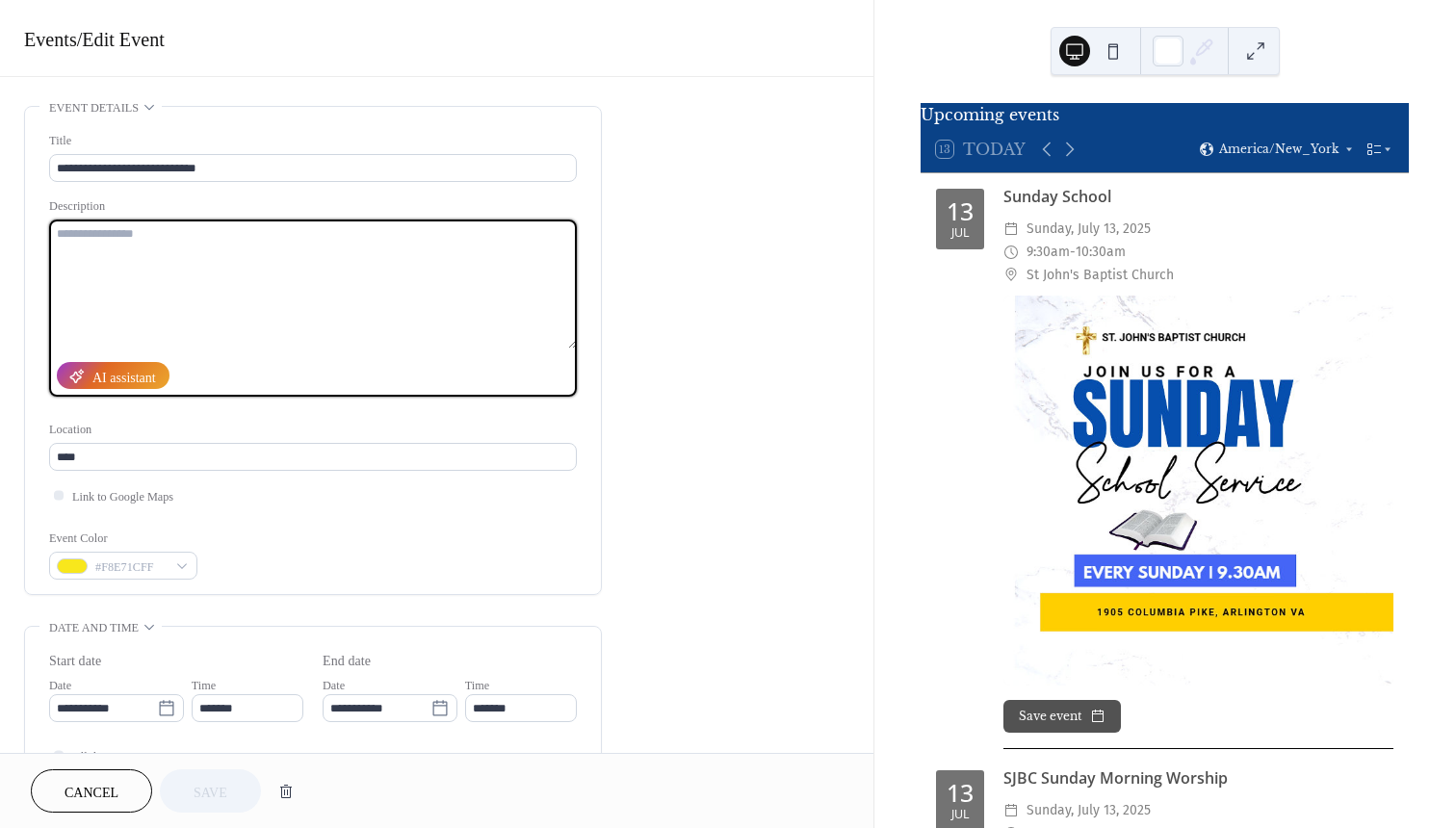 click at bounding box center (313, 284) 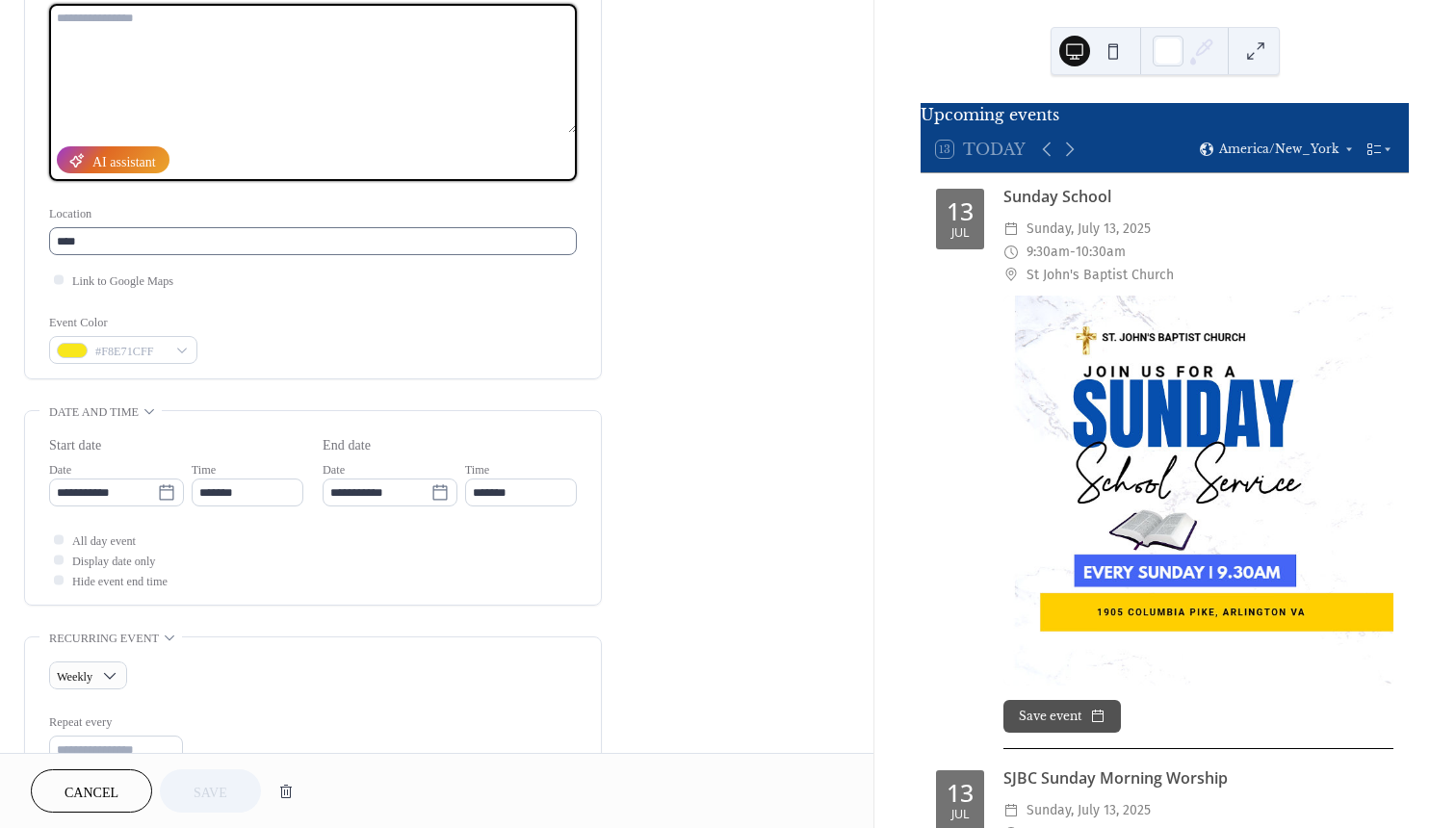 scroll, scrollTop: 17, scrollLeft: 0, axis: vertical 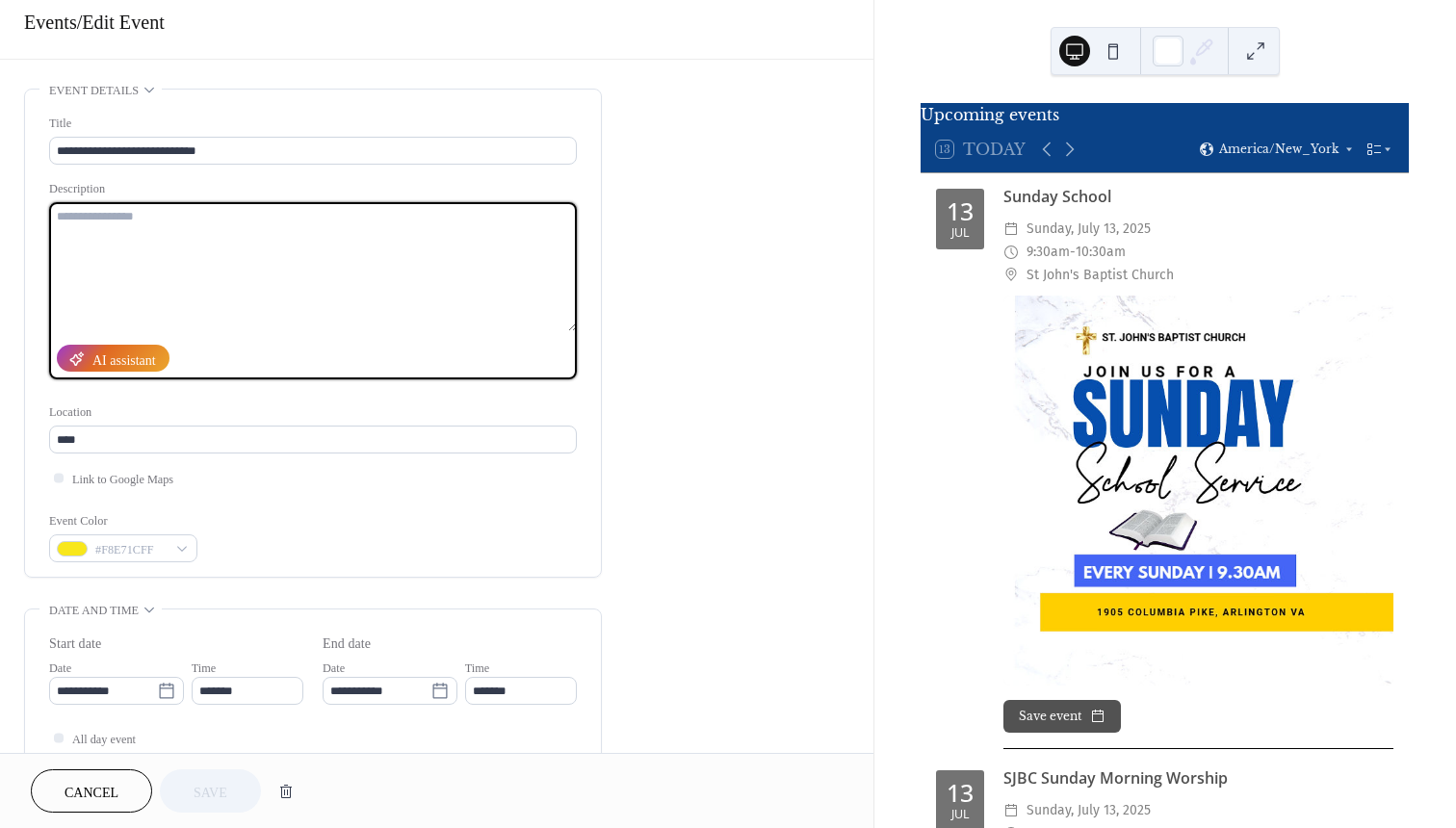paste on "**********" 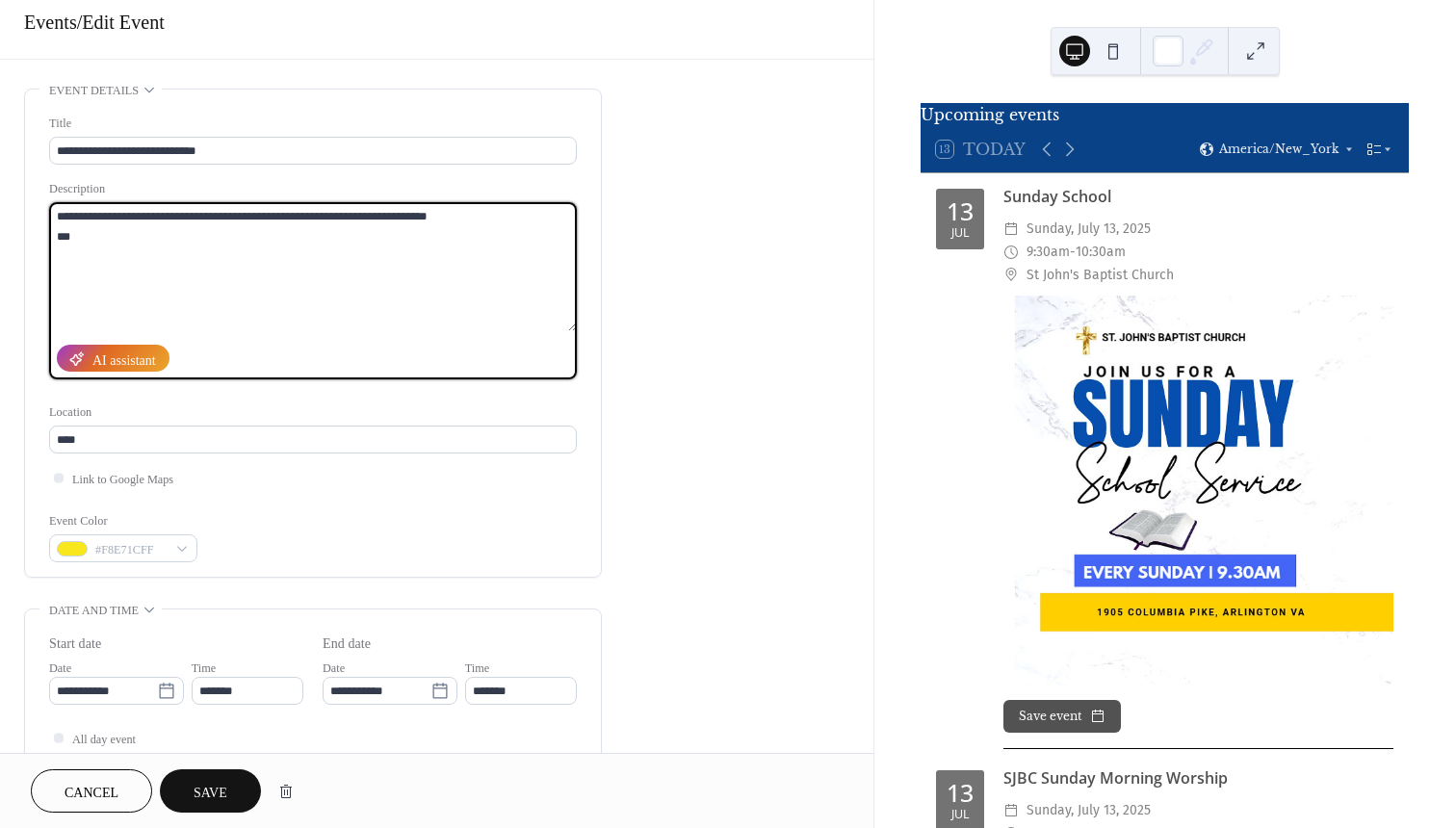 drag, startPoint x: 240, startPoint y: 217, endPoint x: 67, endPoint y: 220, distance: 173.02601 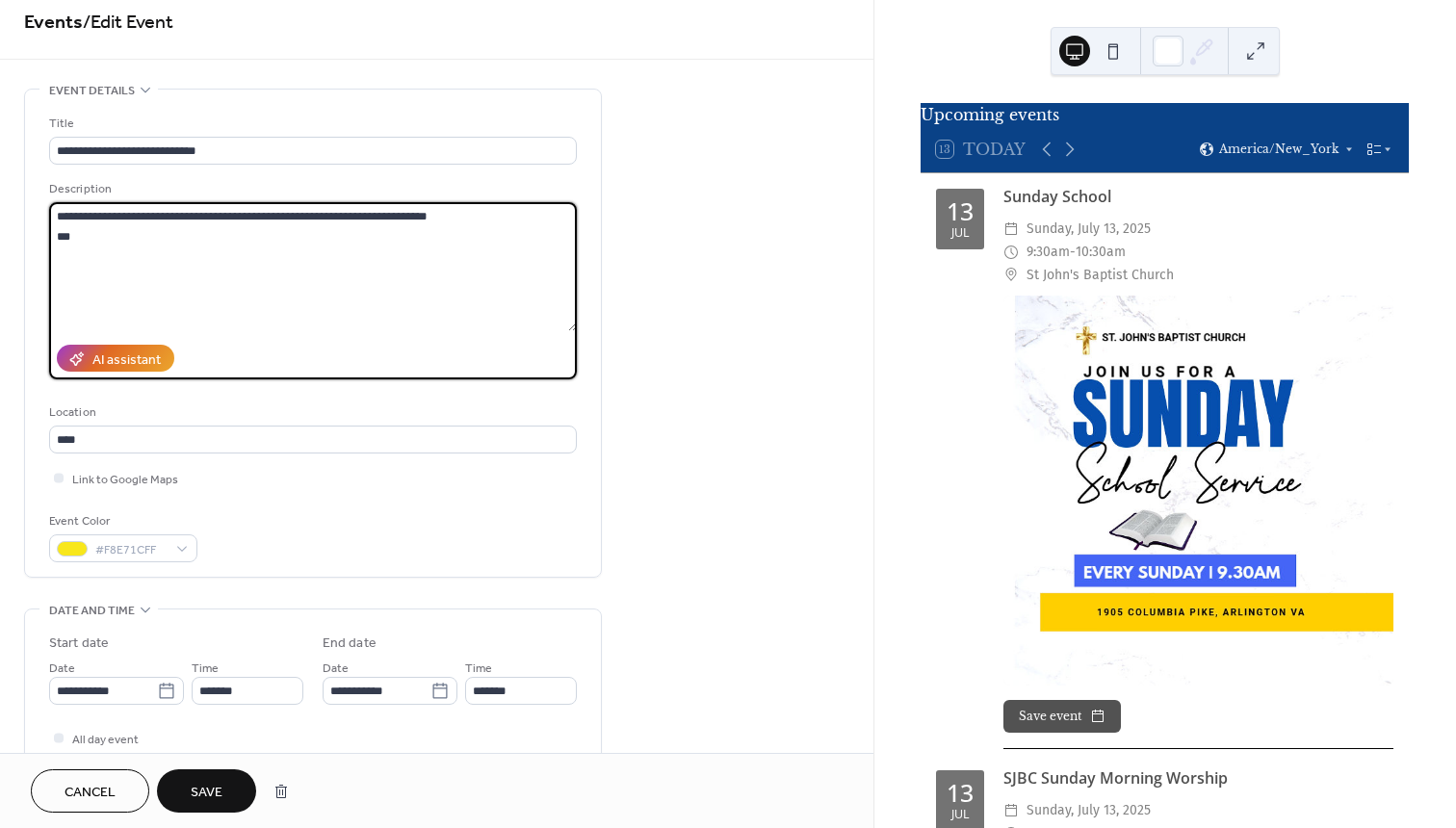 click on "**********" at bounding box center (313, 267) 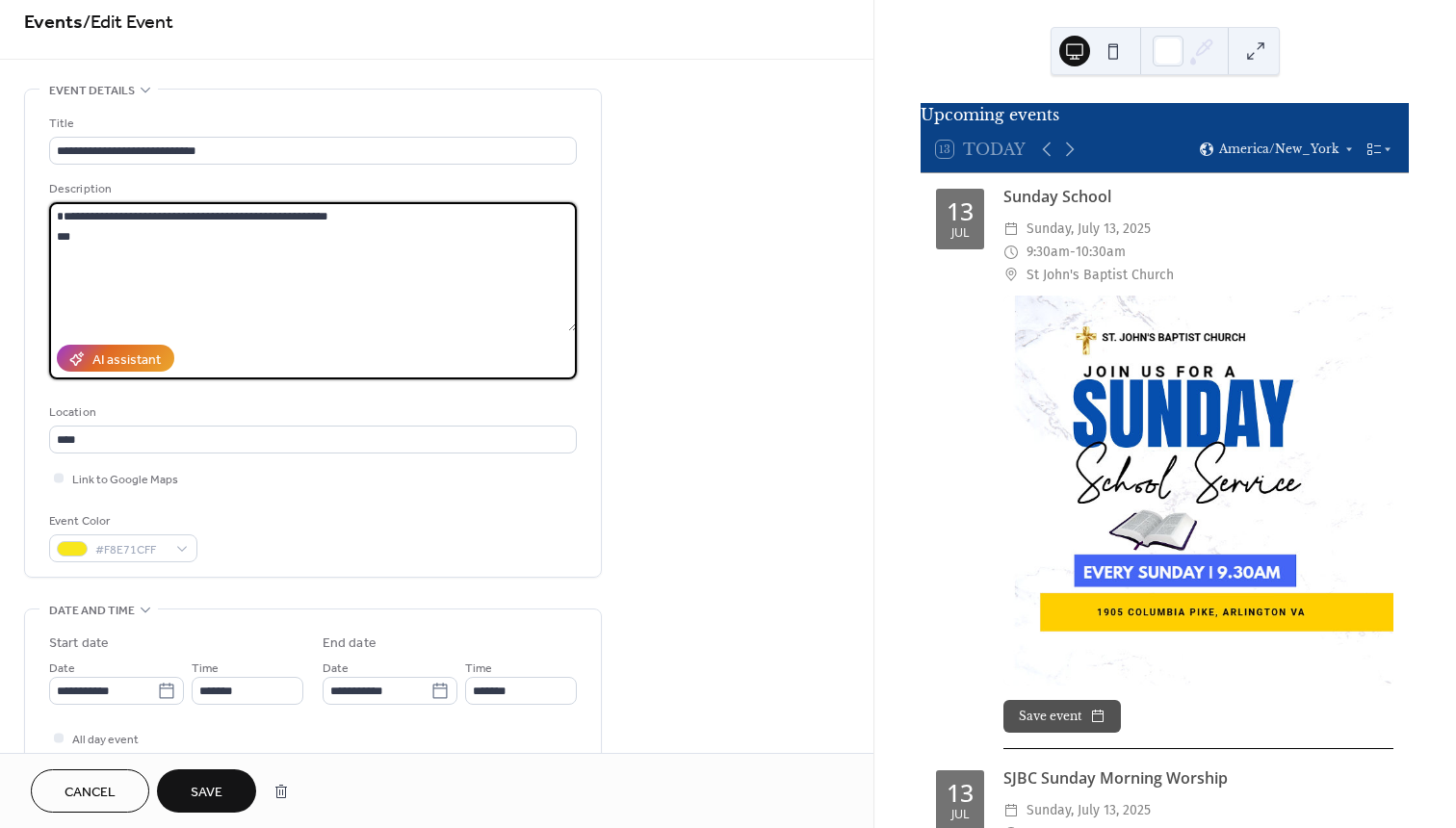 drag, startPoint x: 198, startPoint y: 216, endPoint x: 259, endPoint y: 214, distance: 61.03278 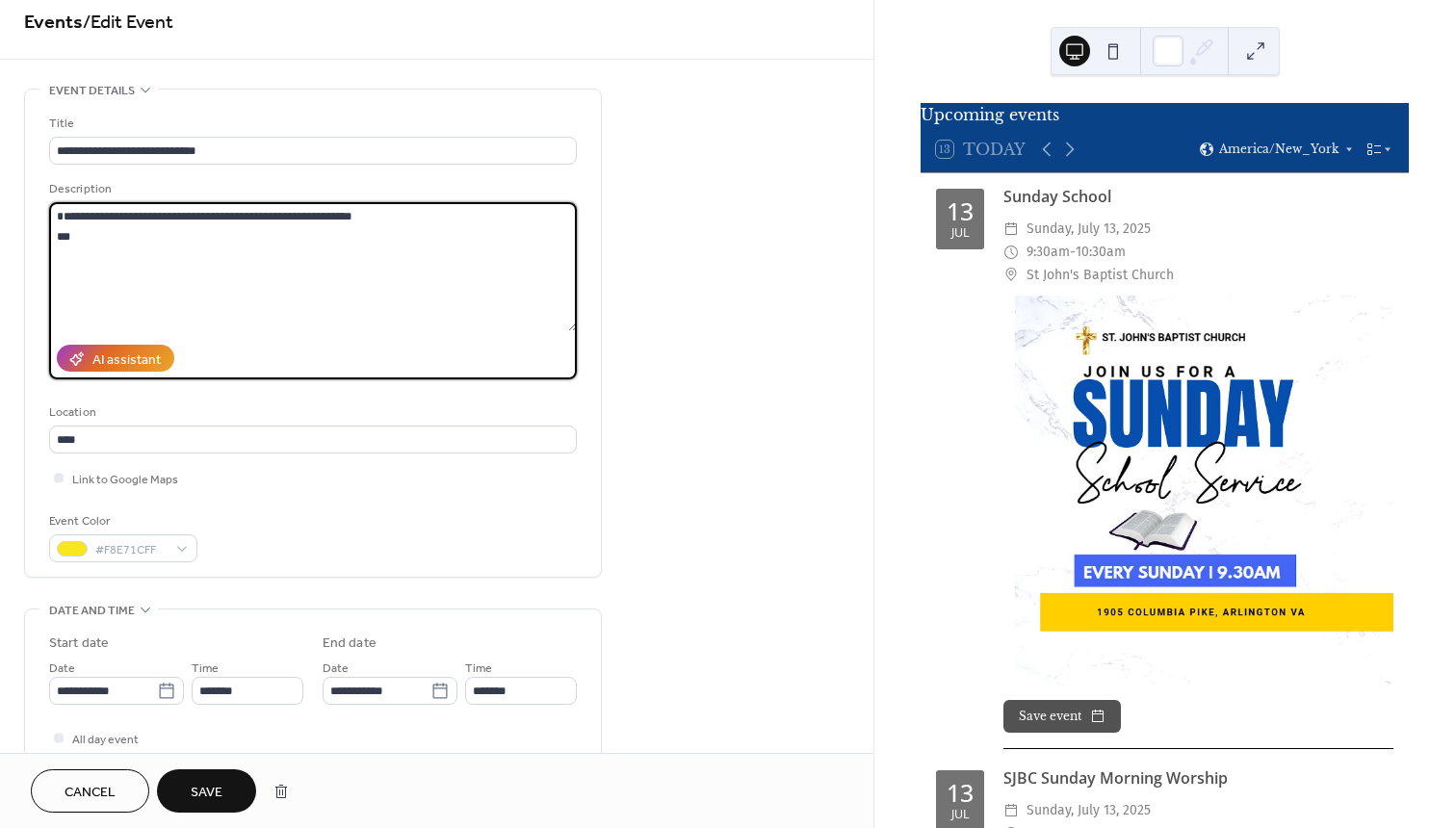 click on "**********" at bounding box center (313, 267) 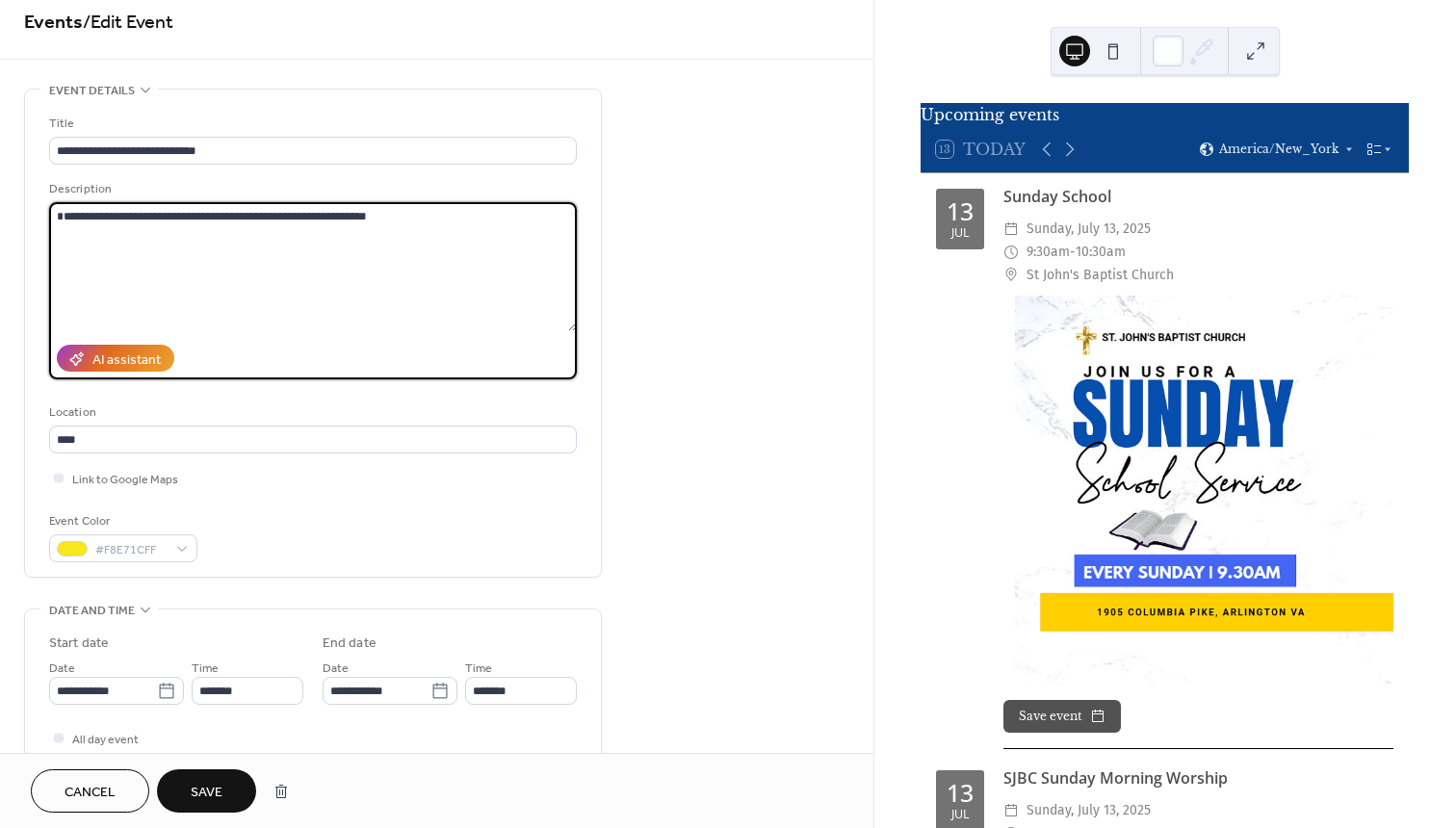 click on "**********" at bounding box center [313, 267] 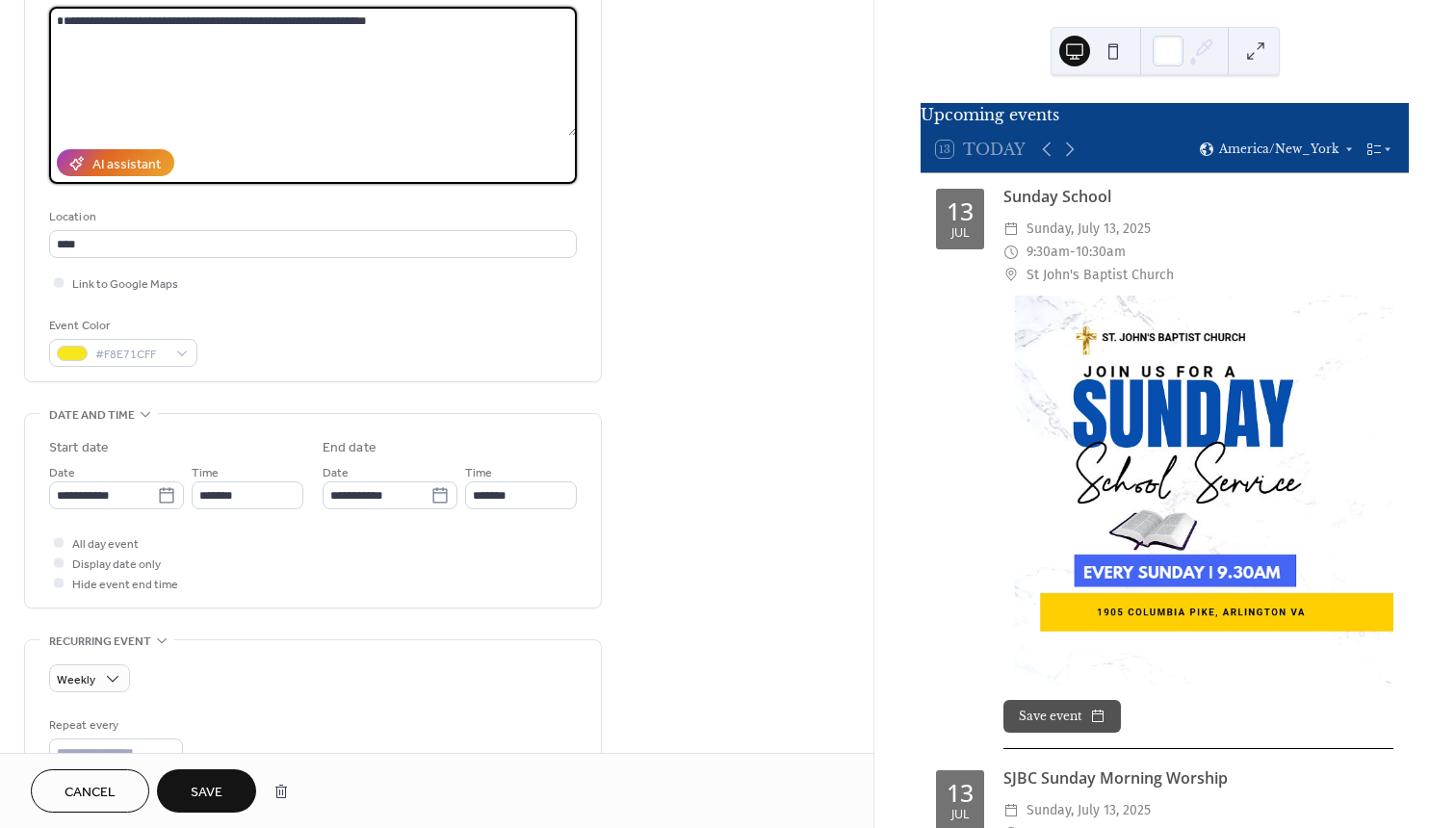 scroll, scrollTop: 219, scrollLeft: 0, axis: vertical 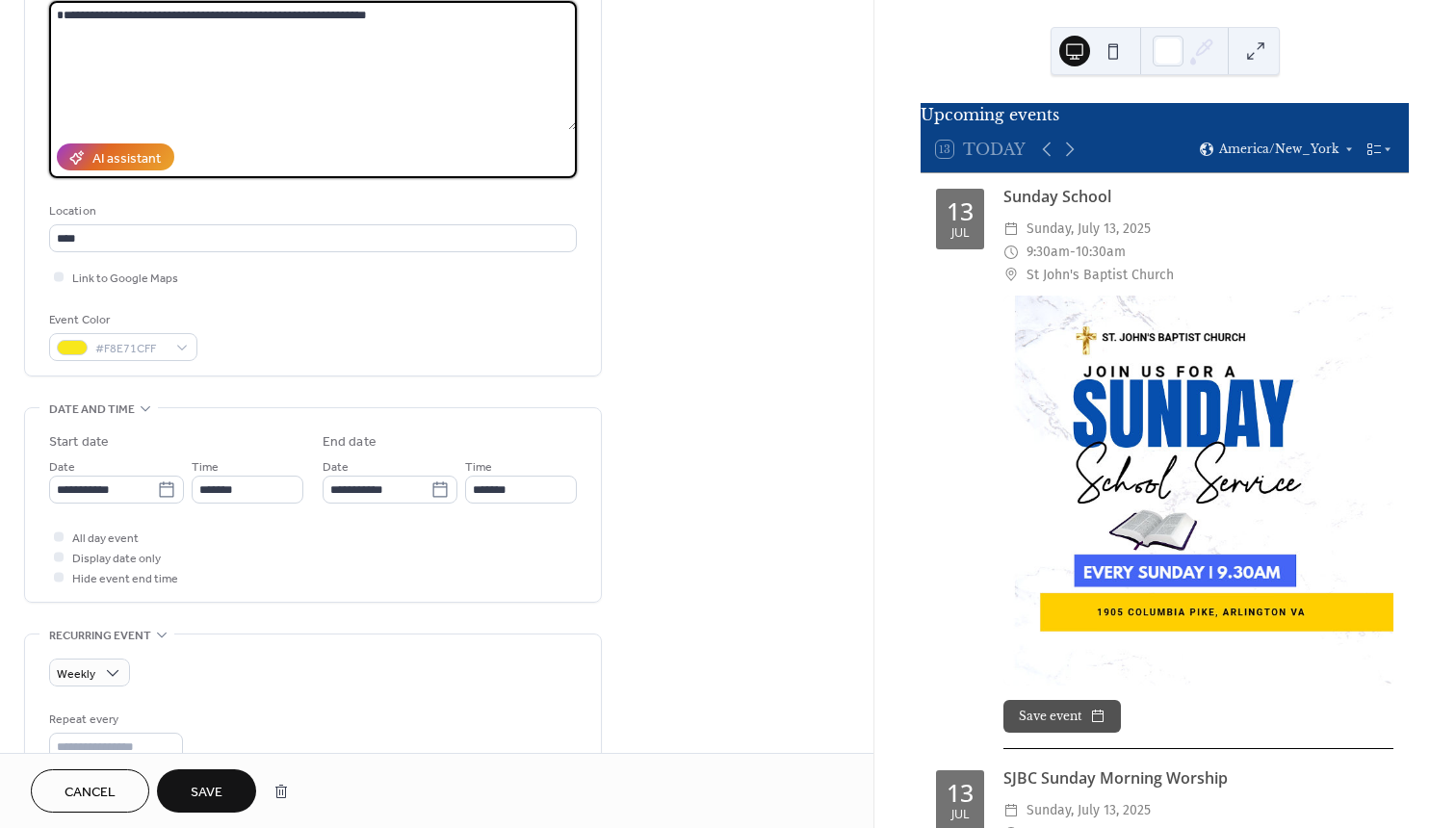 type on "**********" 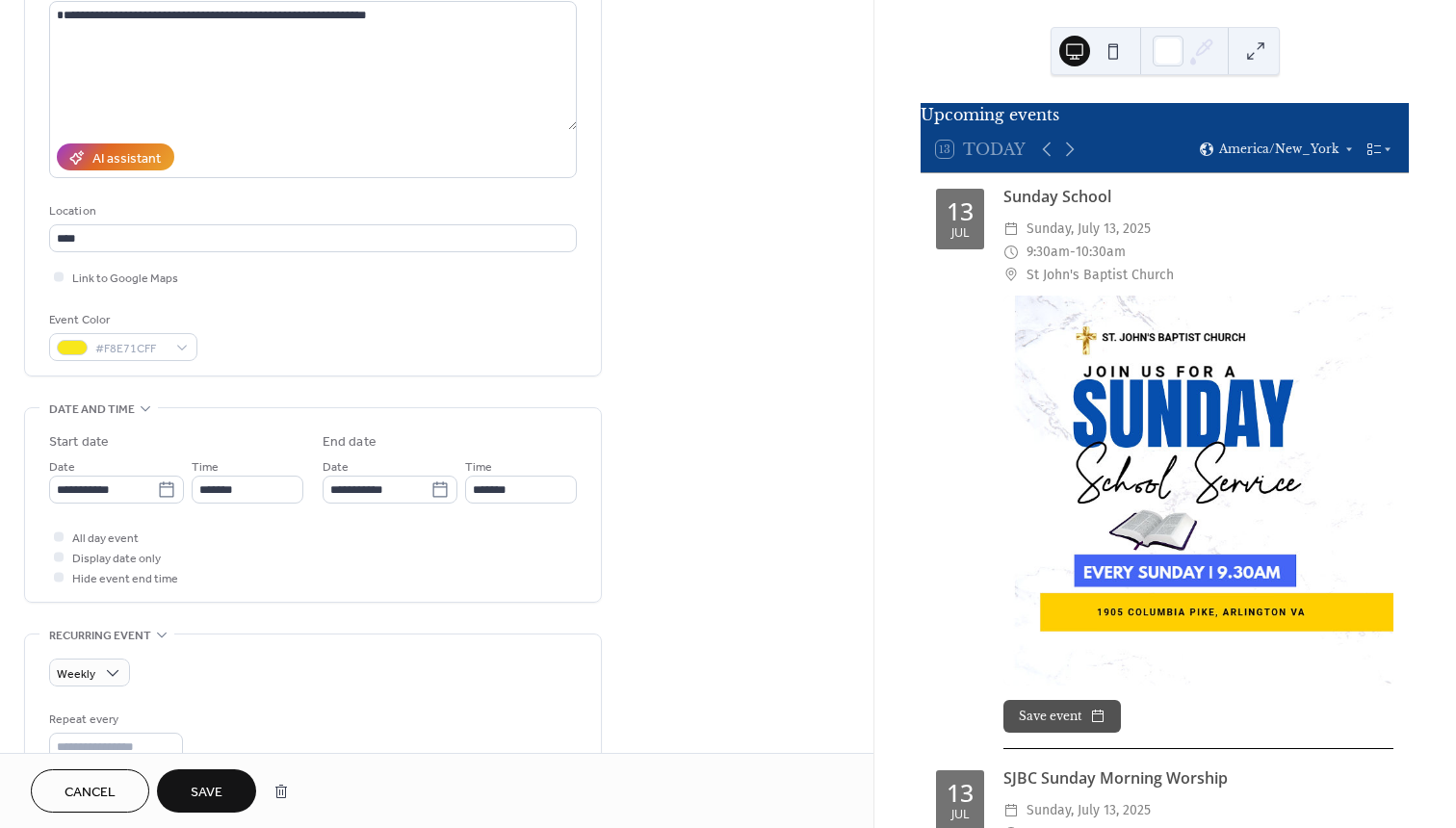 click on "Save" at bounding box center [206, 792] 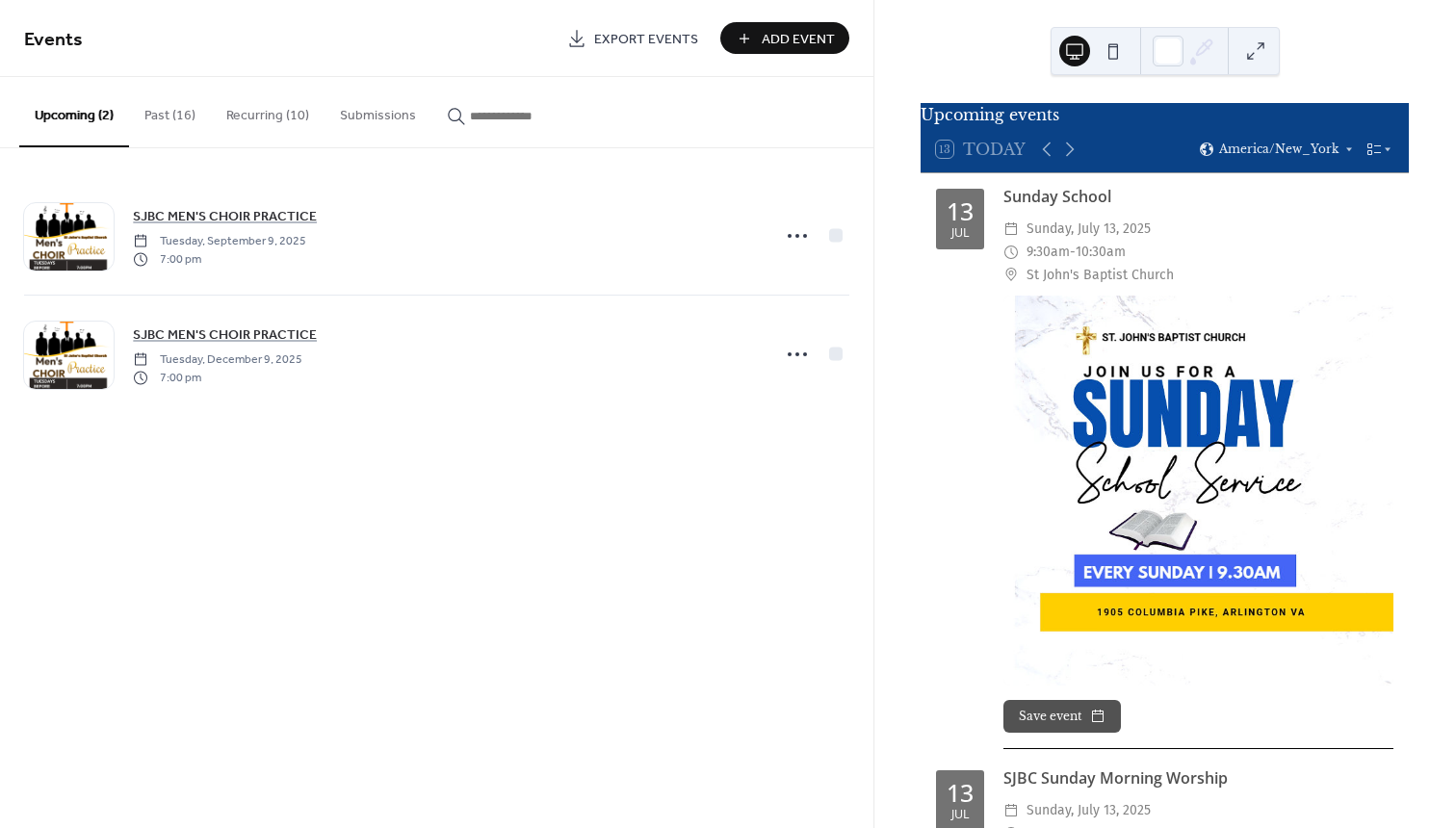 click on "Upcoming  (2)" at bounding box center (74, 112) 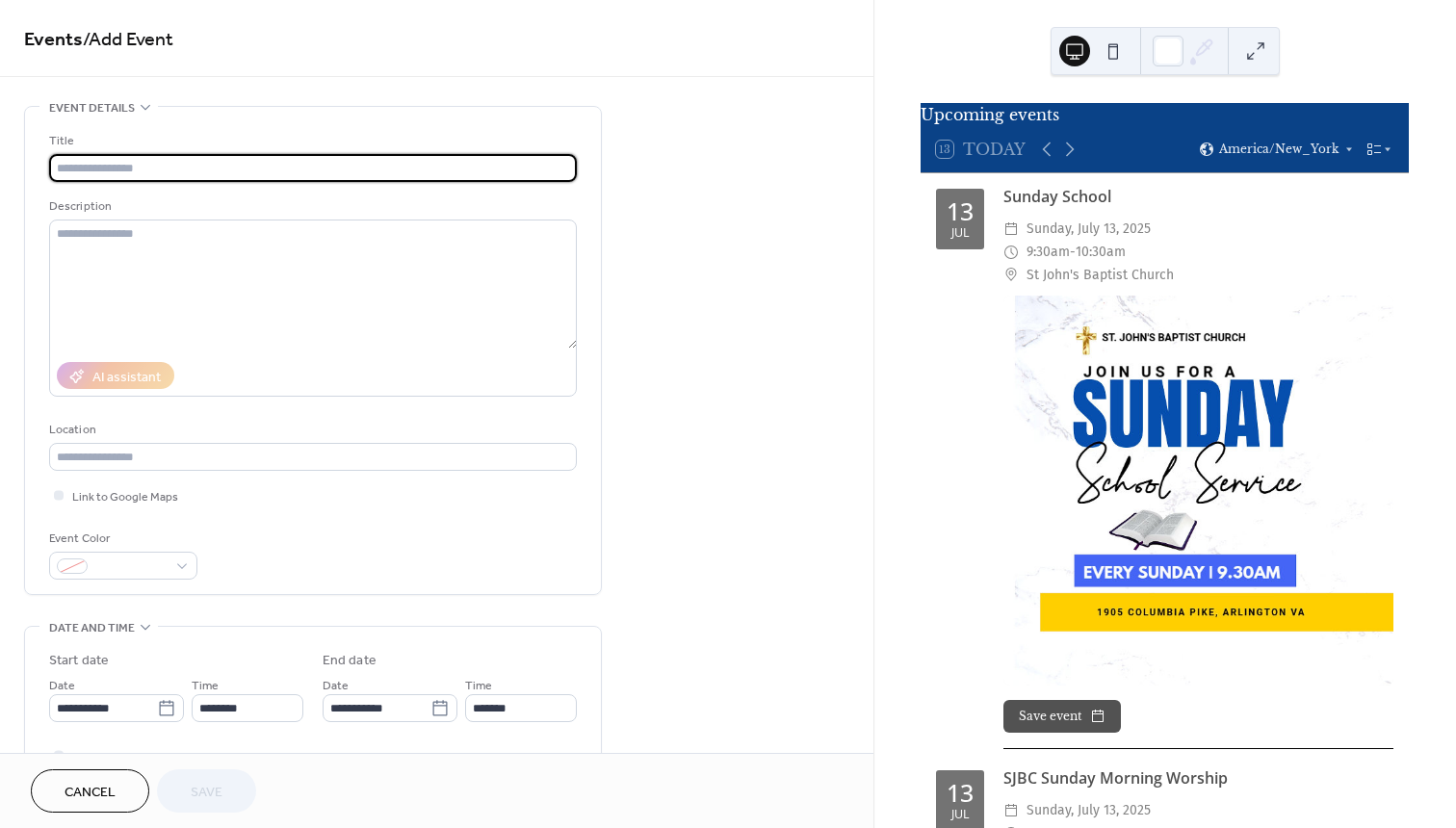 click at bounding box center (313, 168) 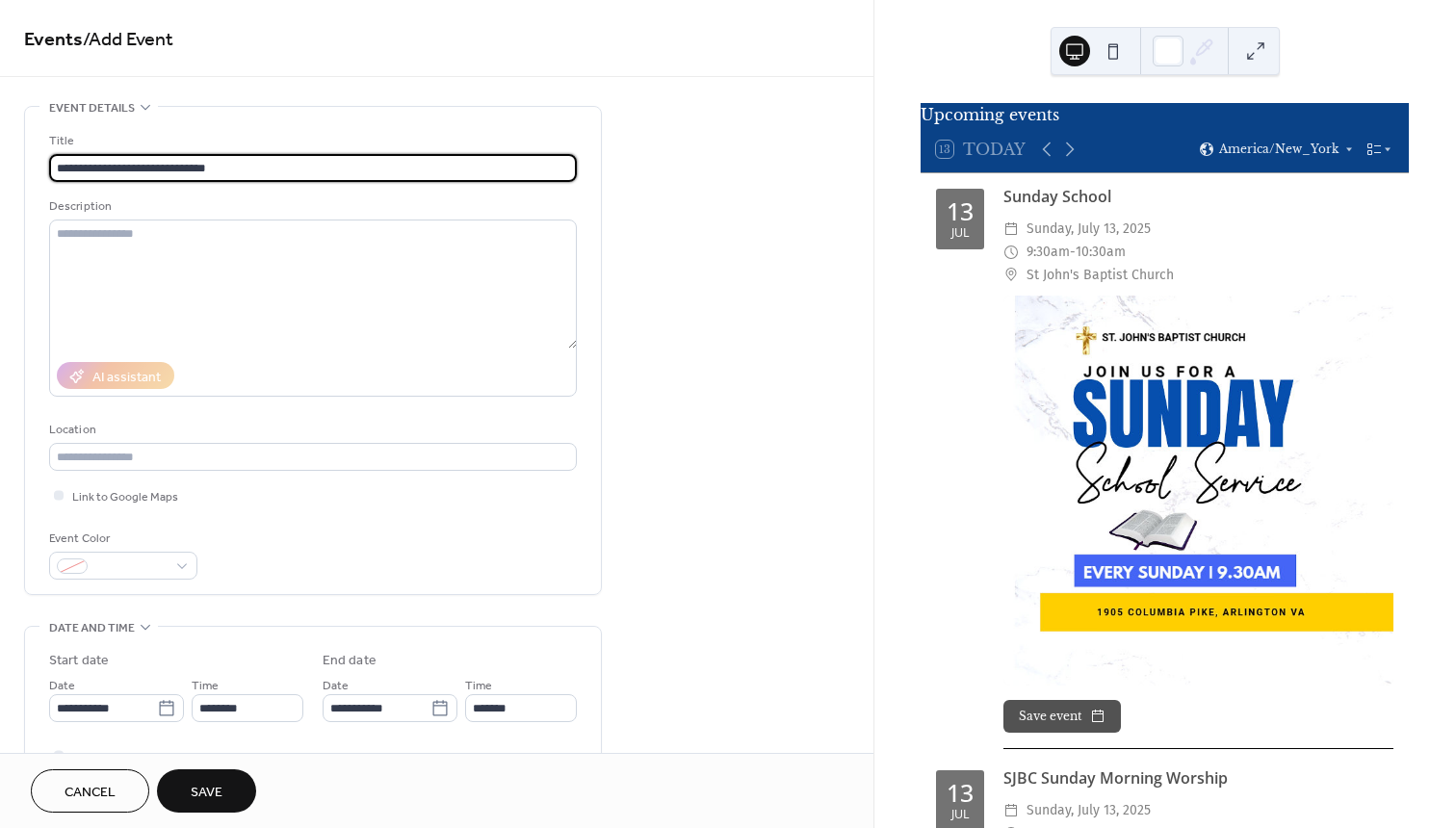 click on "**********" at bounding box center [313, 168] 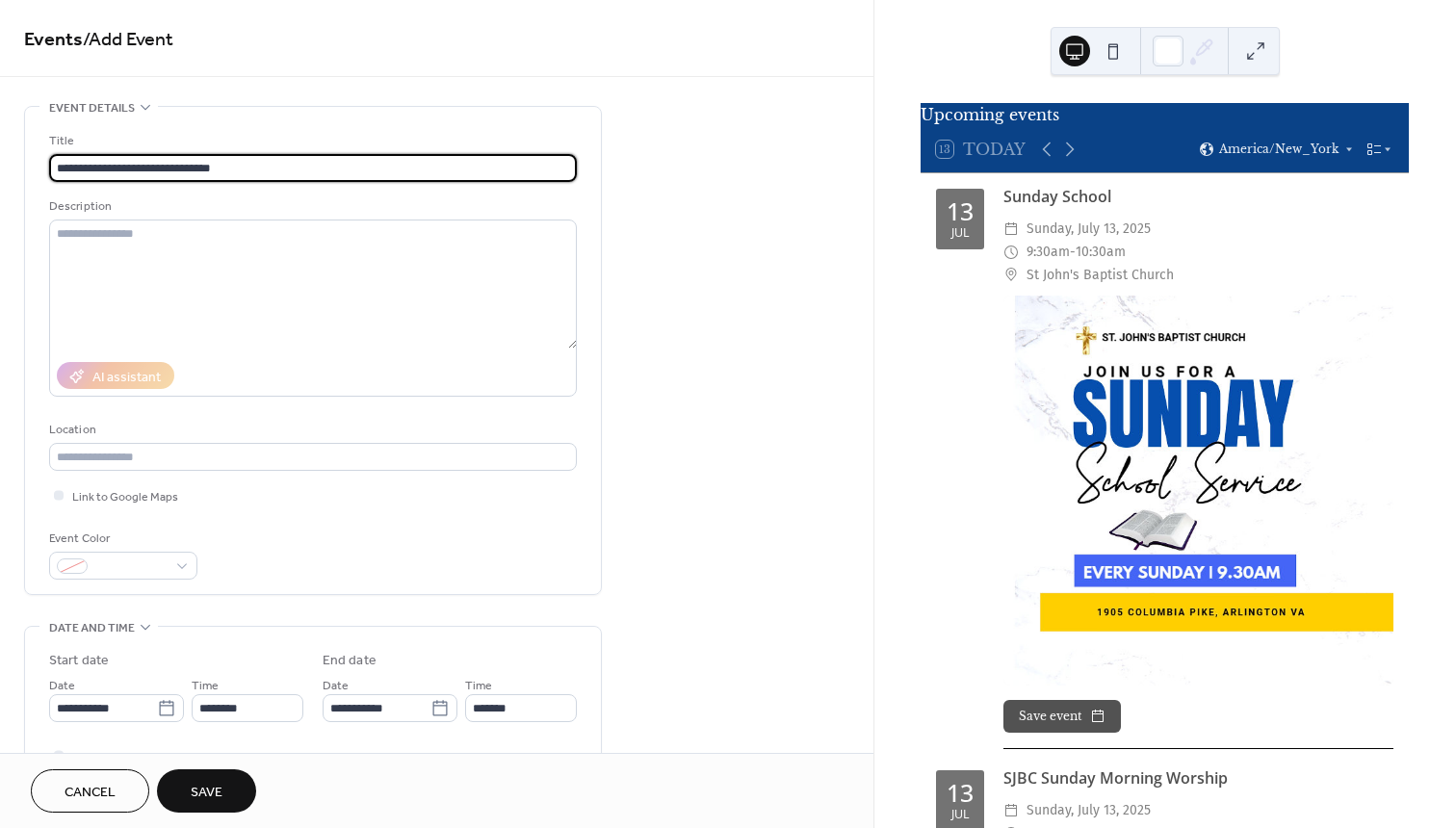 click on "**********" at bounding box center (313, 168) 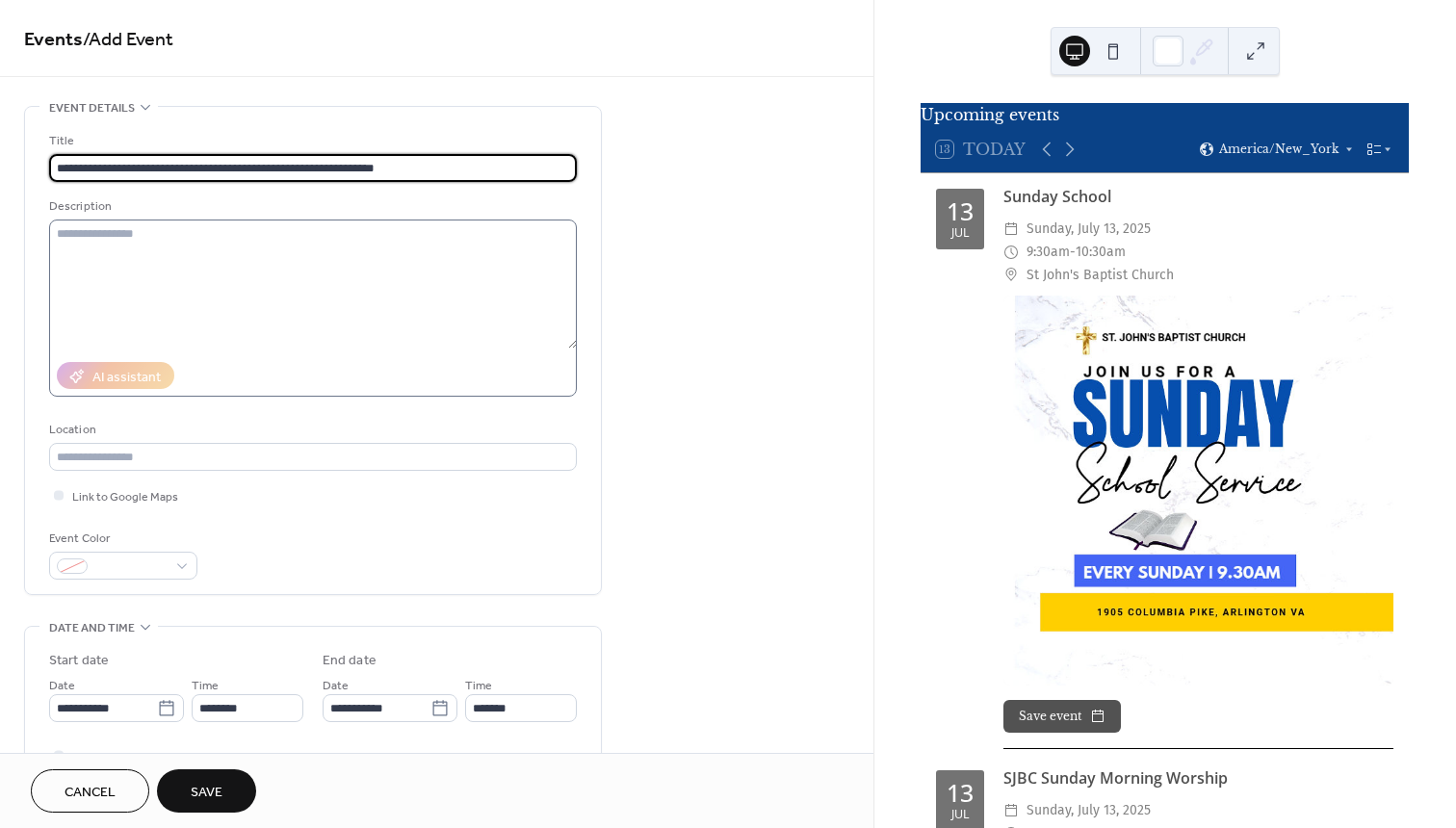 type on "**********" 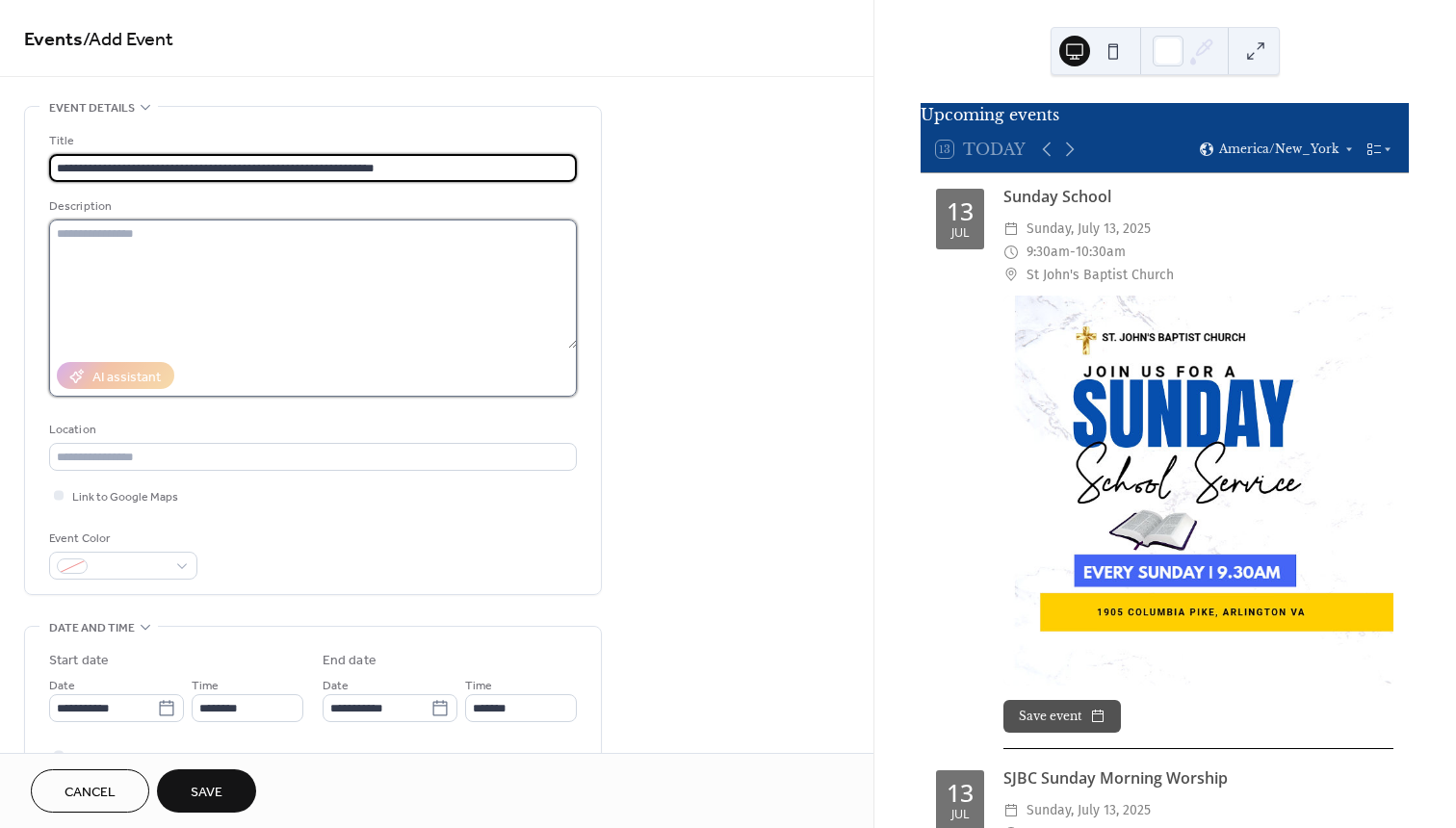 click at bounding box center (313, 284) 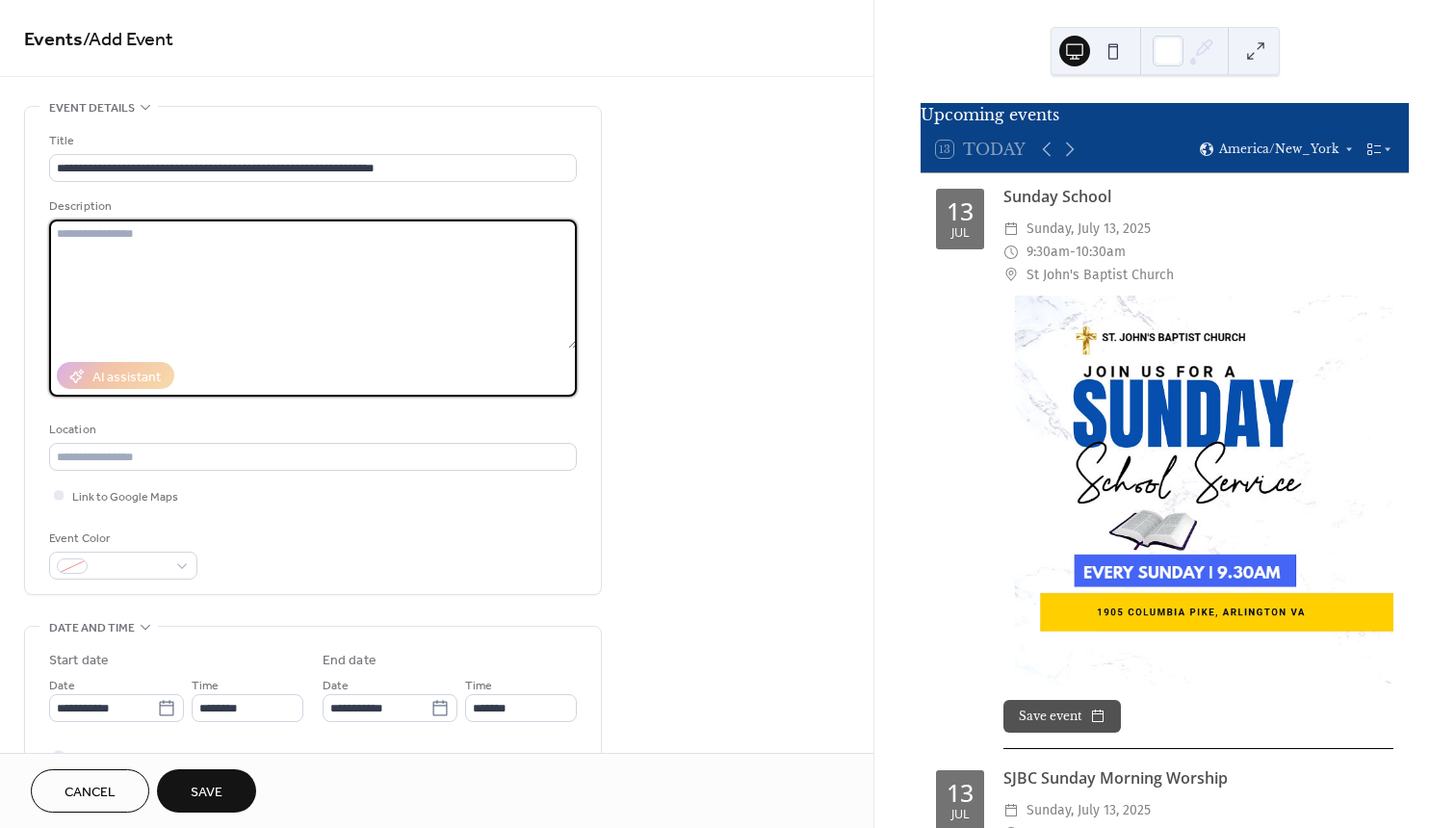 paste on "**********" 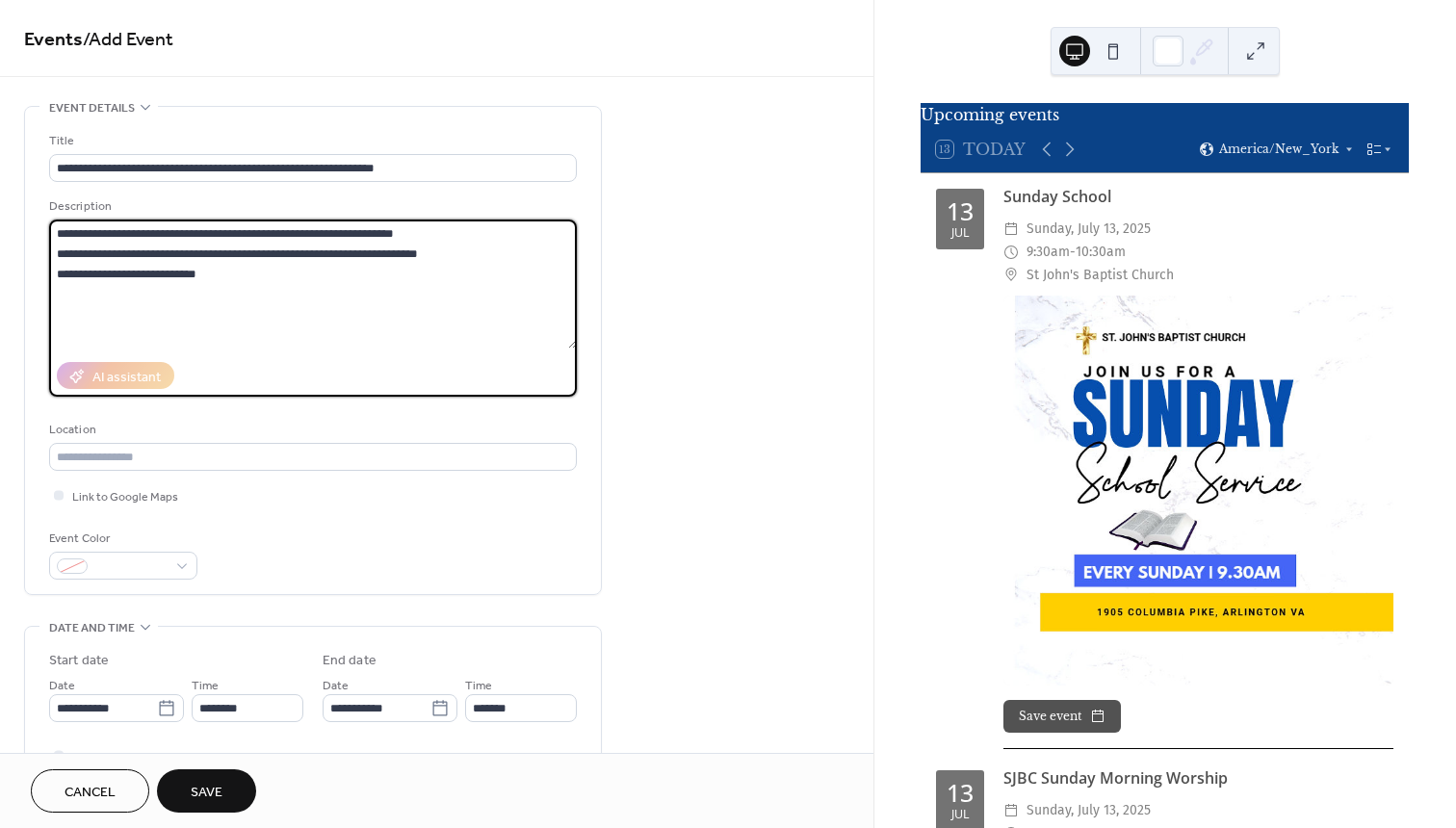scroll, scrollTop: 103, scrollLeft: 0, axis: vertical 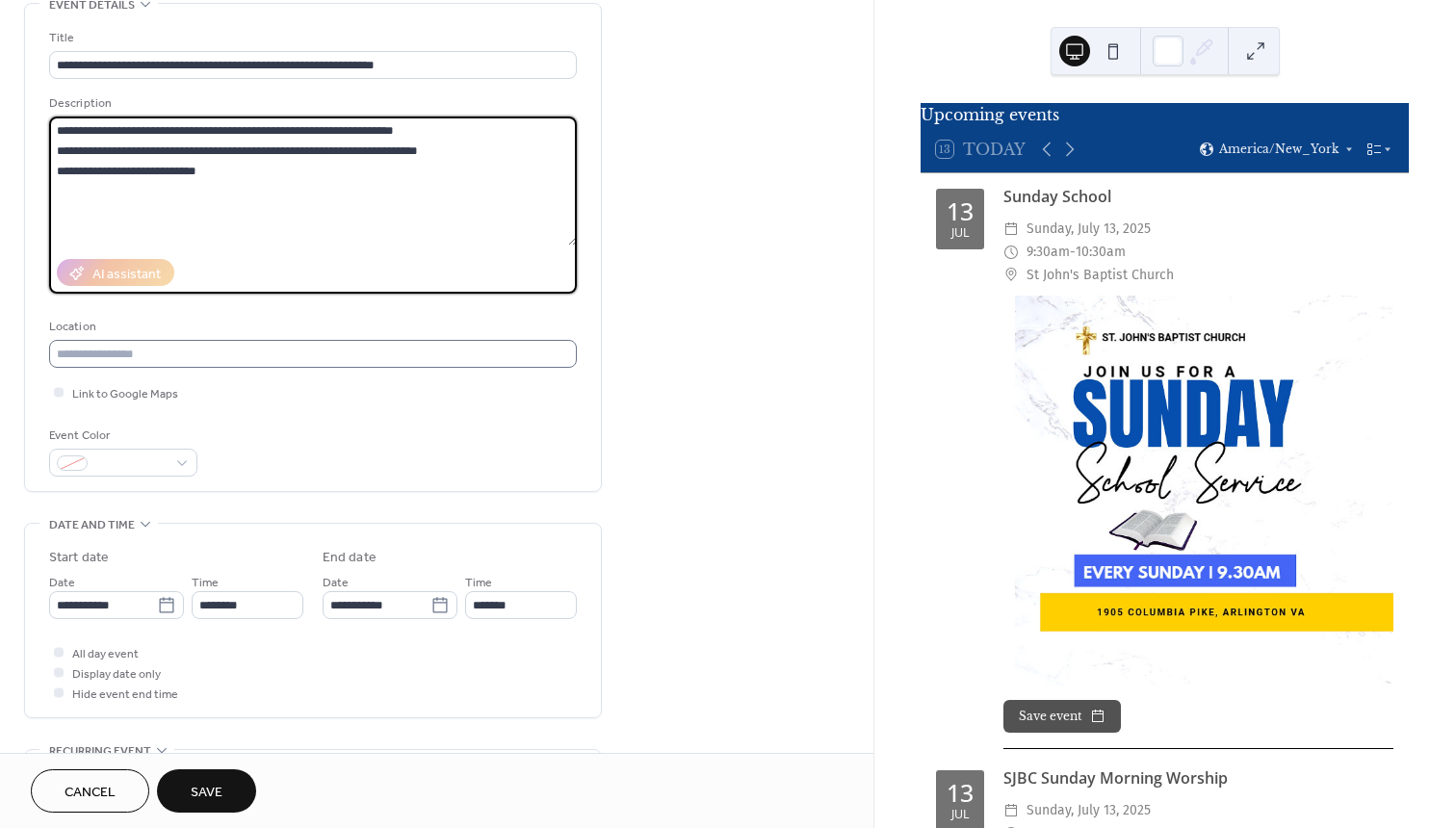 type on "**********" 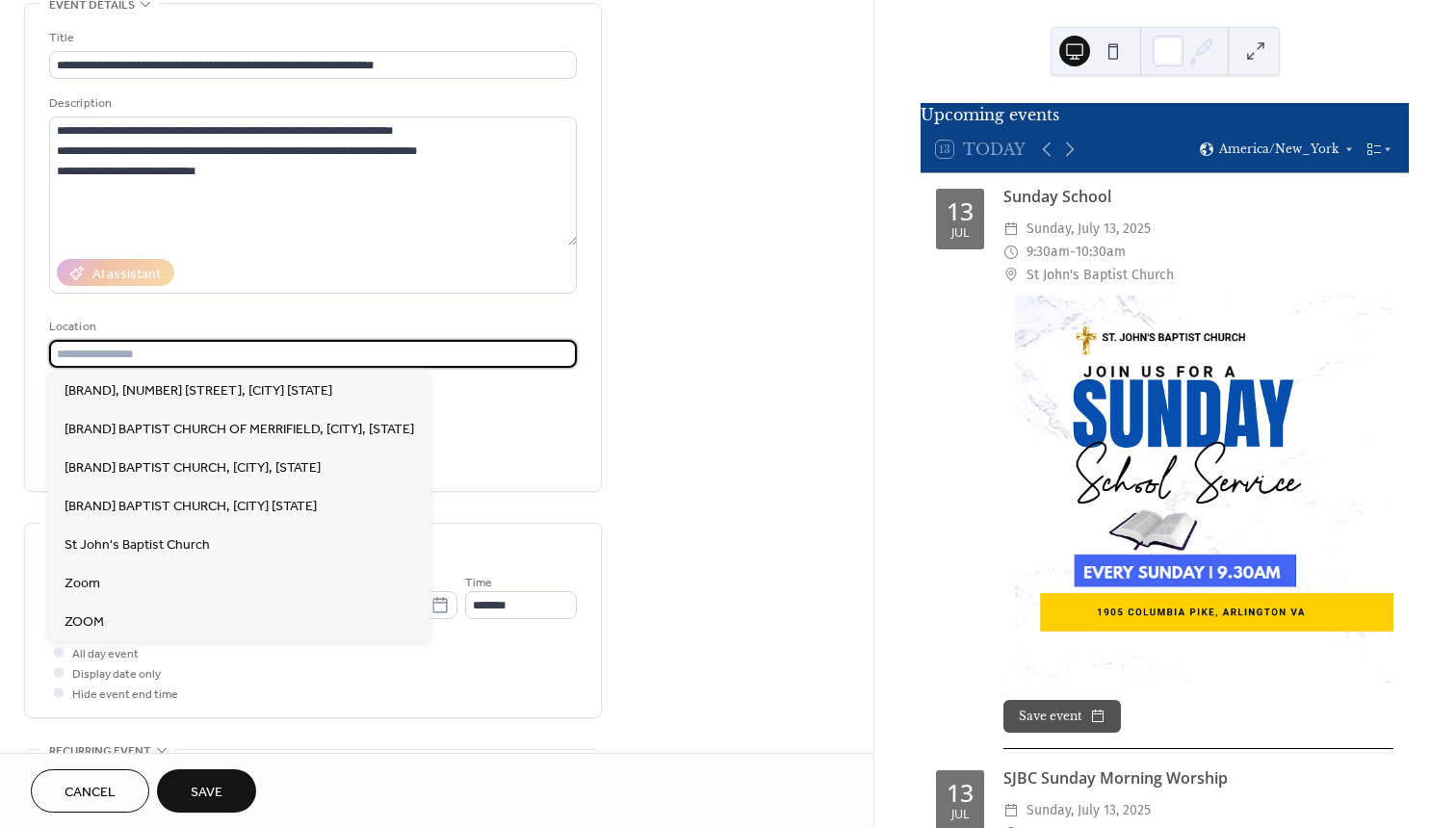click at bounding box center [313, 353] 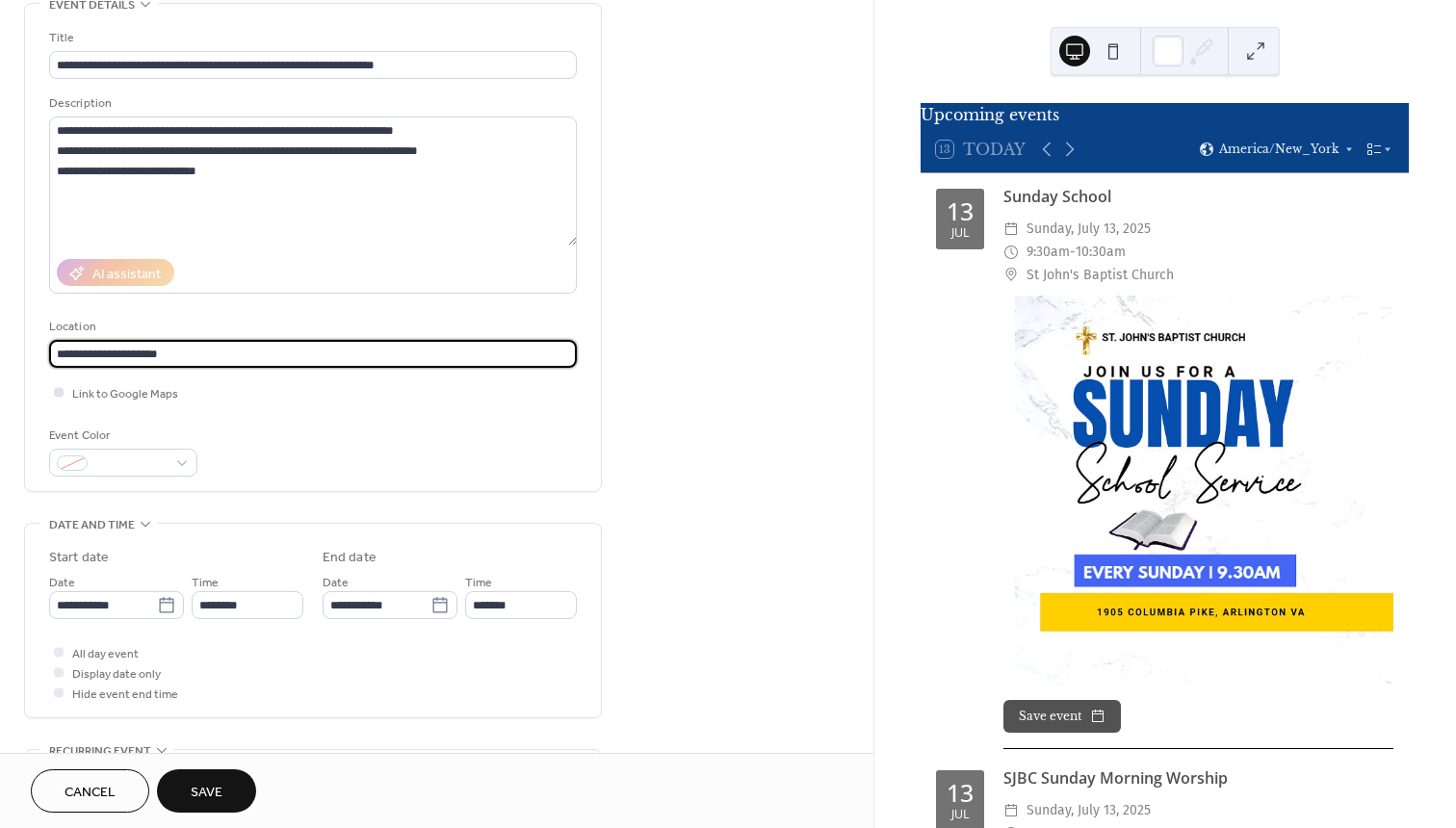 type on "**********" 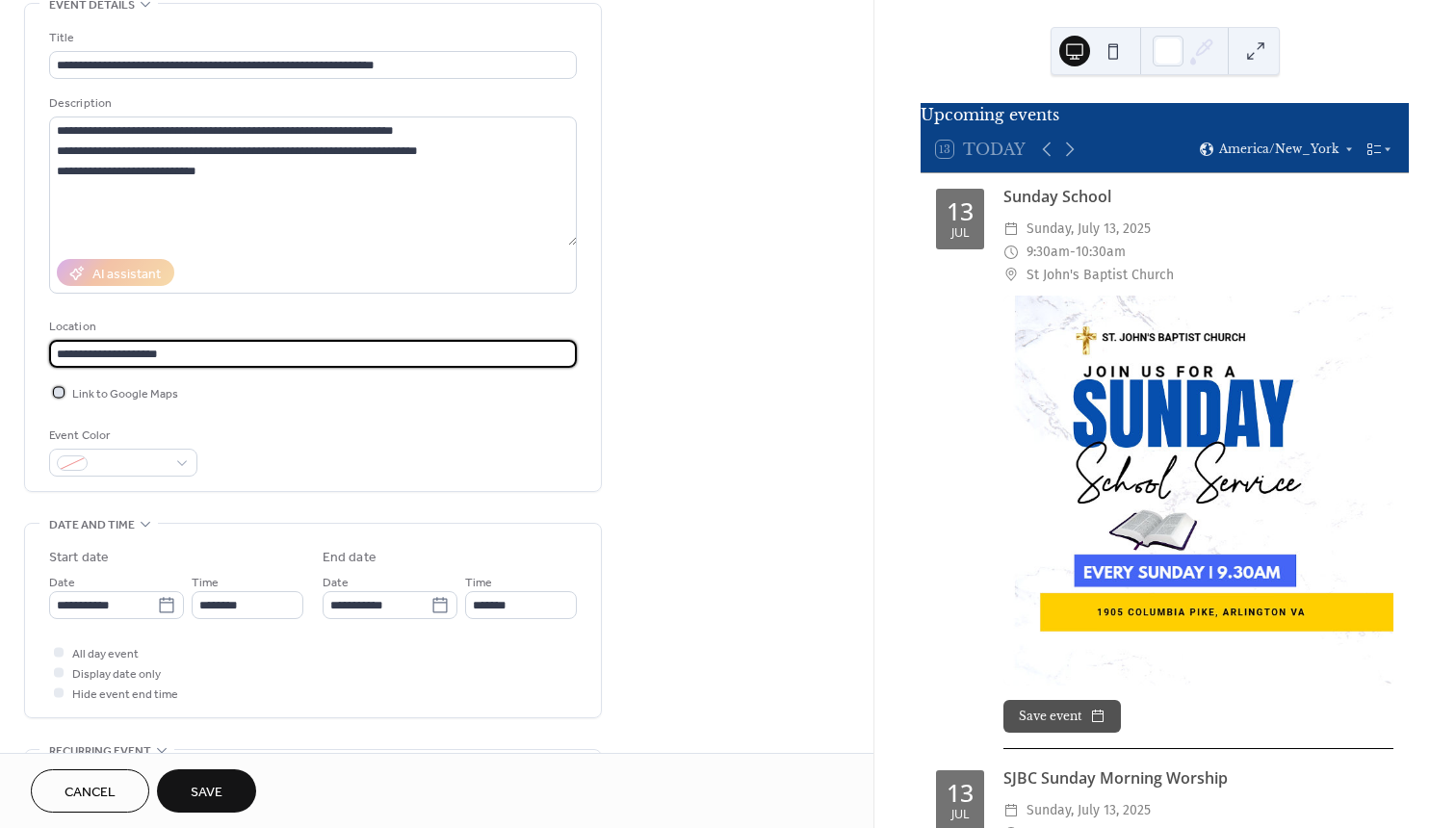 click at bounding box center (59, 392) 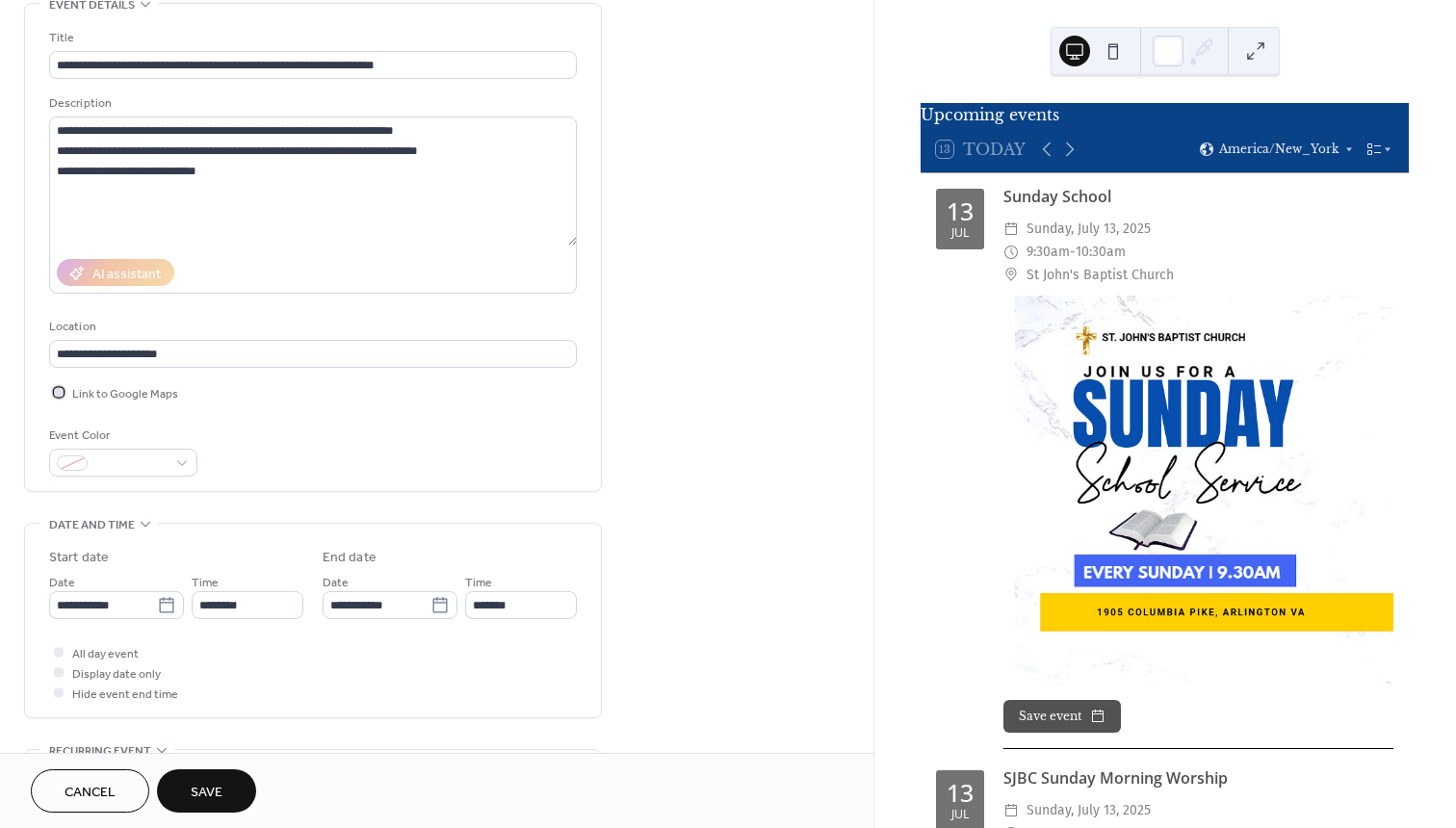 click on "Link to Google Maps" at bounding box center [125, 394] 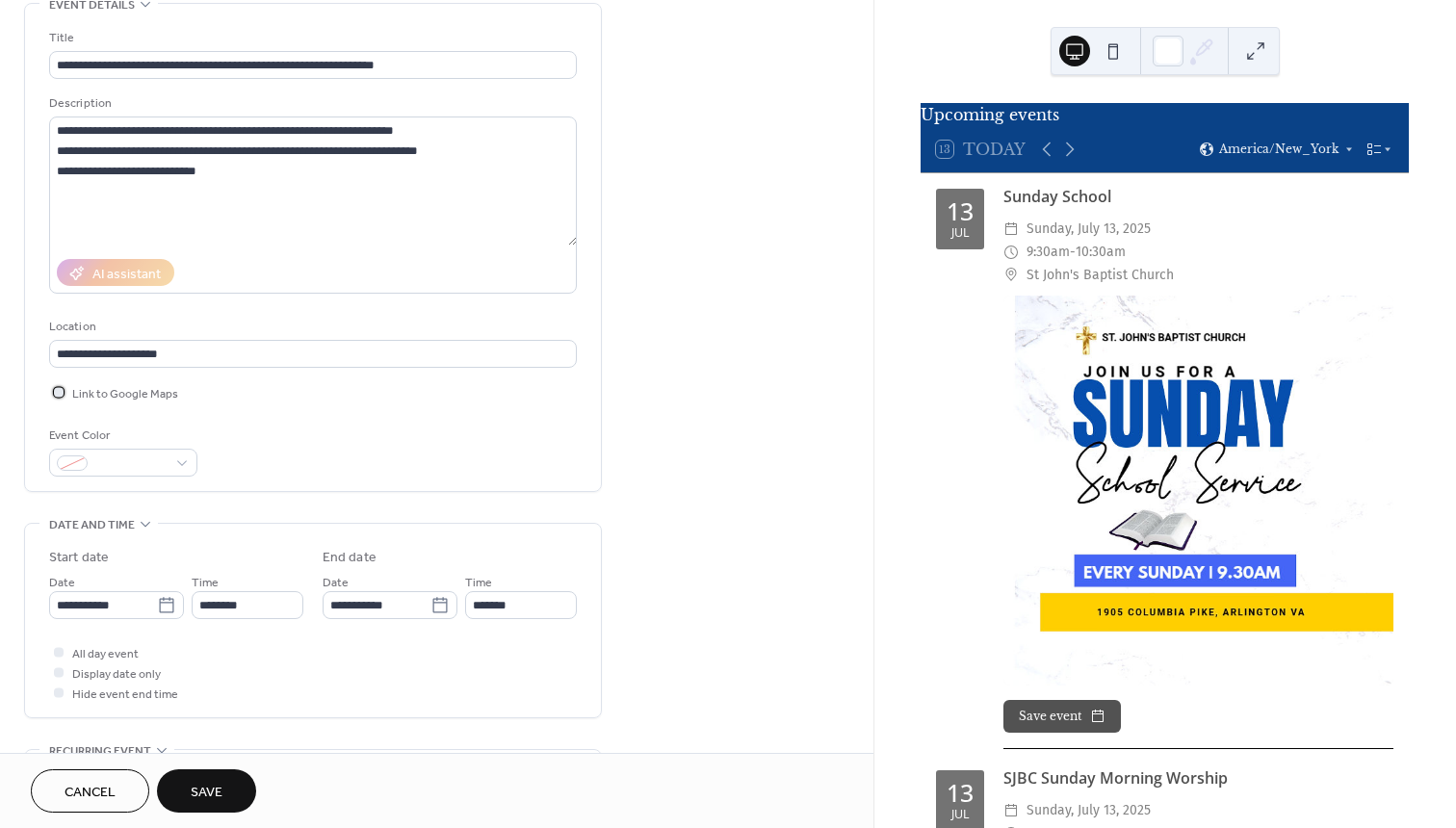 scroll, scrollTop: 182, scrollLeft: 0, axis: vertical 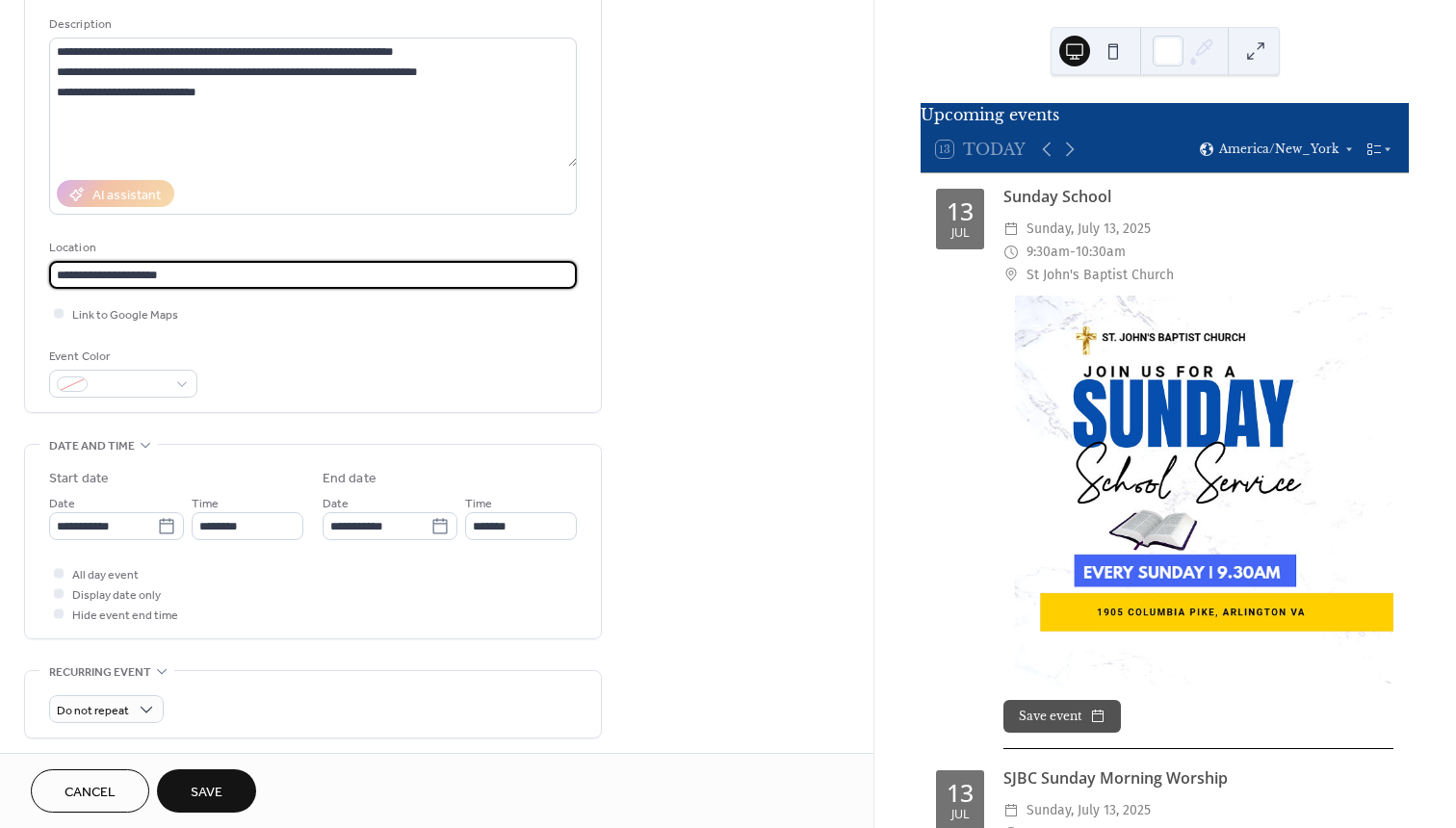 click on "**********" at bounding box center [313, 274] 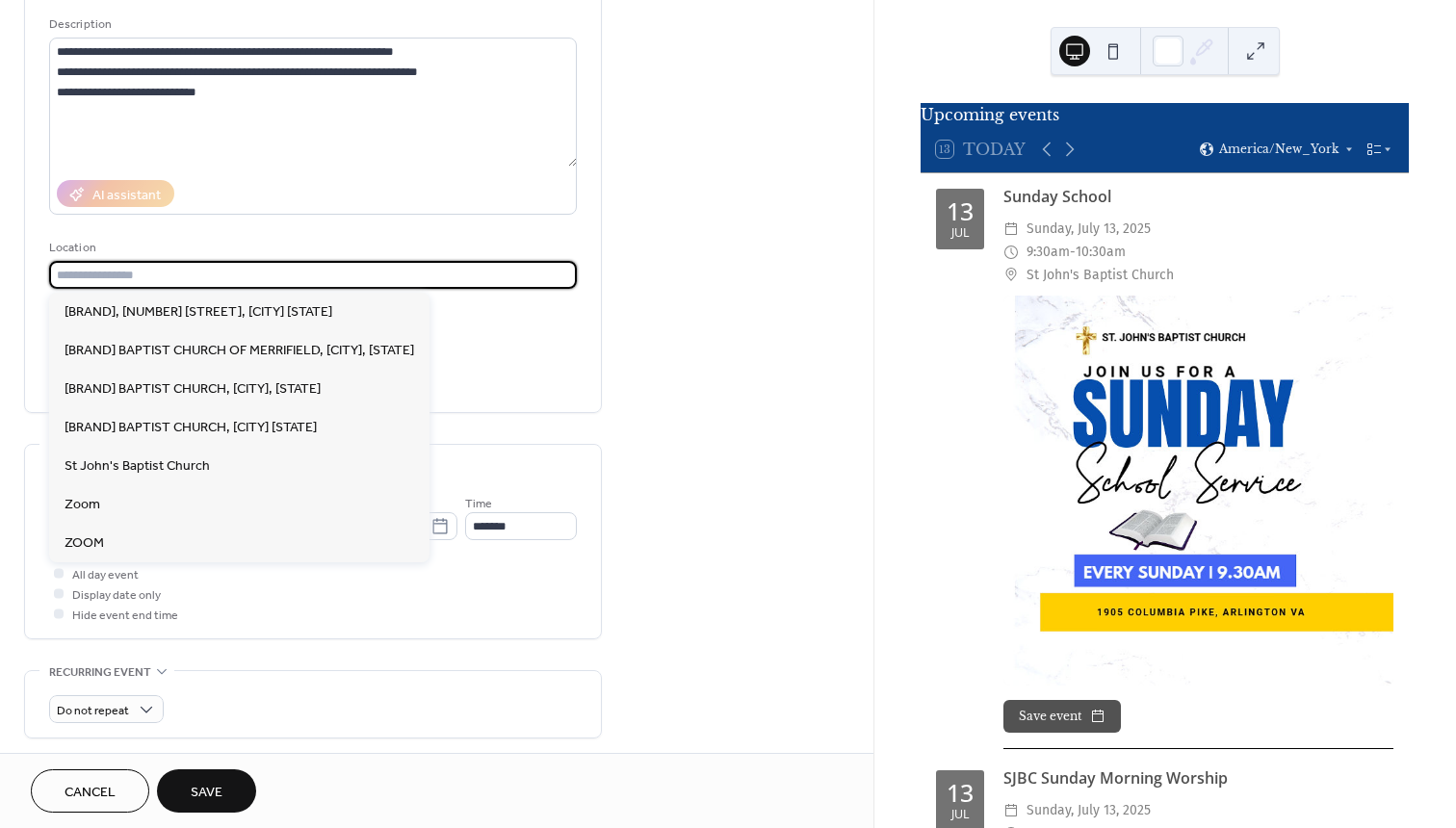 paste on "**********" 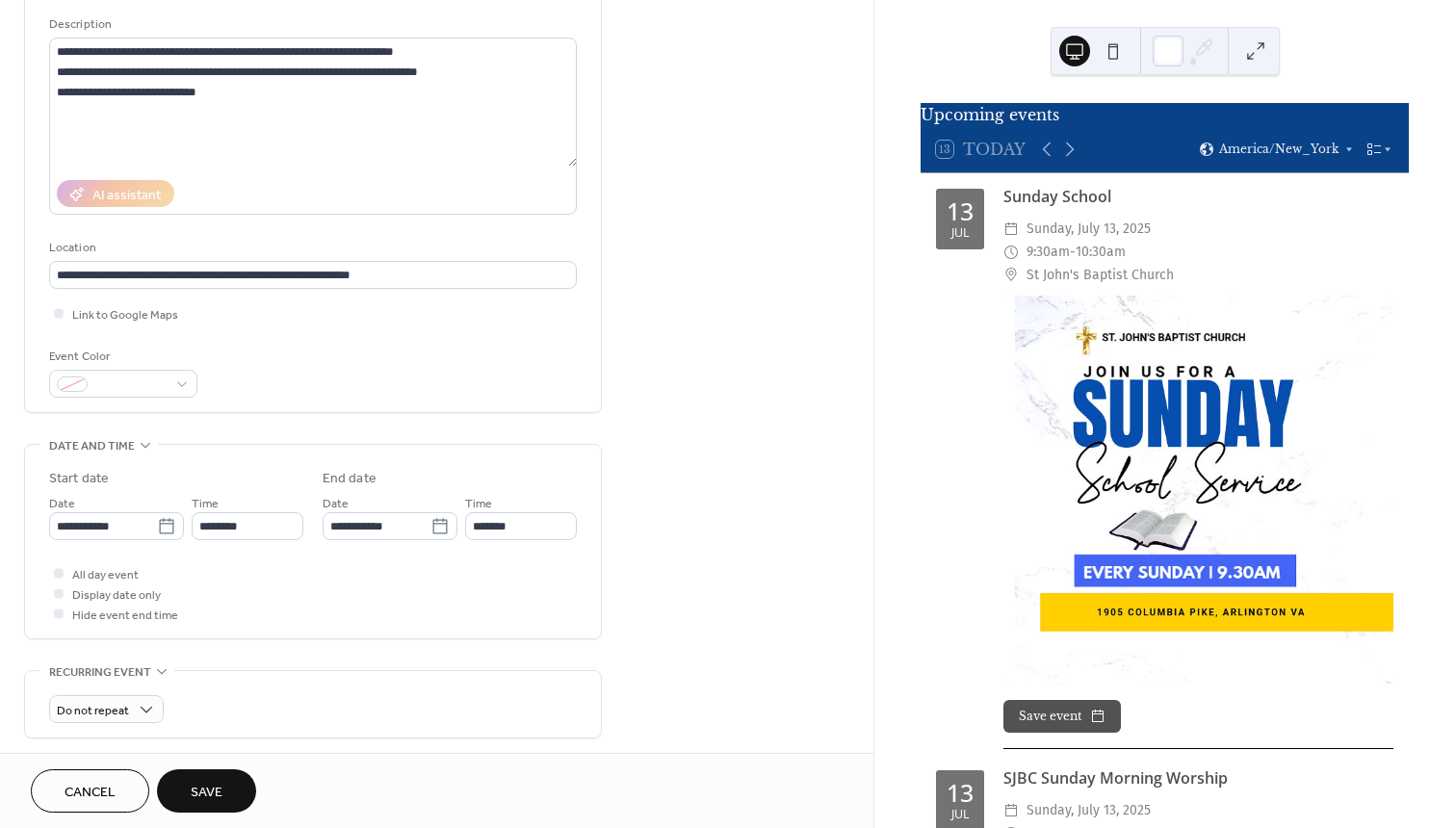 click on "Event Color" at bounding box center (313, 372) 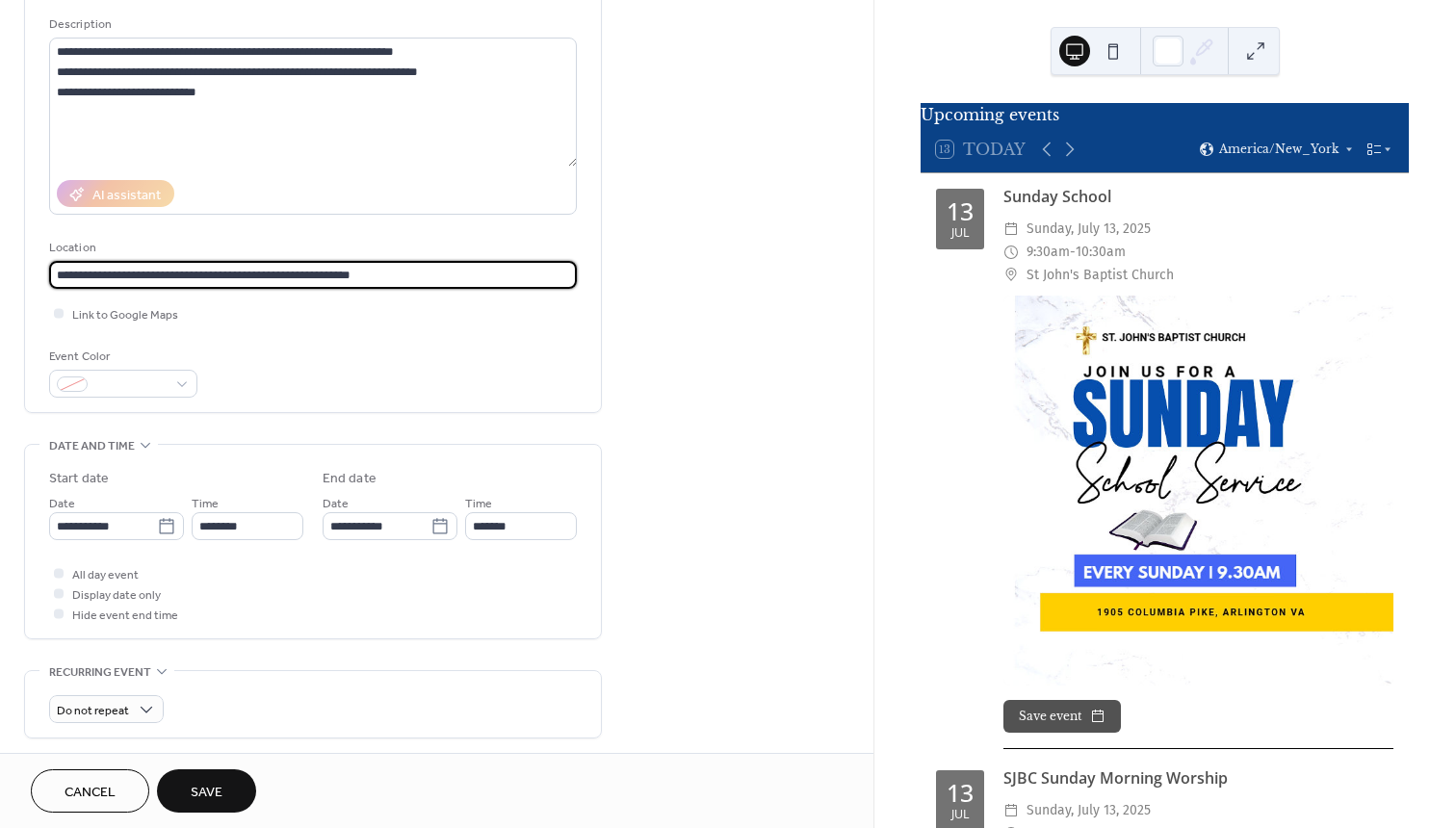 click on "**********" at bounding box center [313, 274] 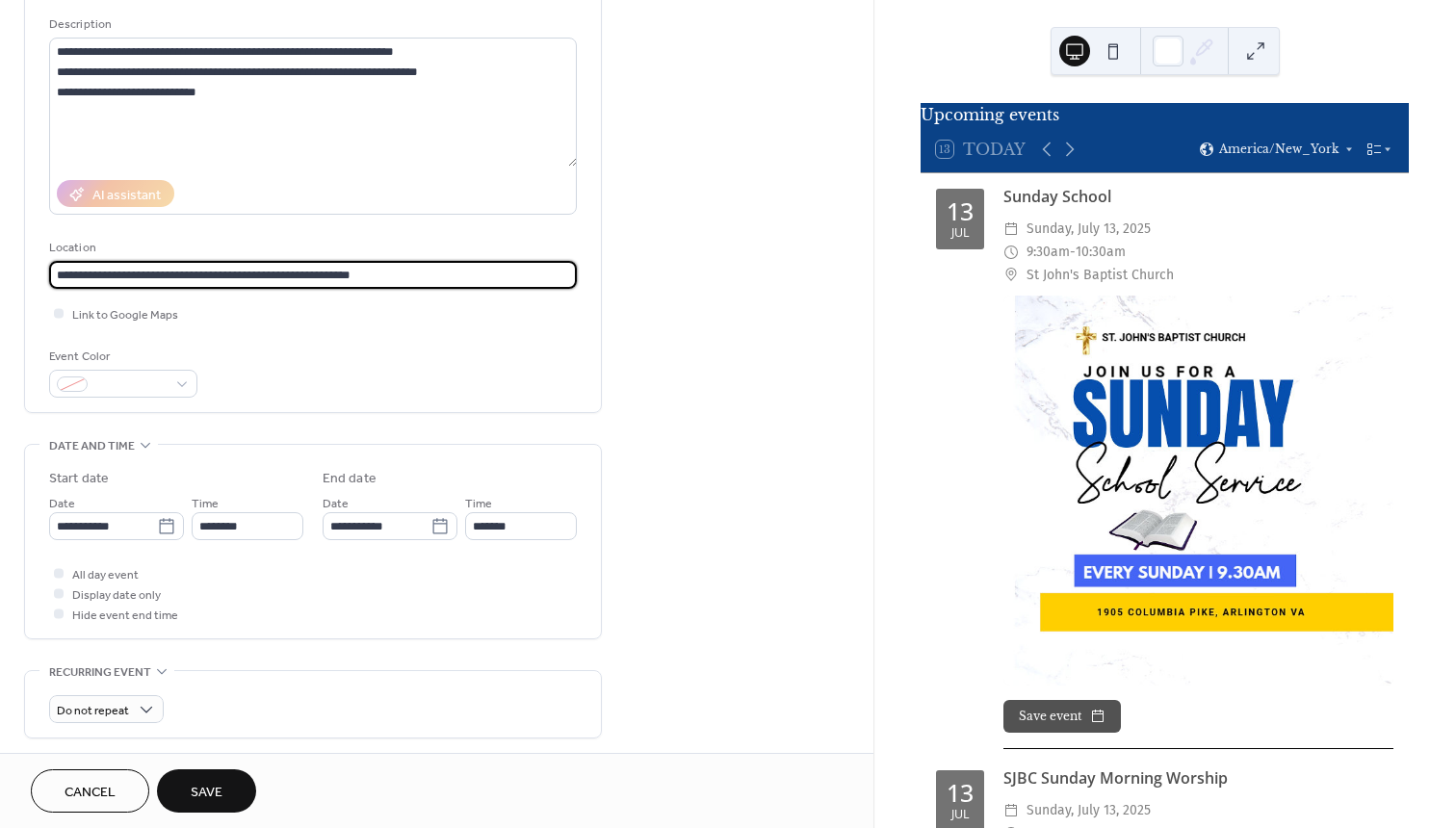 click on "**********" at bounding box center (313, 274) 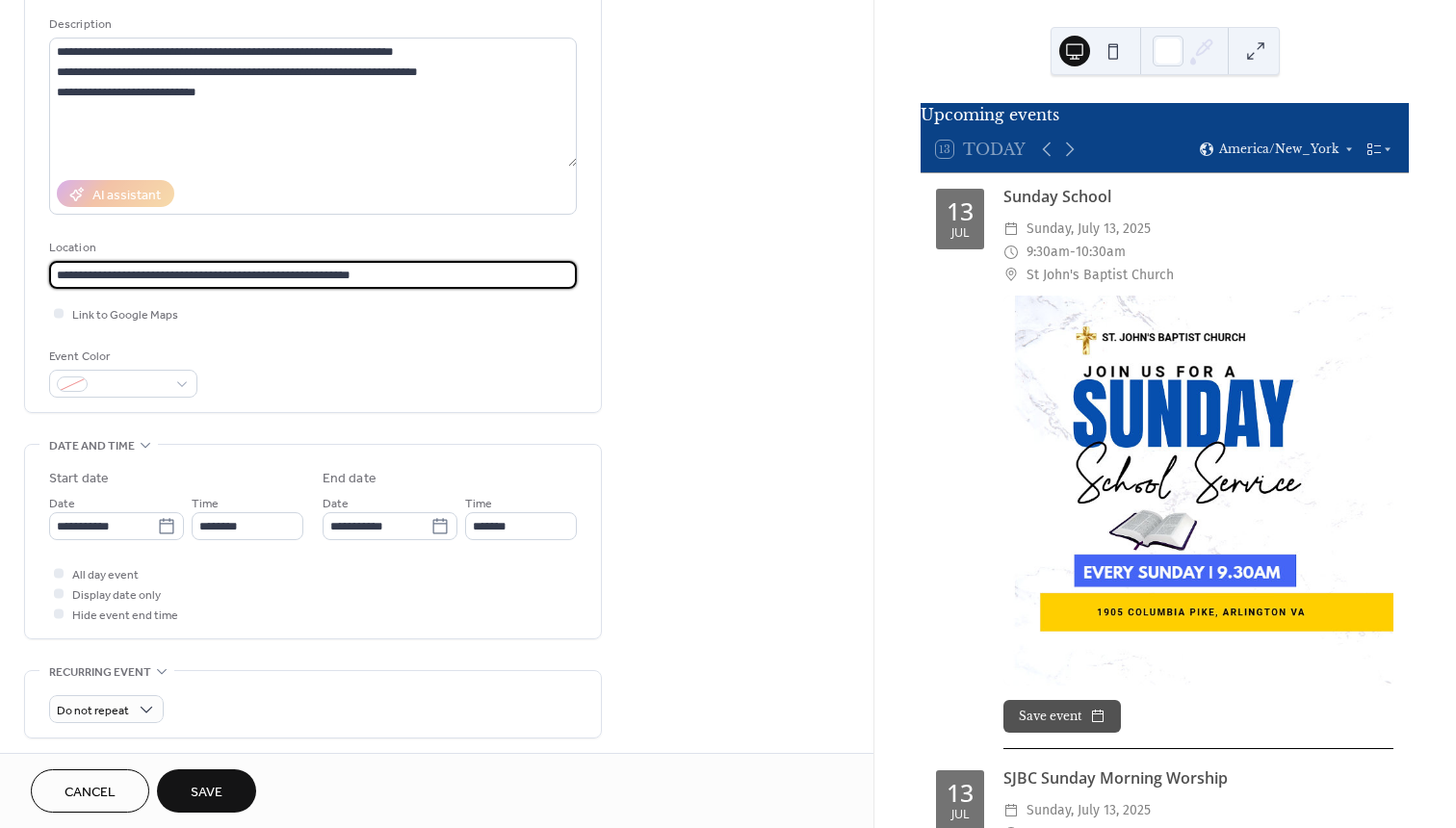 scroll, scrollTop: 0, scrollLeft: 0, axis: both 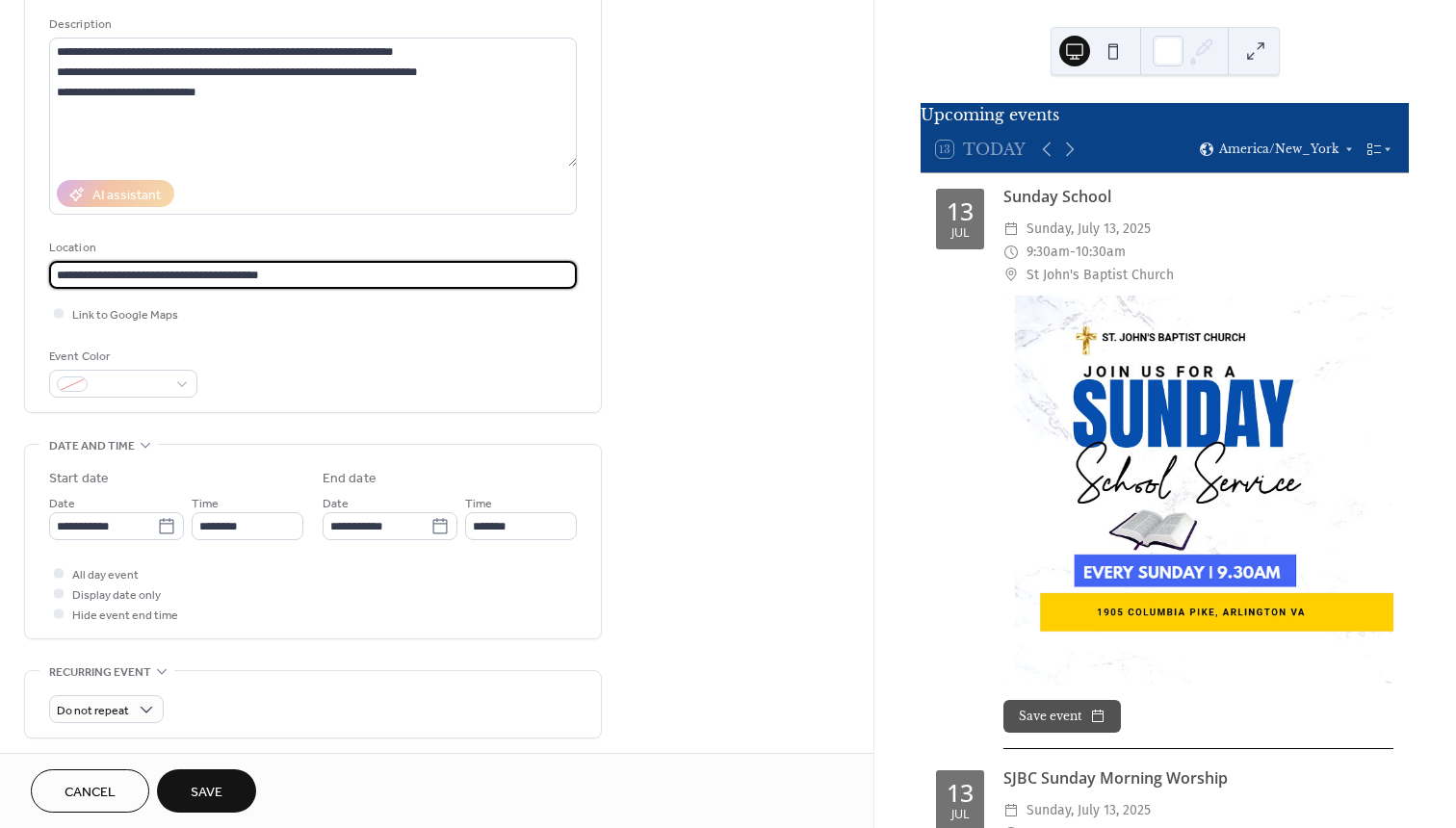 click on "**********" at bounding box center (313, 274) 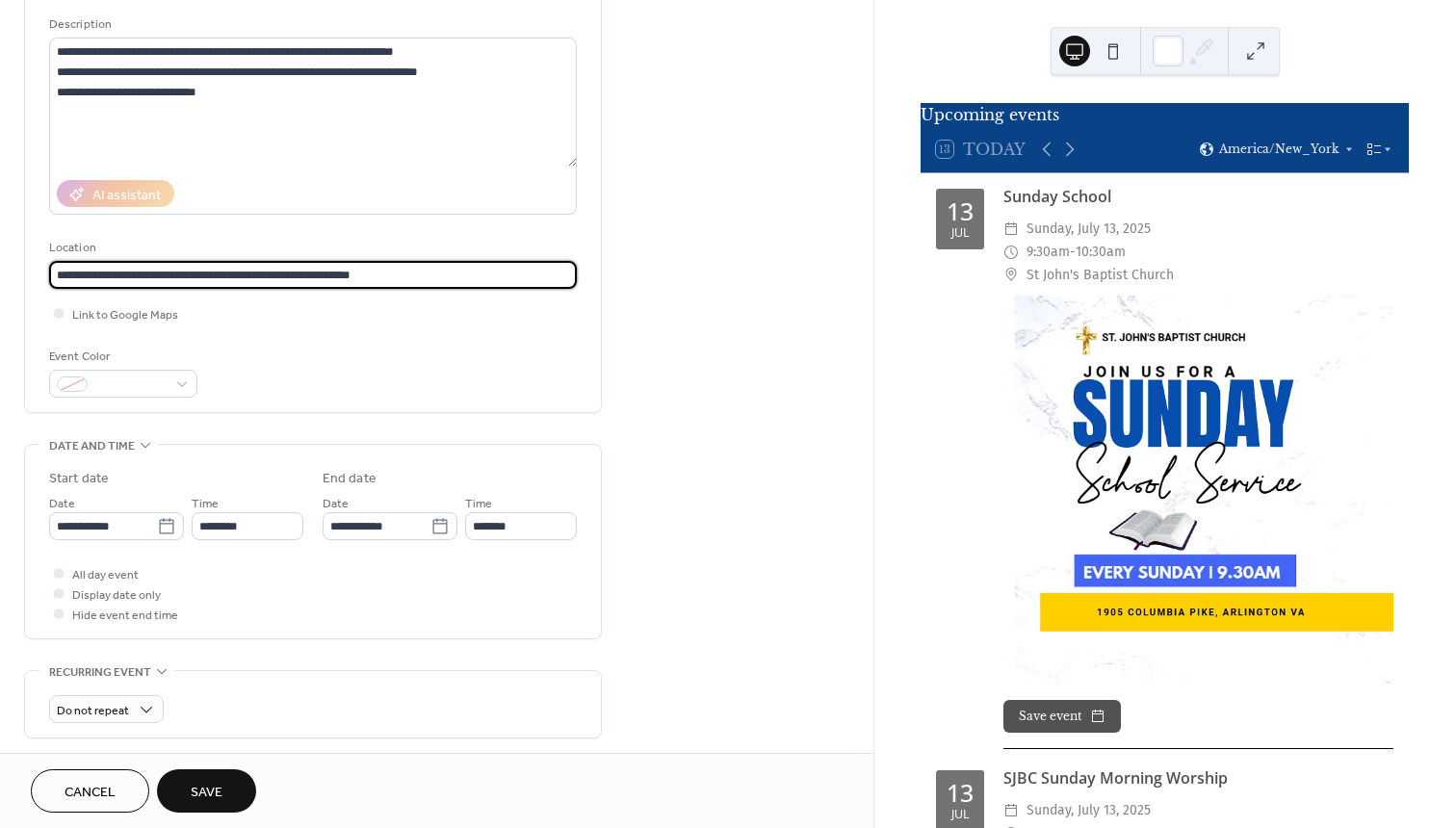 type on "**********" 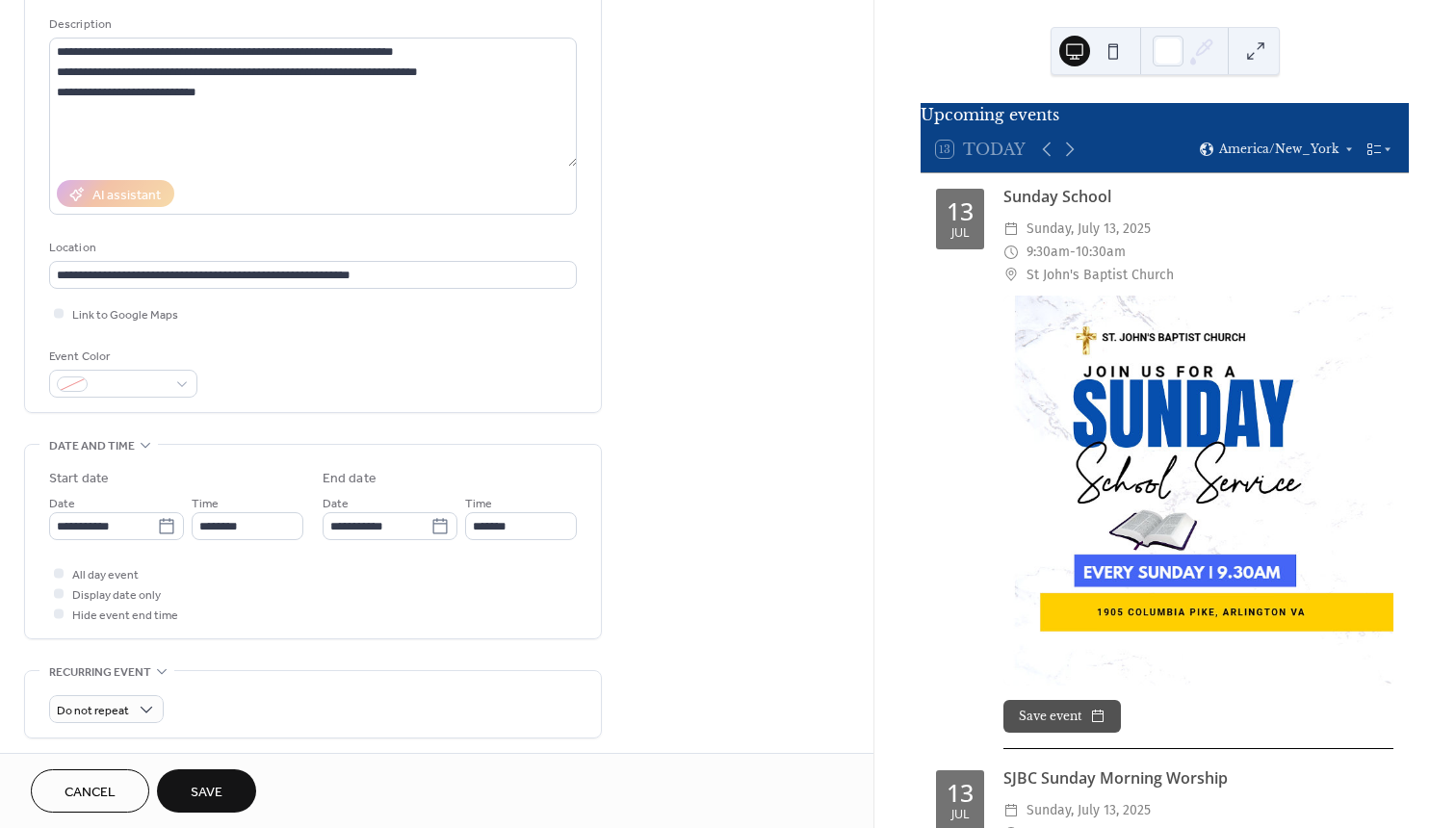 click on "Event Color" at bounding box center (313, 372) 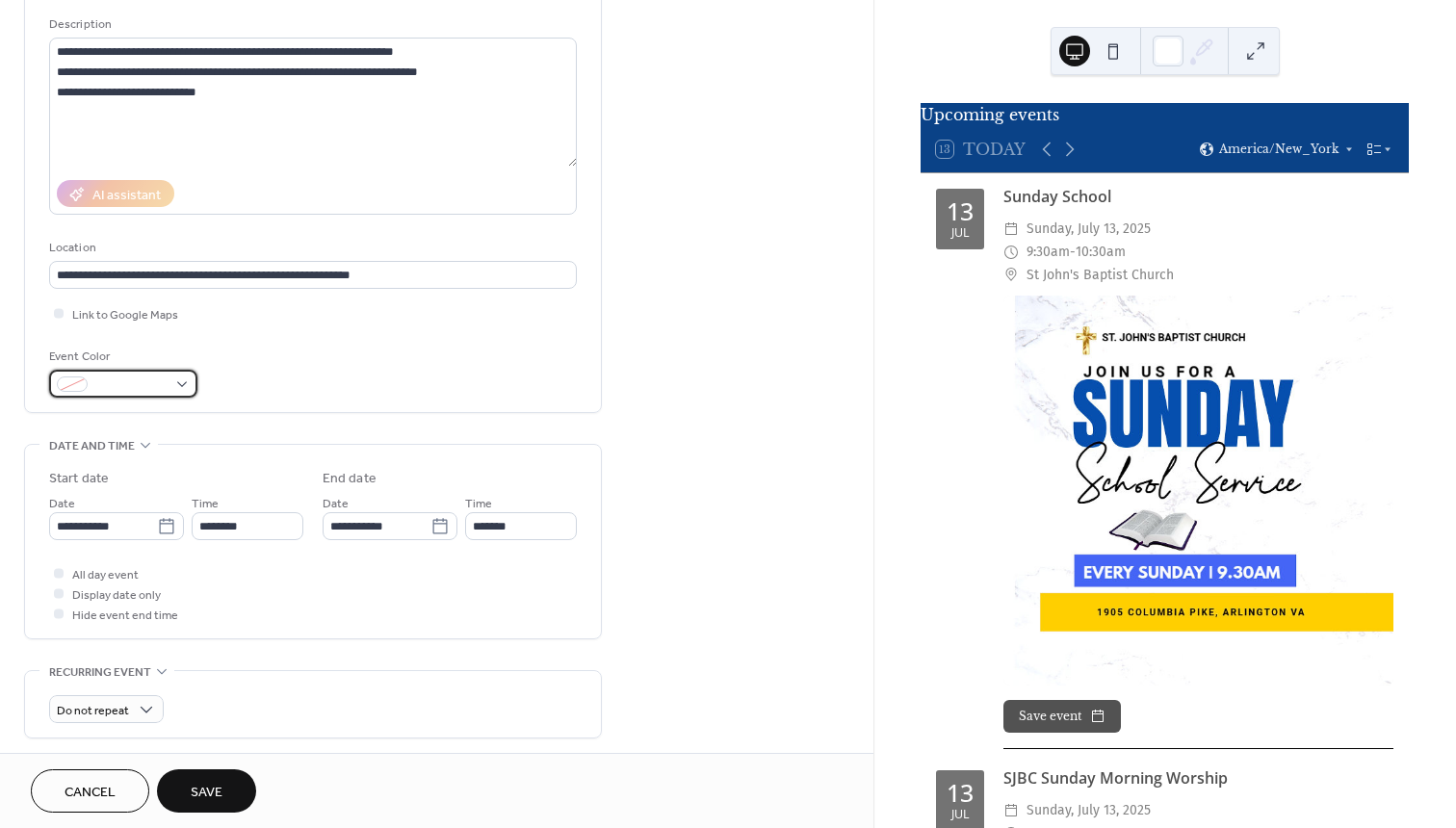 click at bounding box center [131, 385] 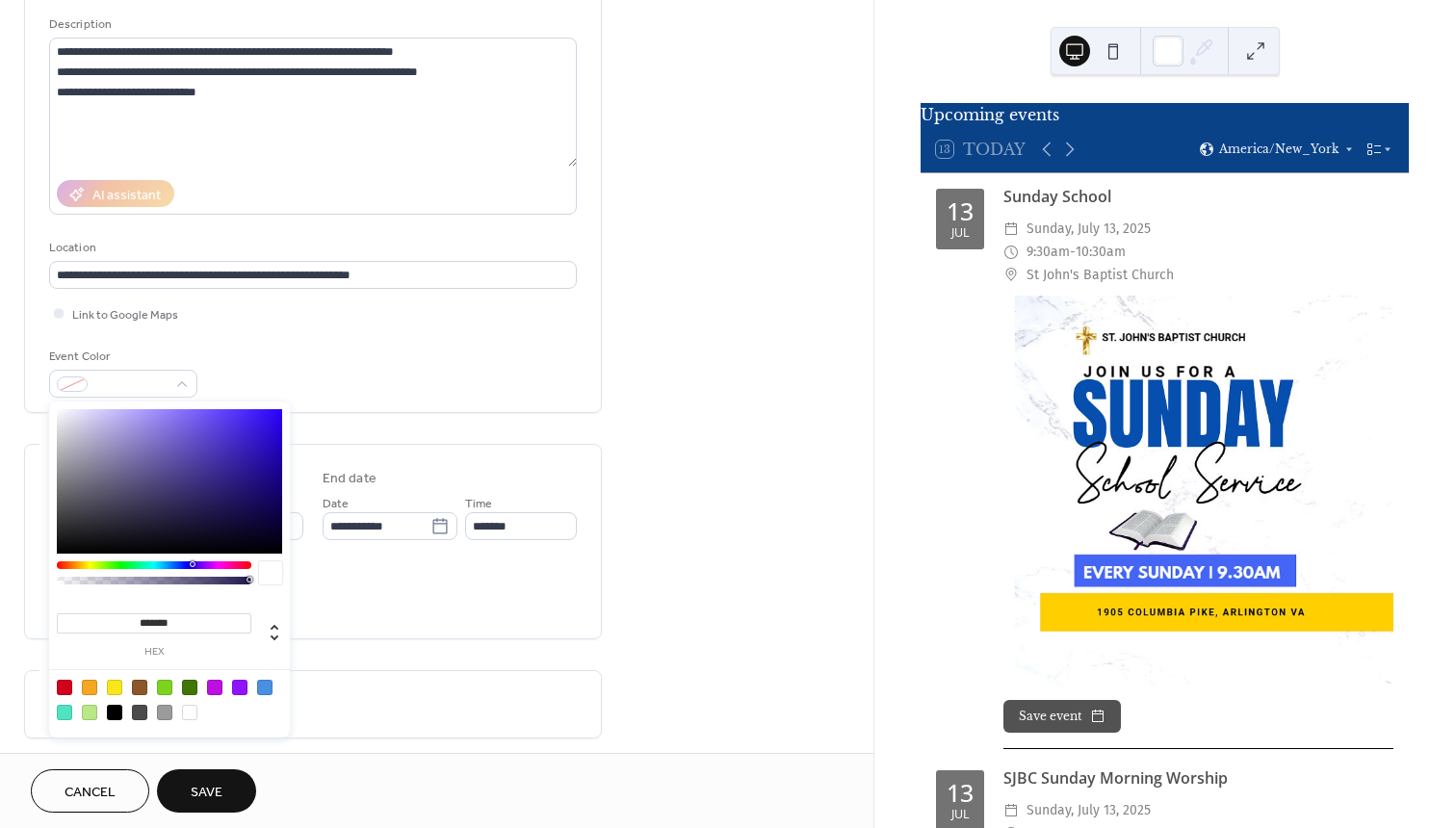 click at bounding box center [65, 712] 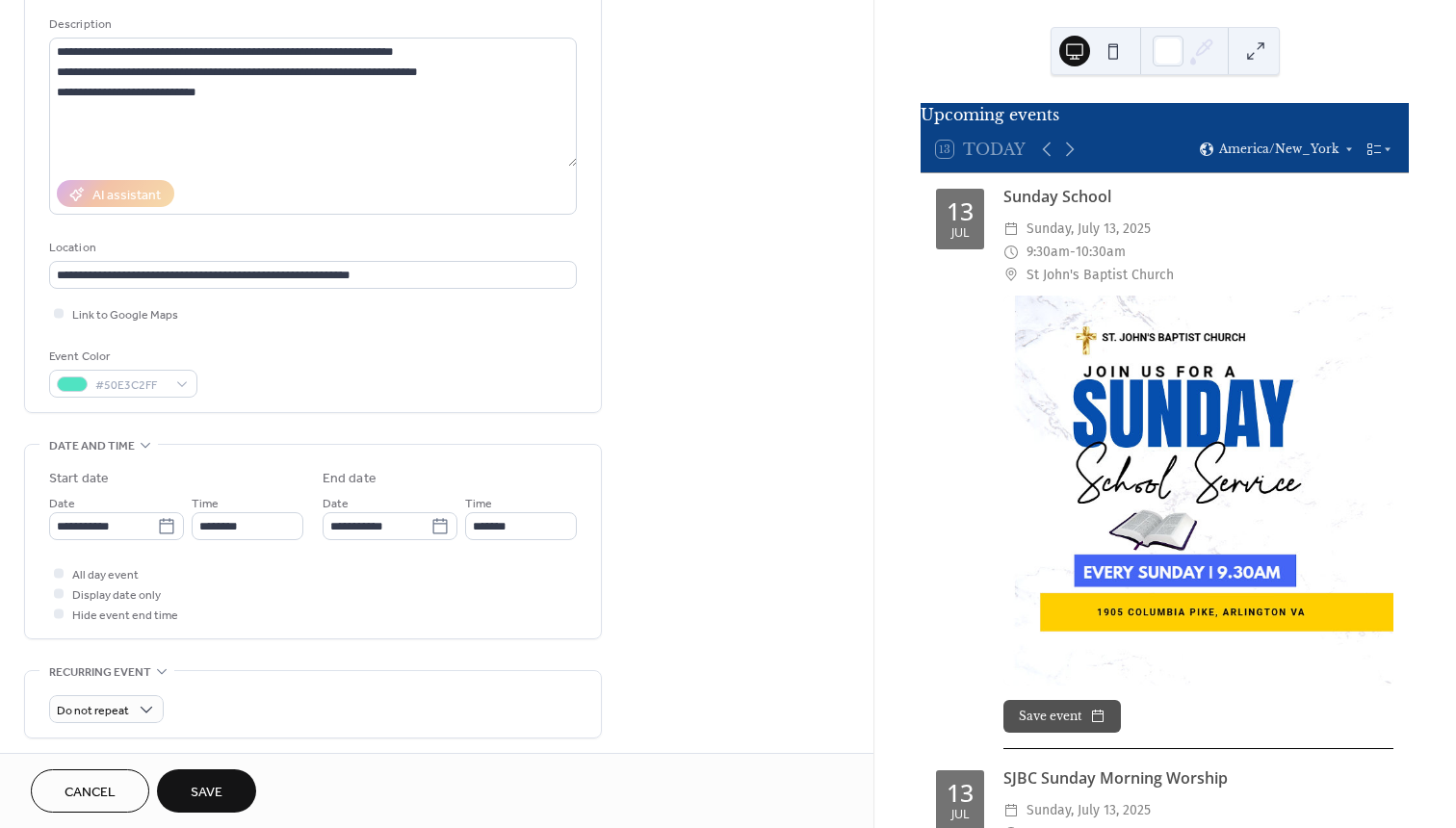 click on "Event Color #50E3C2FF" at bounding box center (313, 372) 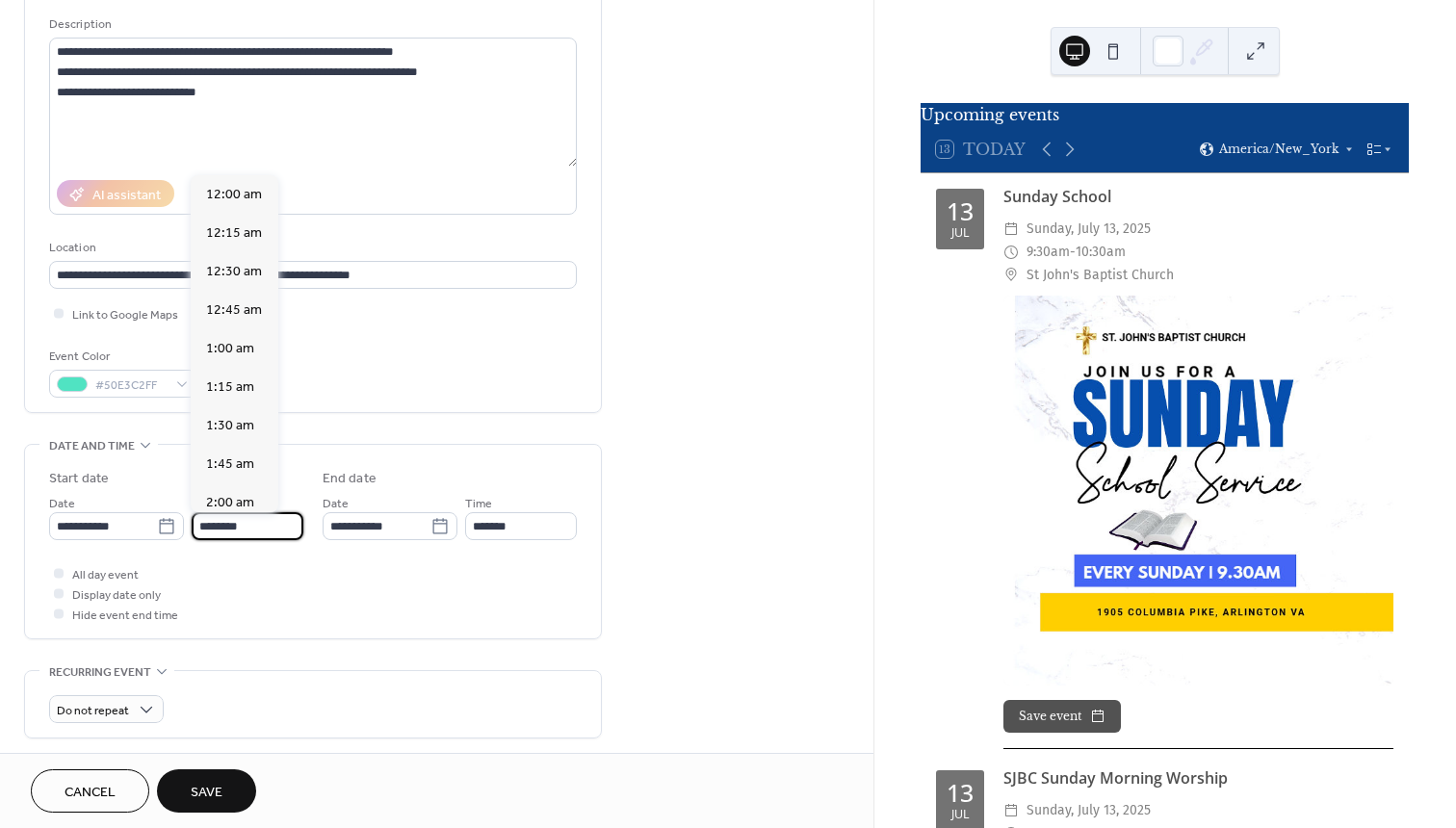 click on "********" at bounding box center (247, 526) 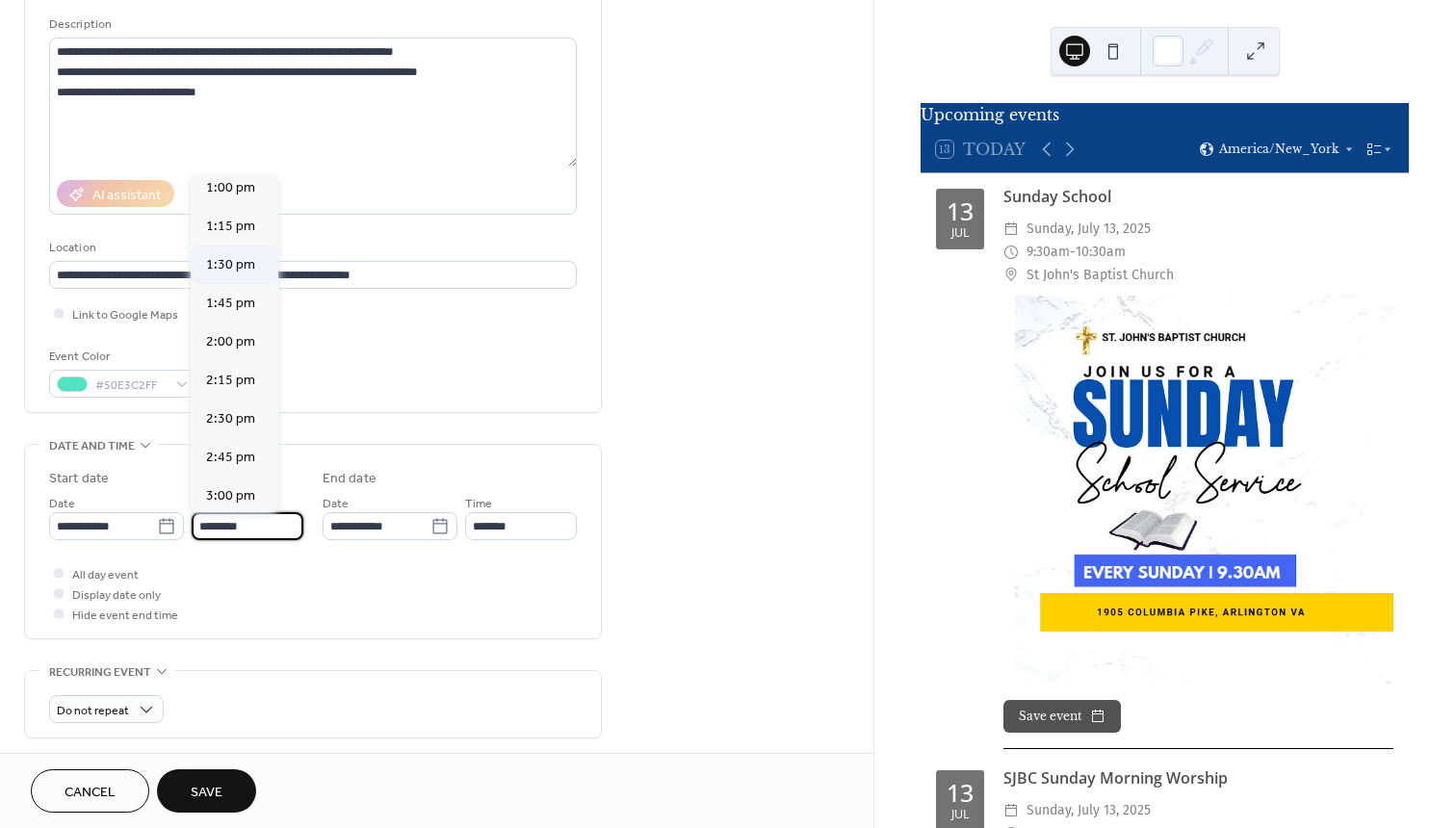 scroll, scrollTop: 2063, scrollLeft: 0, axis: vertical 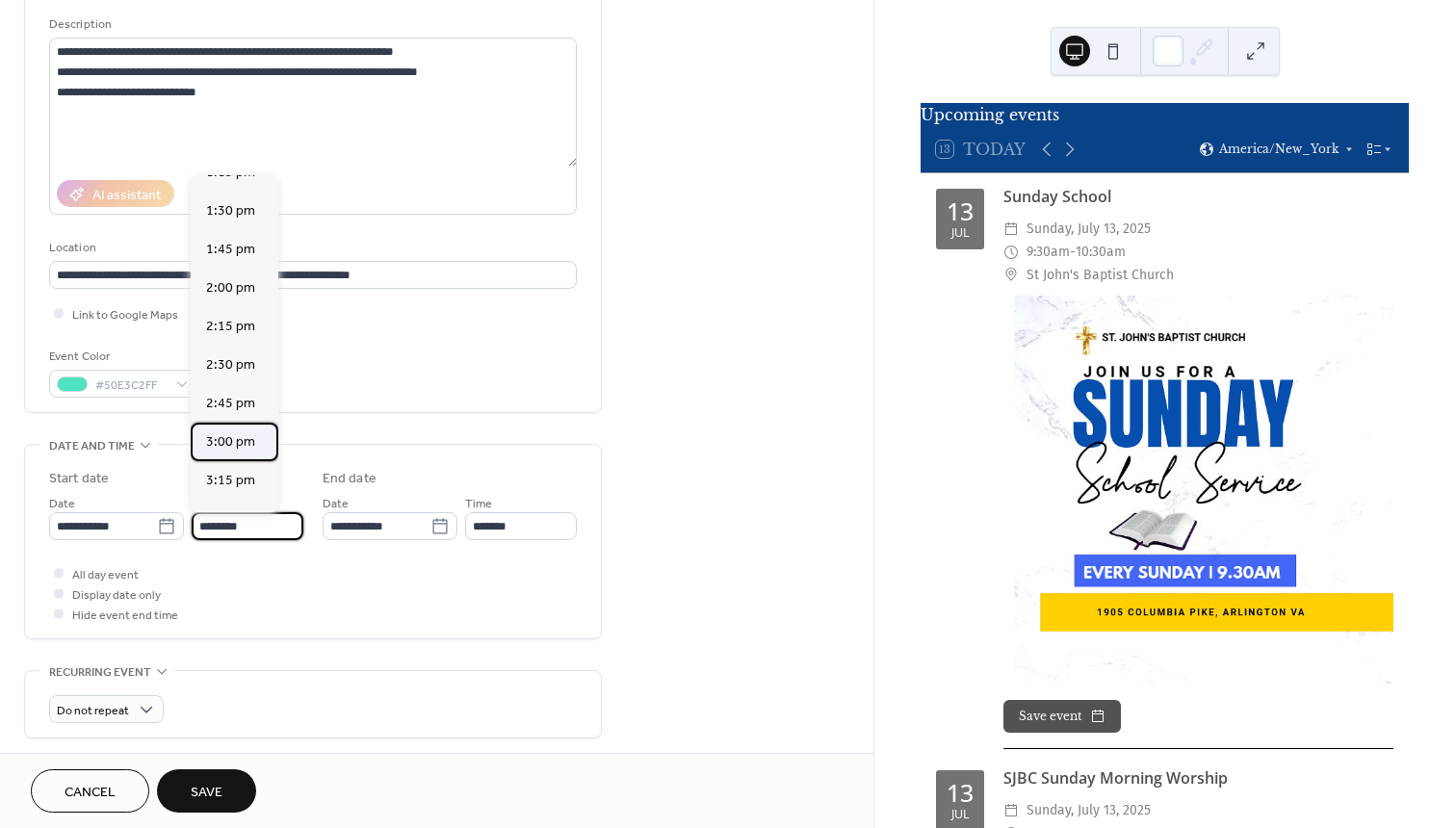 click on "3:00 pm" at bounding box center (230, 442) 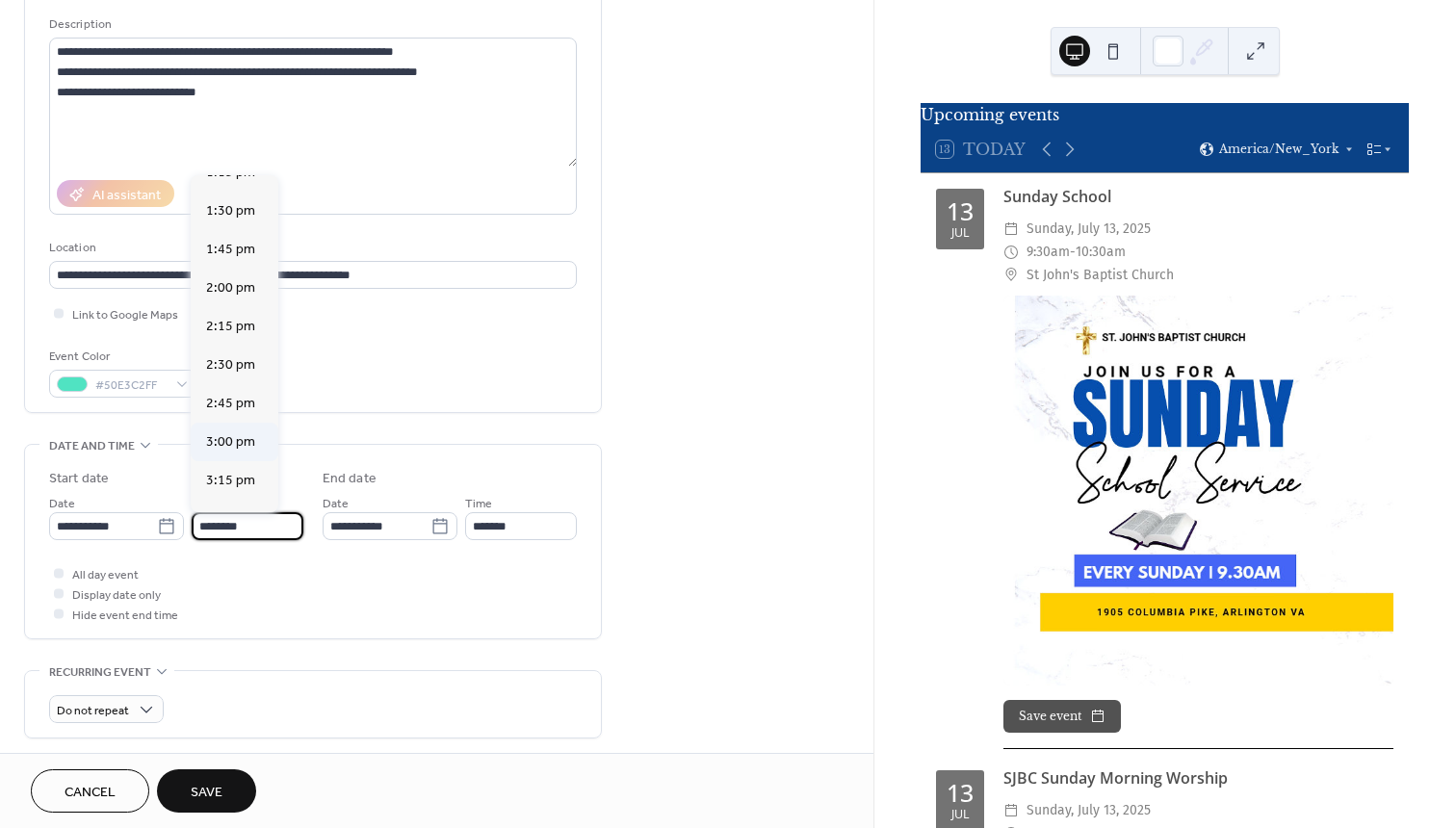 type on "*******" 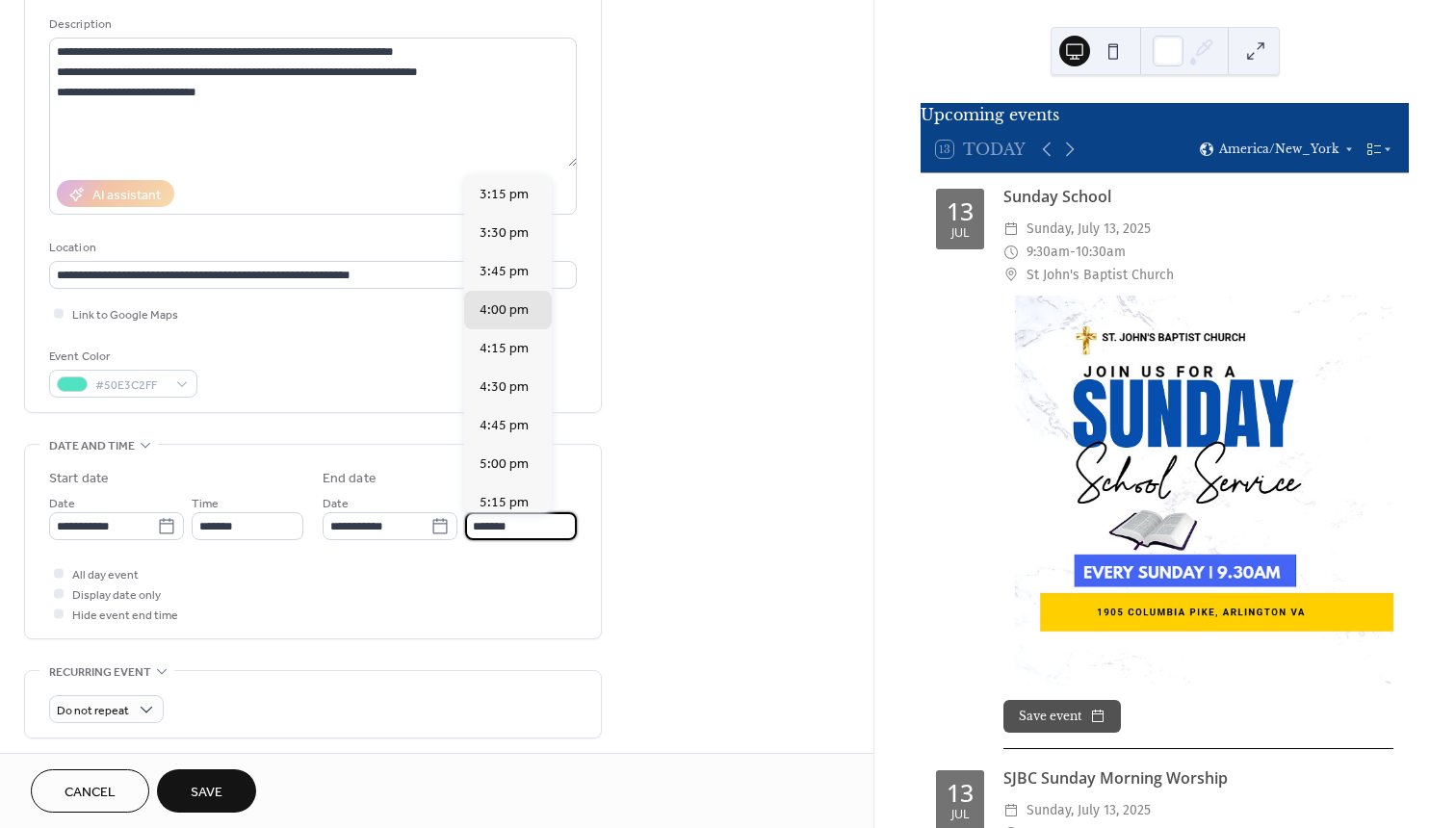 click on "*******" at bounding box center (521, 526) 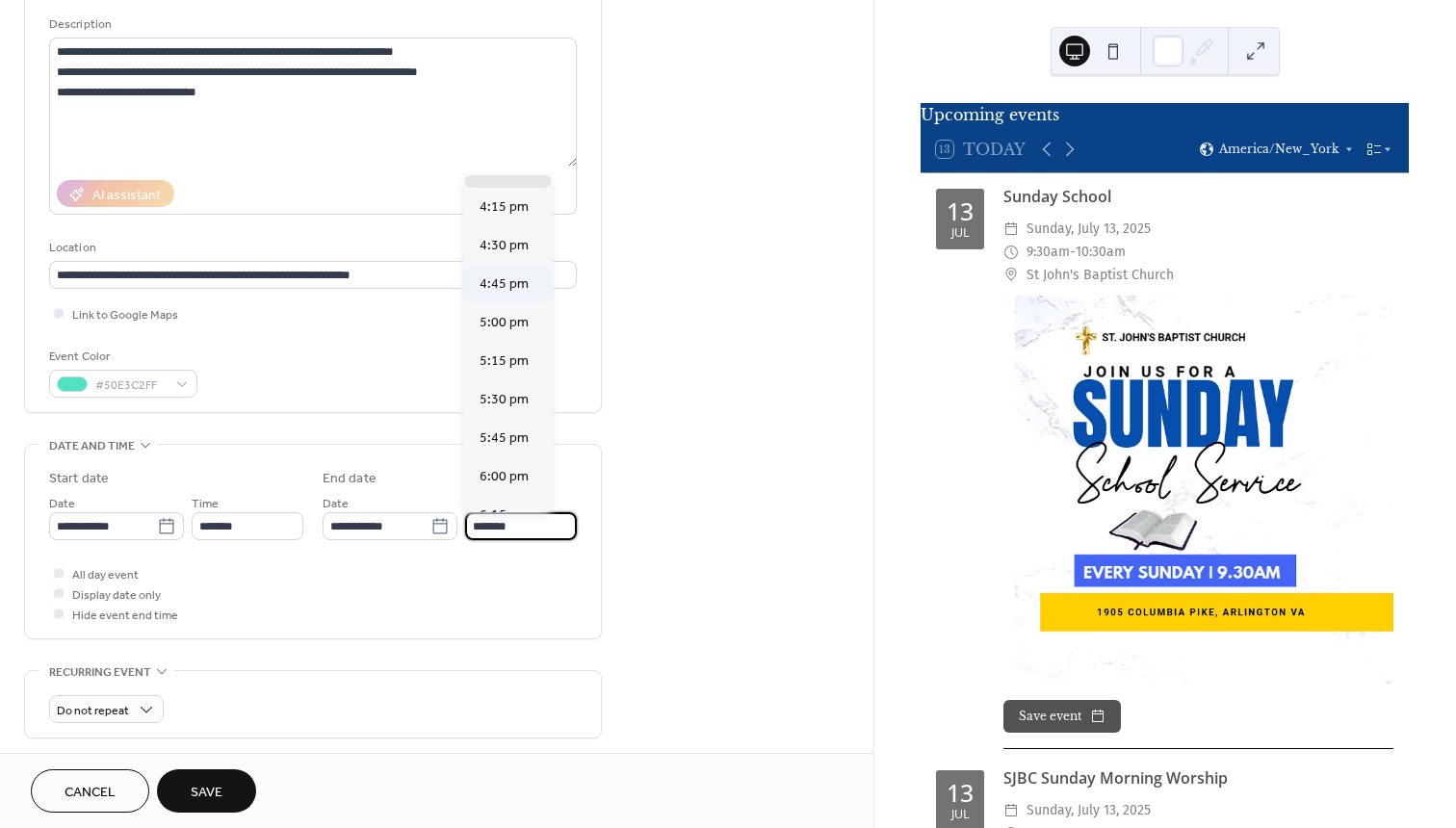 scroll, scrollTop: 160, scrollLeft: 0, axis: vertical 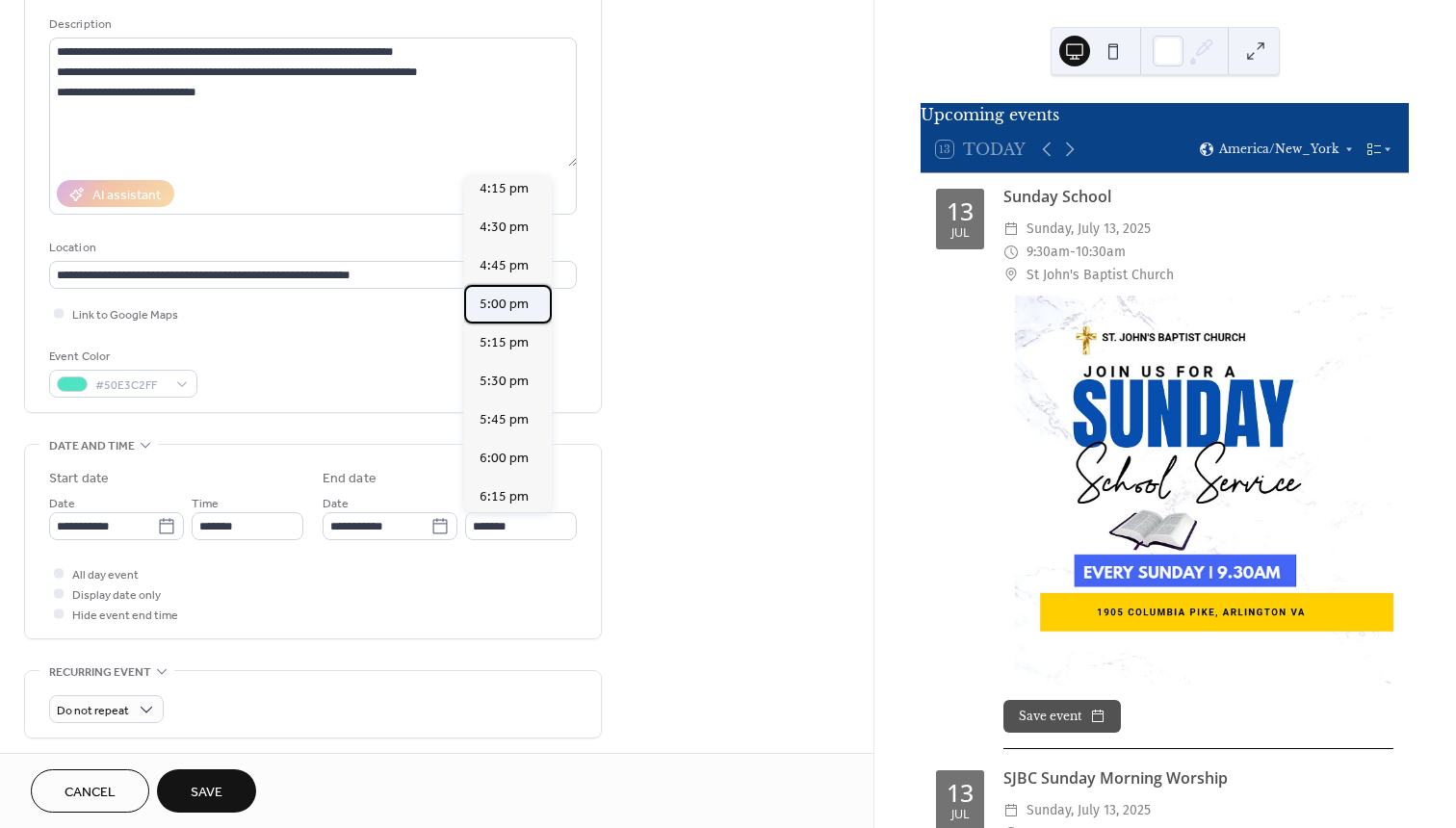 click on "5:00 pm" at bounding box center [504, 304] 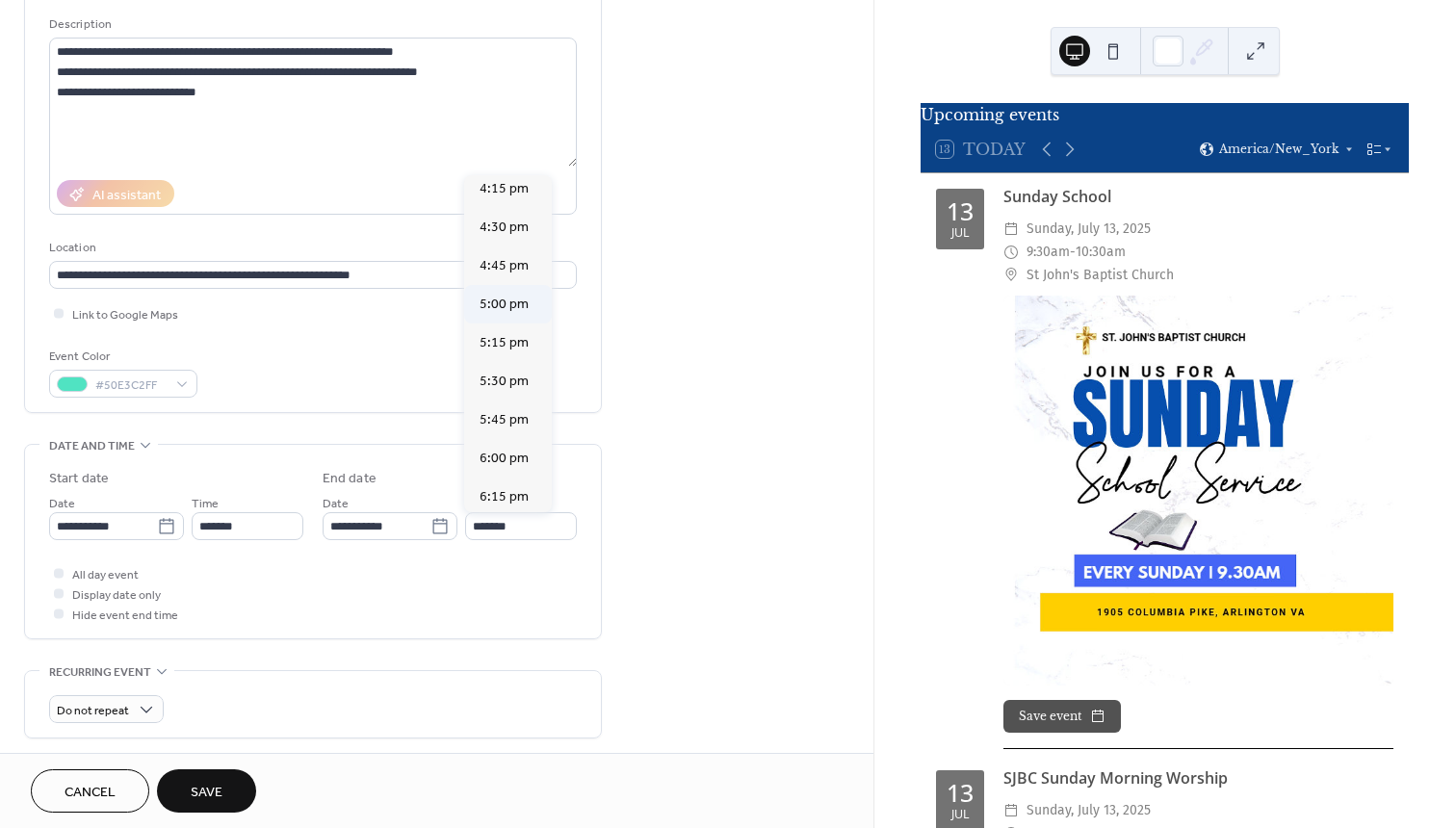 type on "*******" 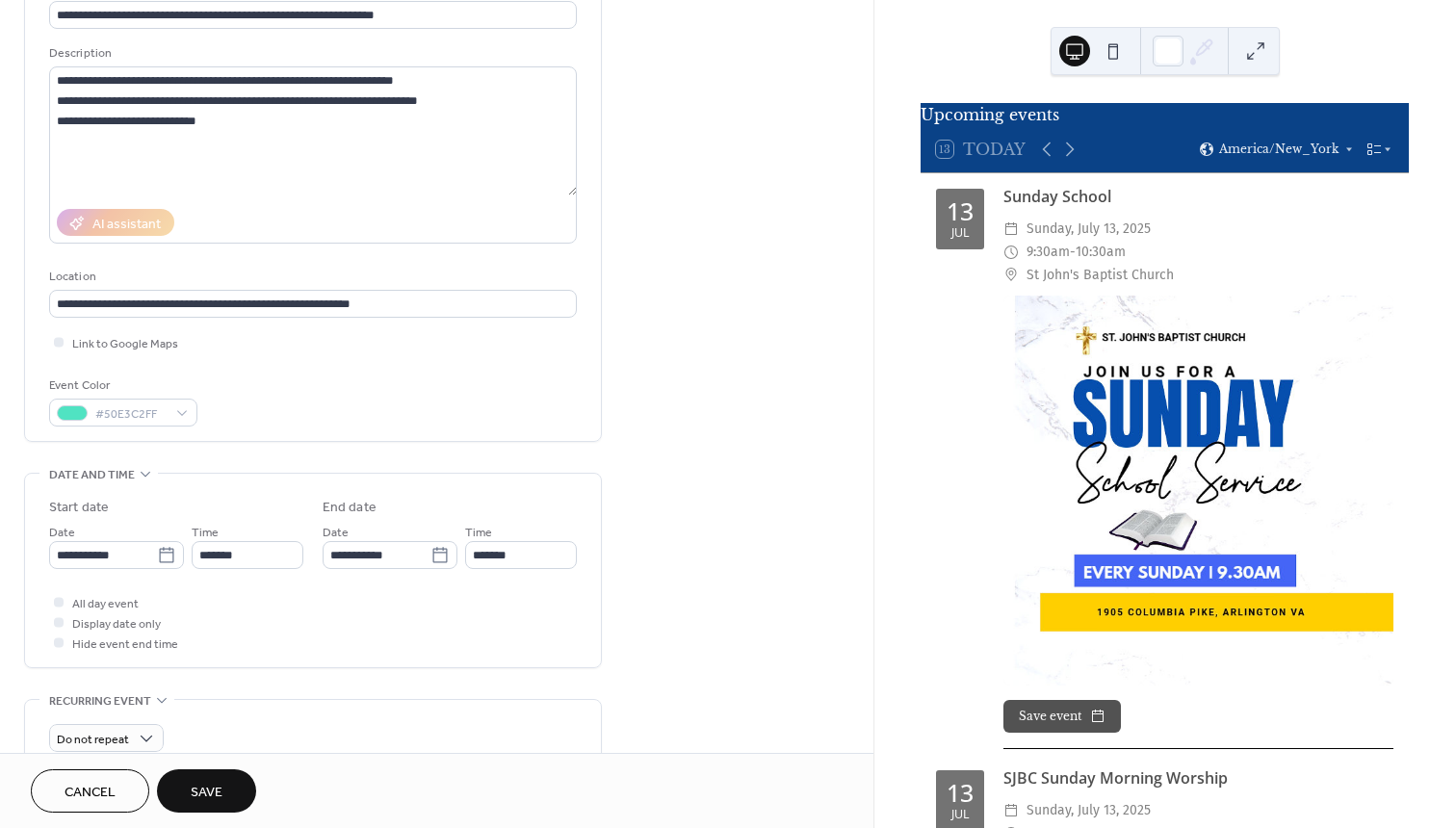 scroll, scrollTop: 656, scrollLeft: 0, axis: vertical 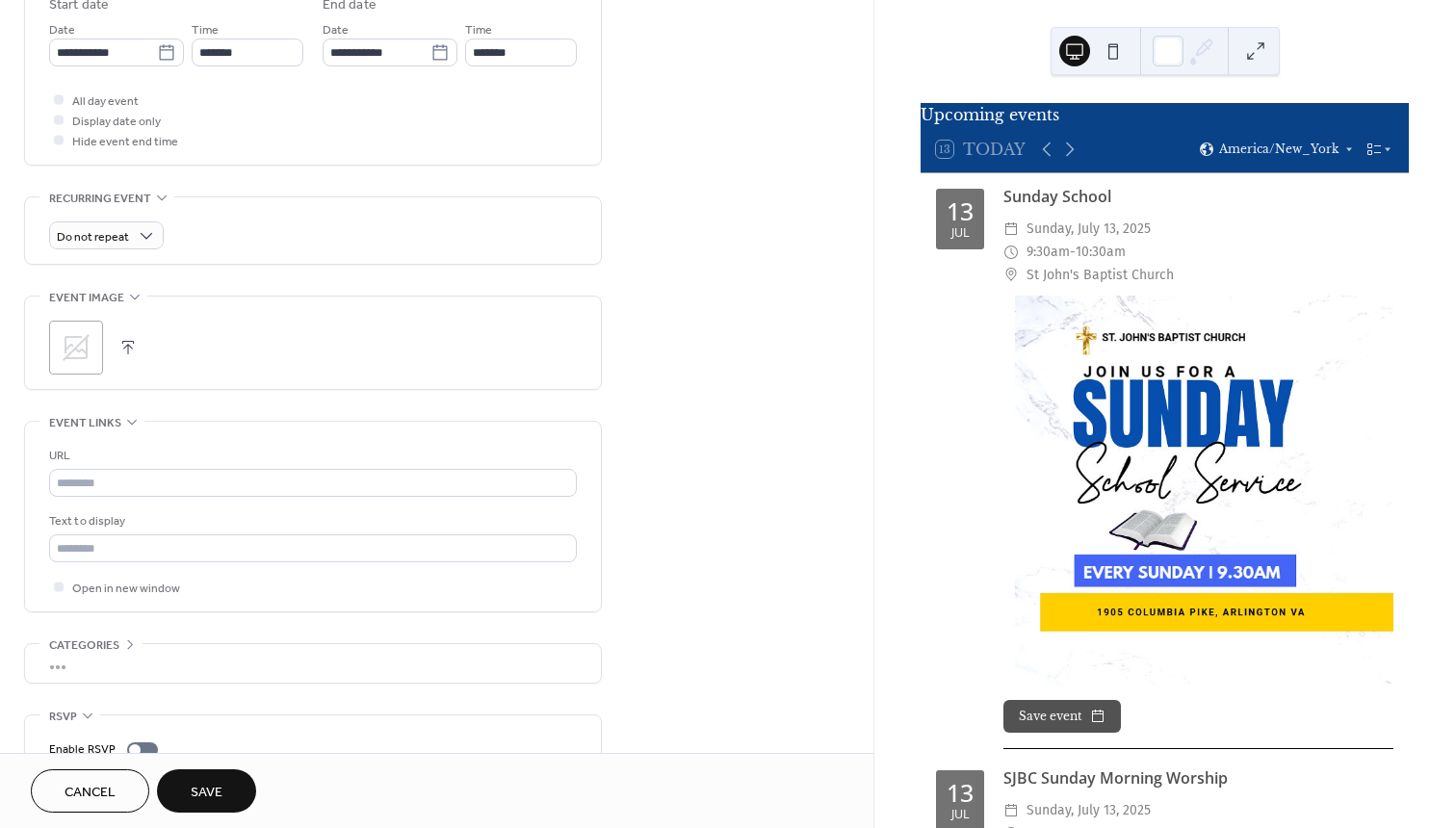 click 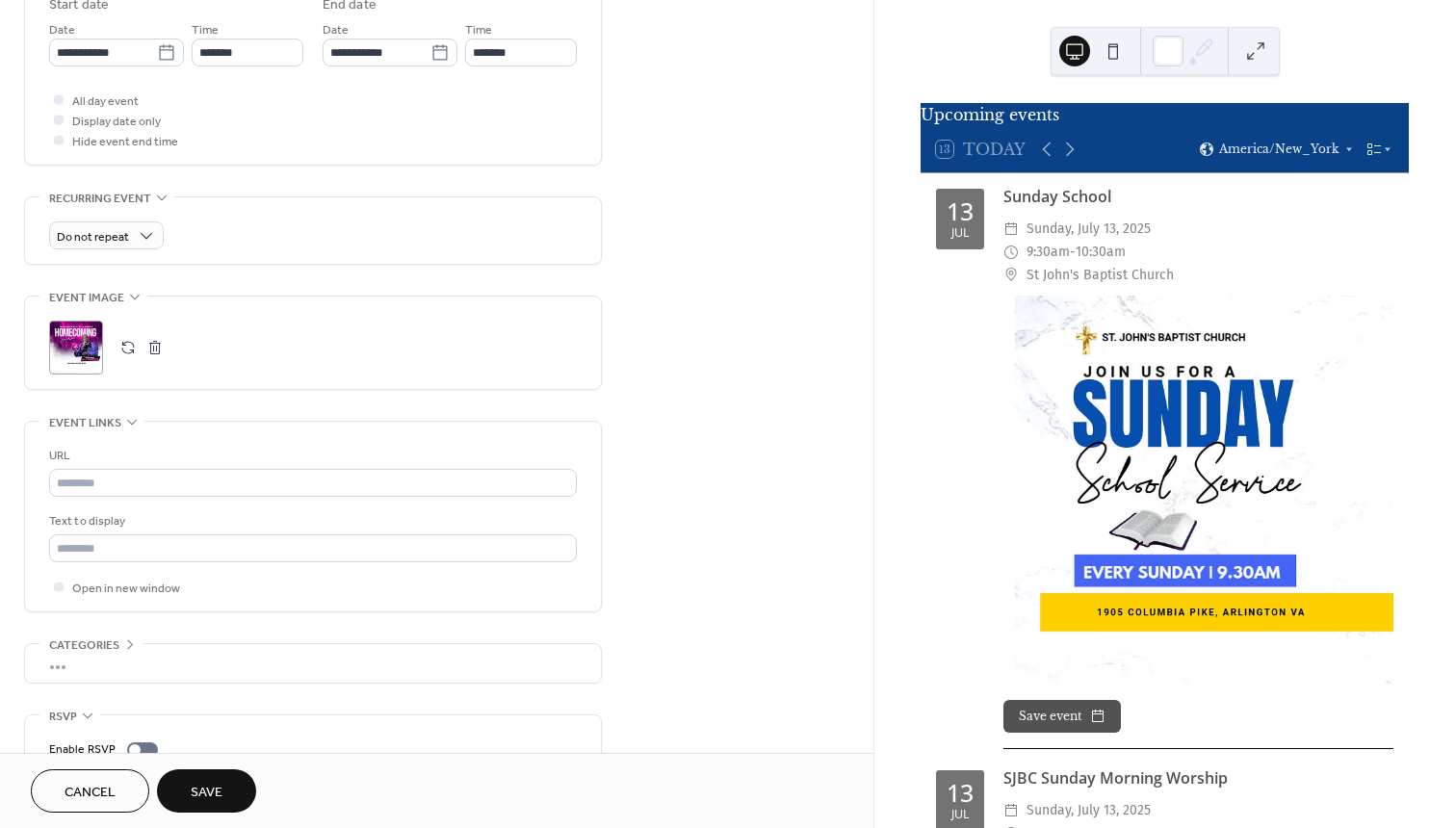 scroll, scrollTop: 740, scrollLeft: 0, axis: vertical 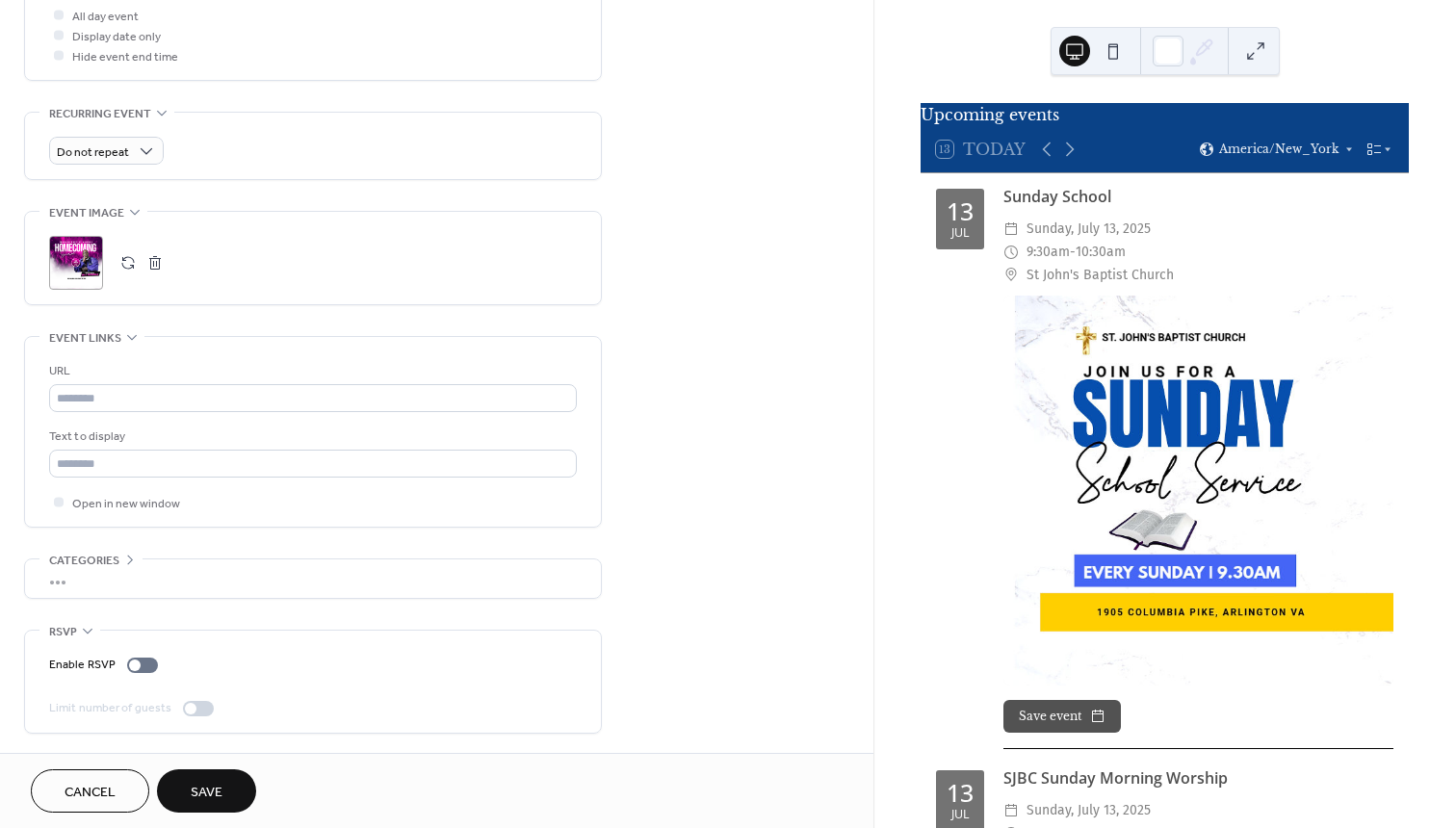 click on "Save" at bounding box center [206, 792] 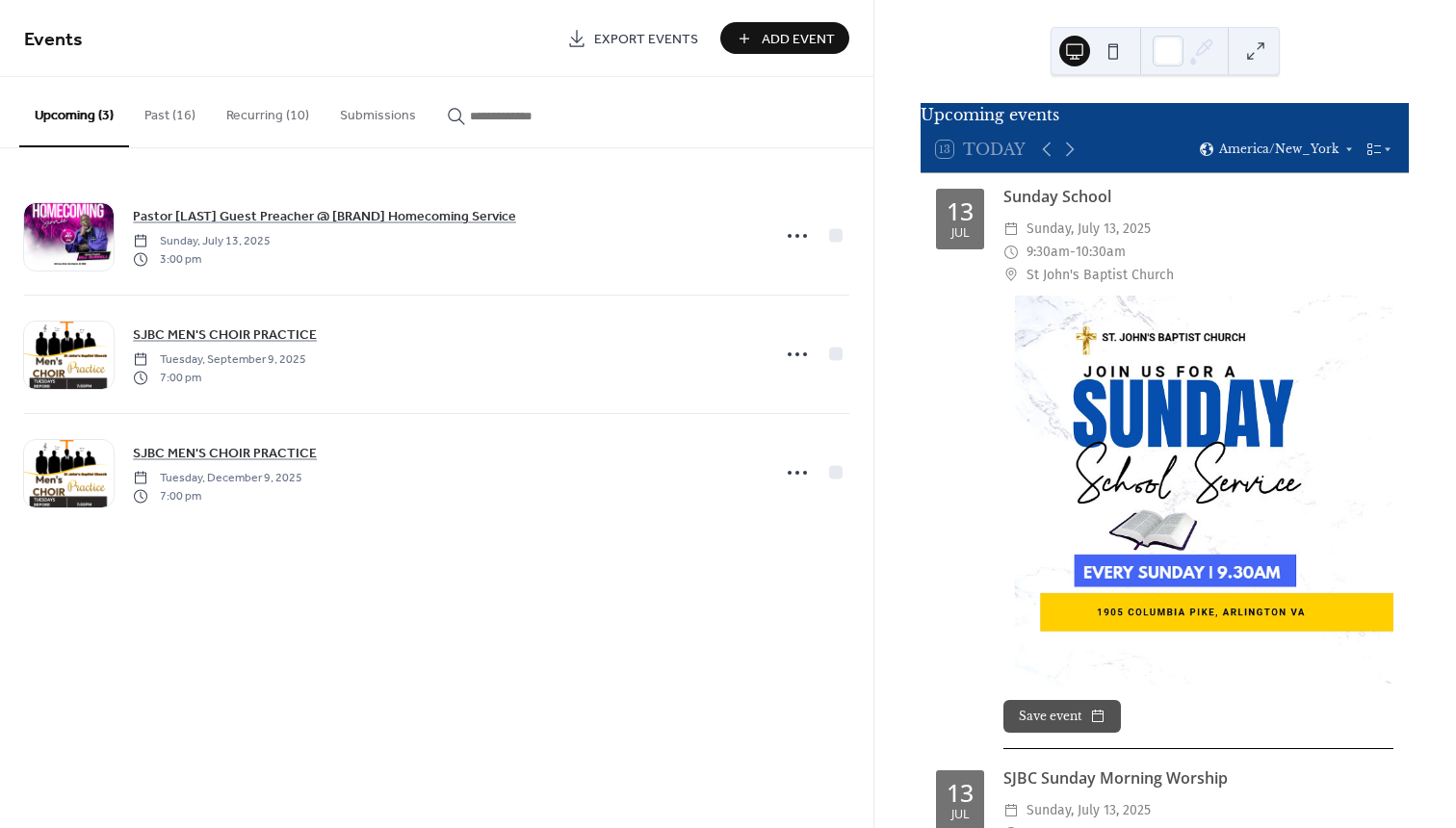 click on "Past  (16)" at bounding box center [169, 111] 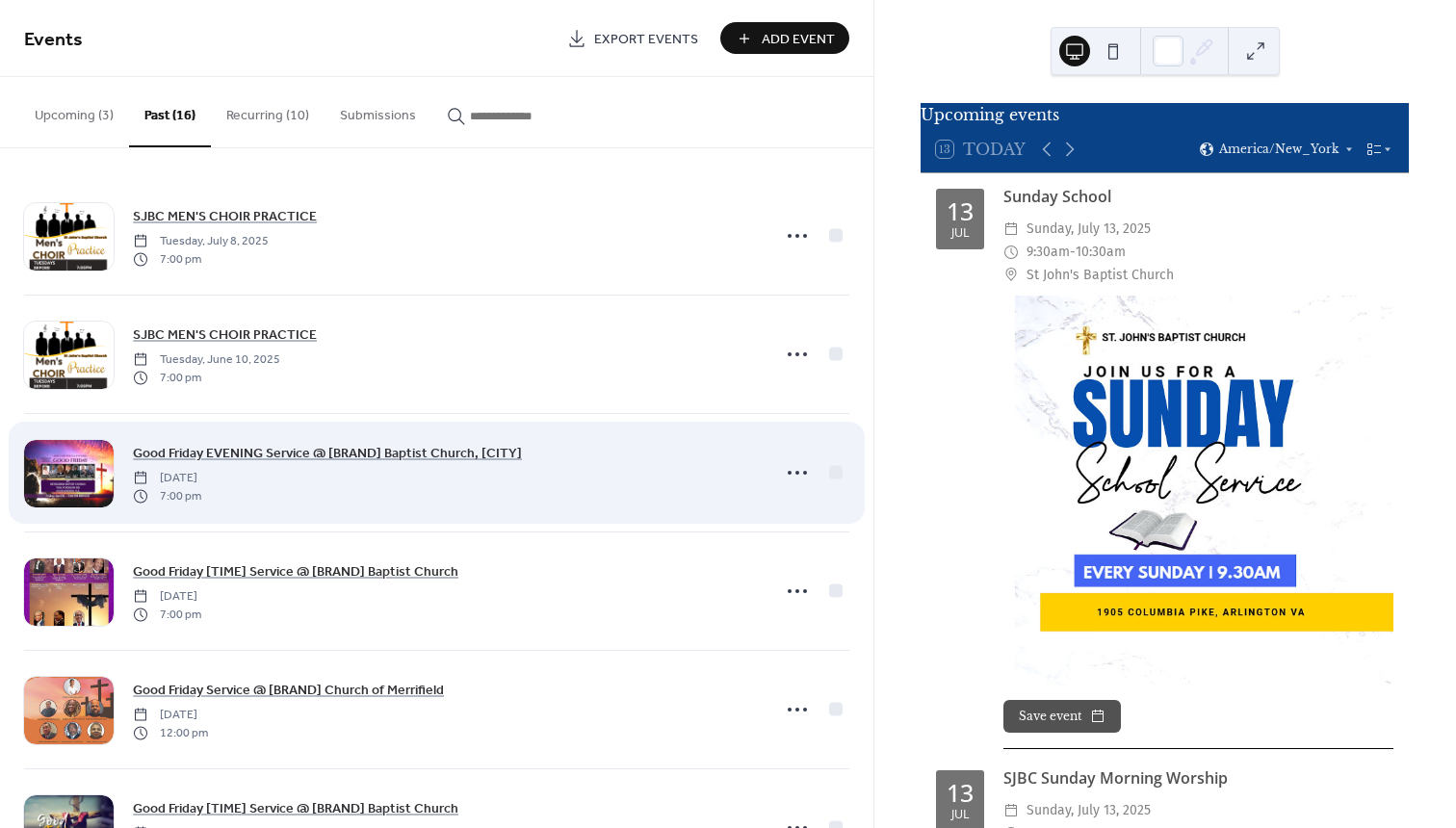 scroll, scrollTop: 118, scrollLeft: 0, axis: vertical 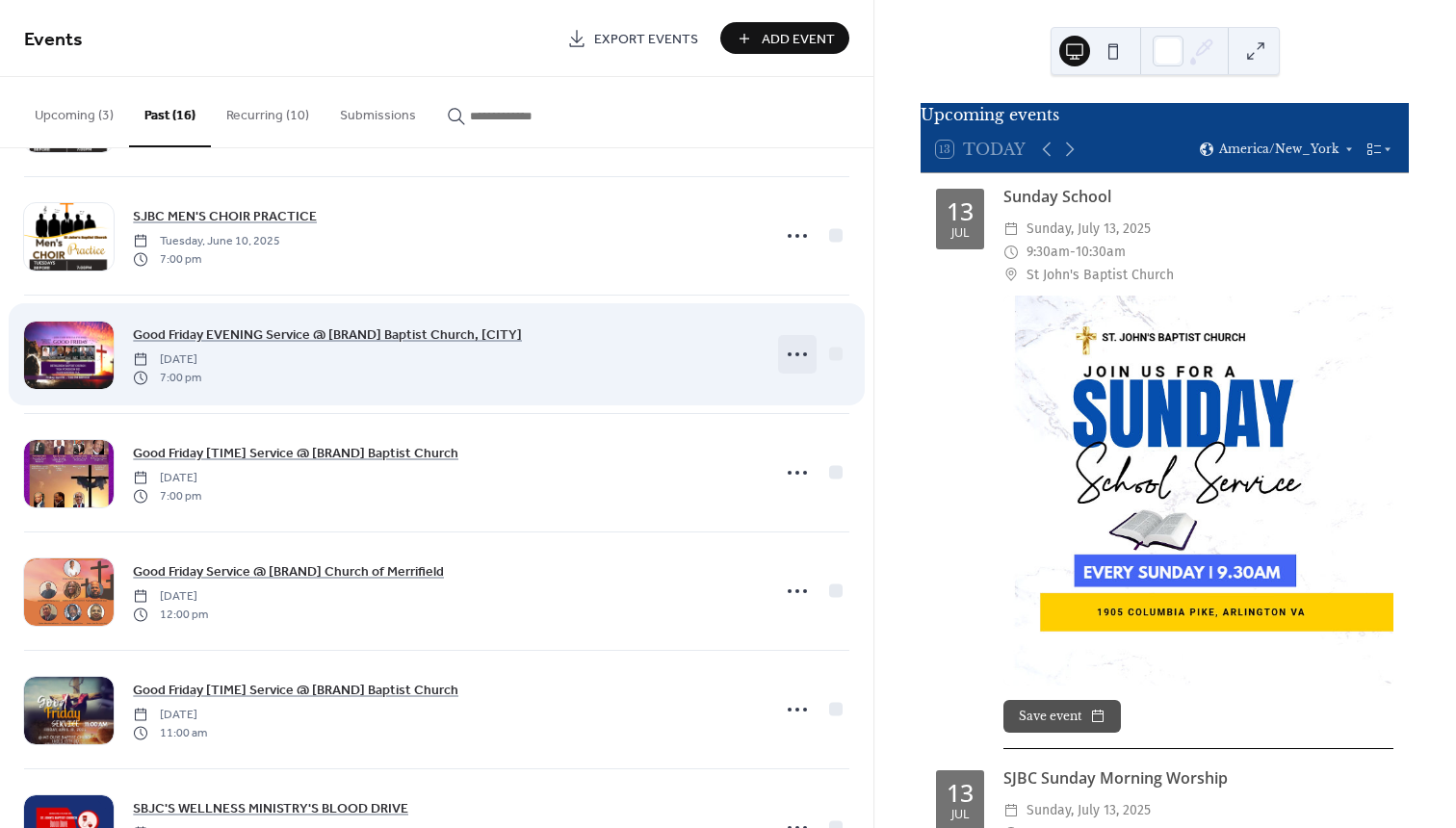 click 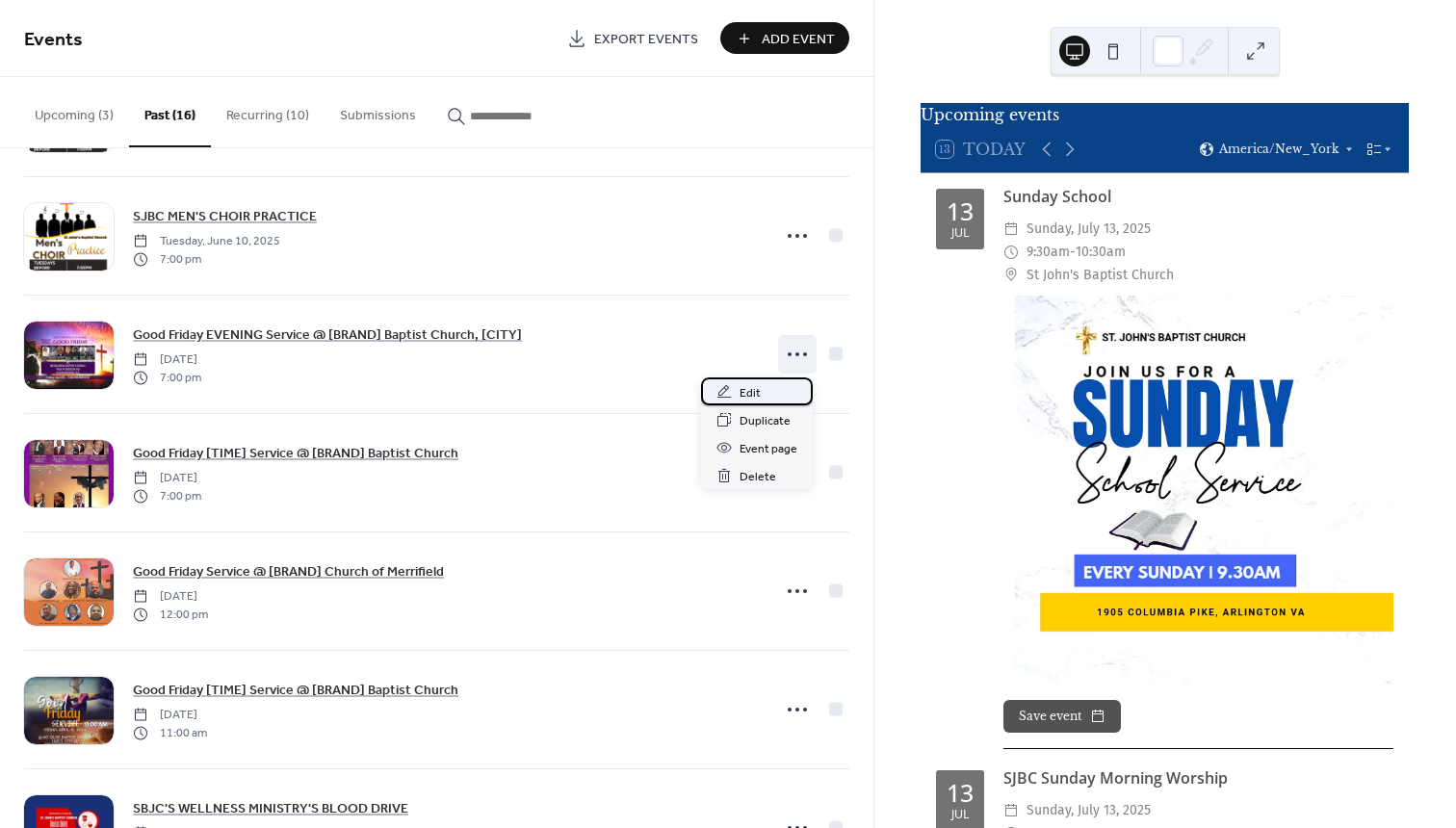 click on "Edit" at bounding box center (750, 393) 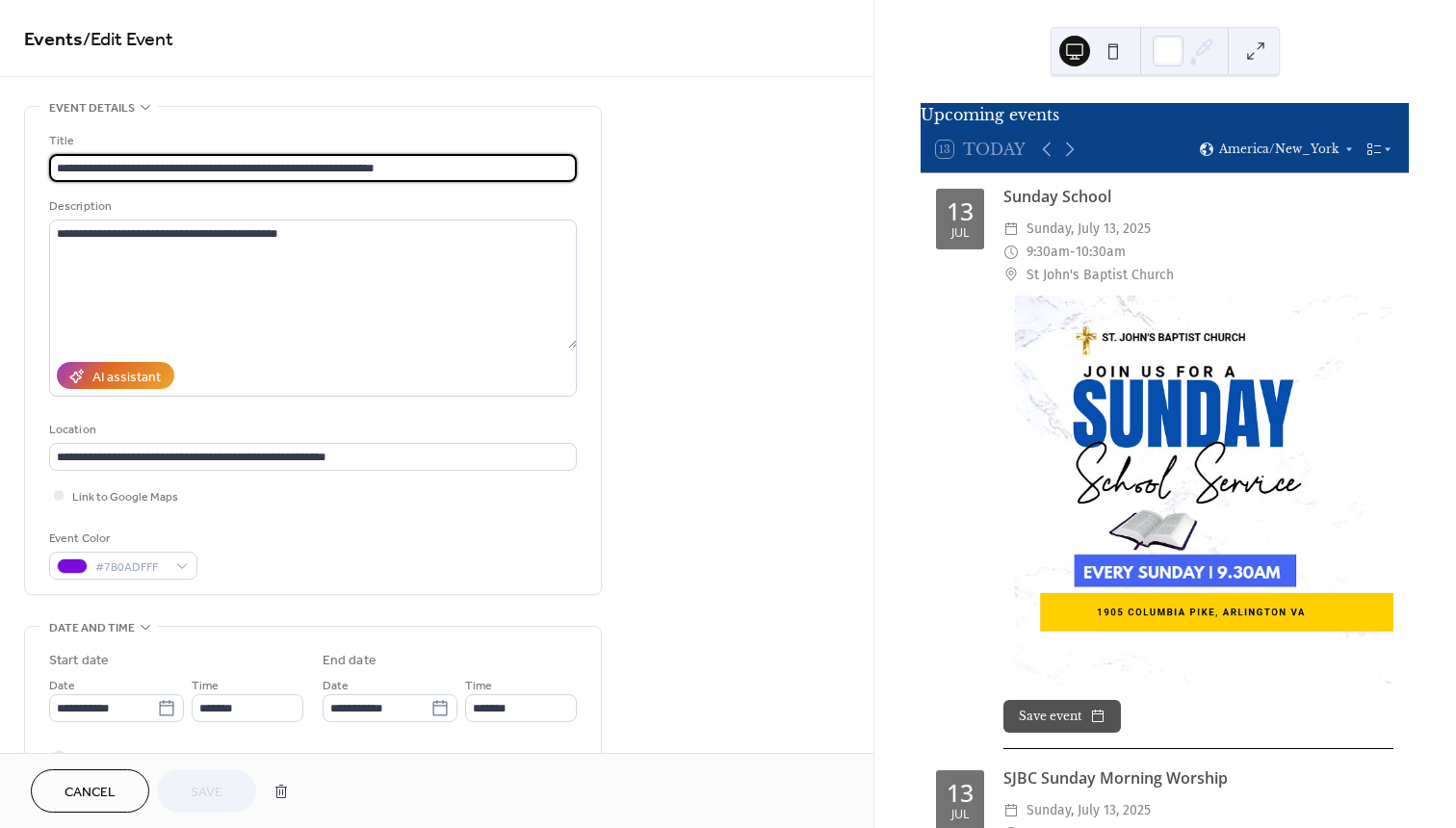 scroll, scrollTop: 22, scrollLeft: 0, axis: vertical 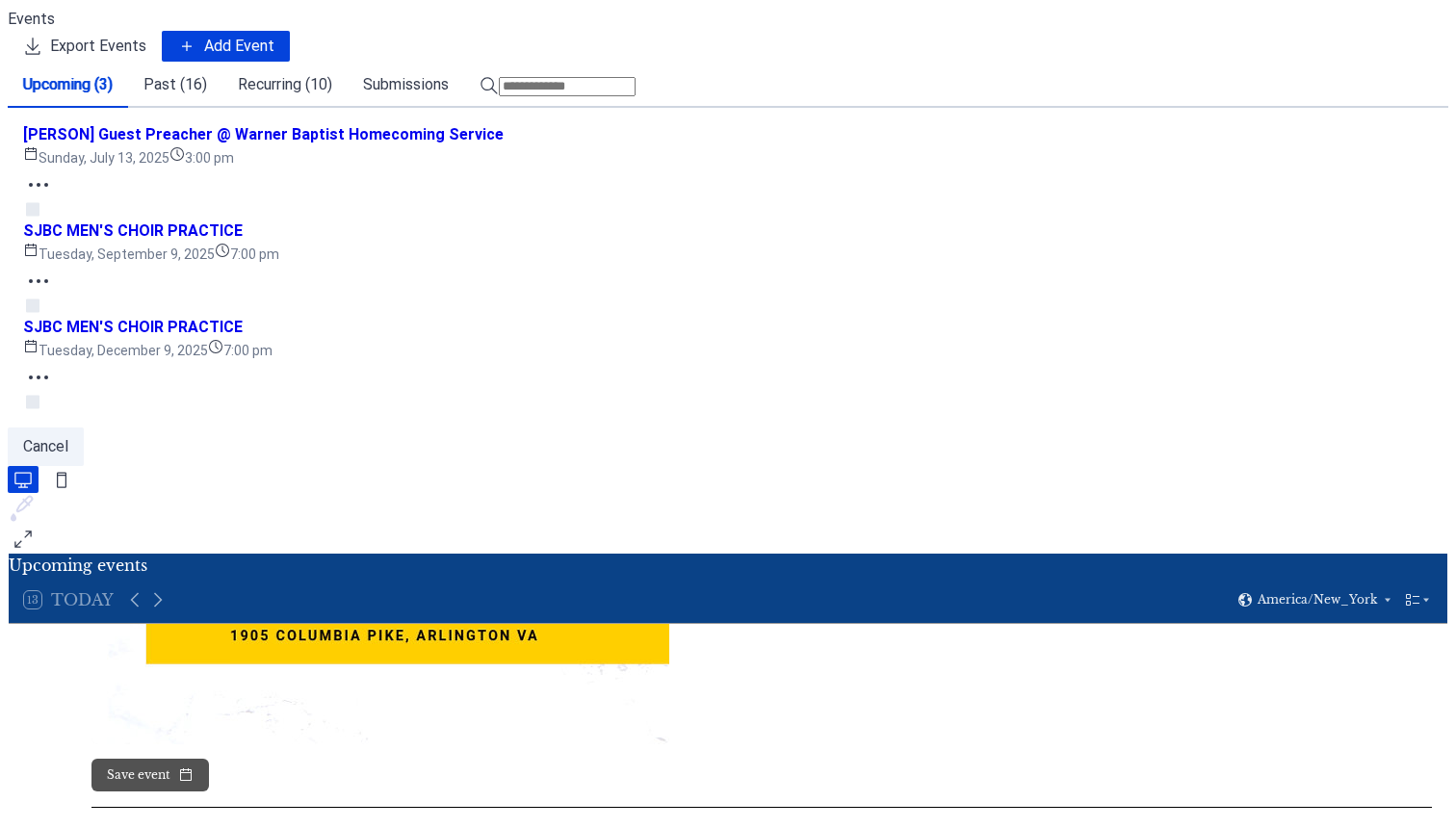 click on "[PERSON]  Guest Preacher @ Warner Baptist Homecoming Service Sunday, [MONTH] [DAY], [YEAR] [TIME]" at bounding box center [728, 146] 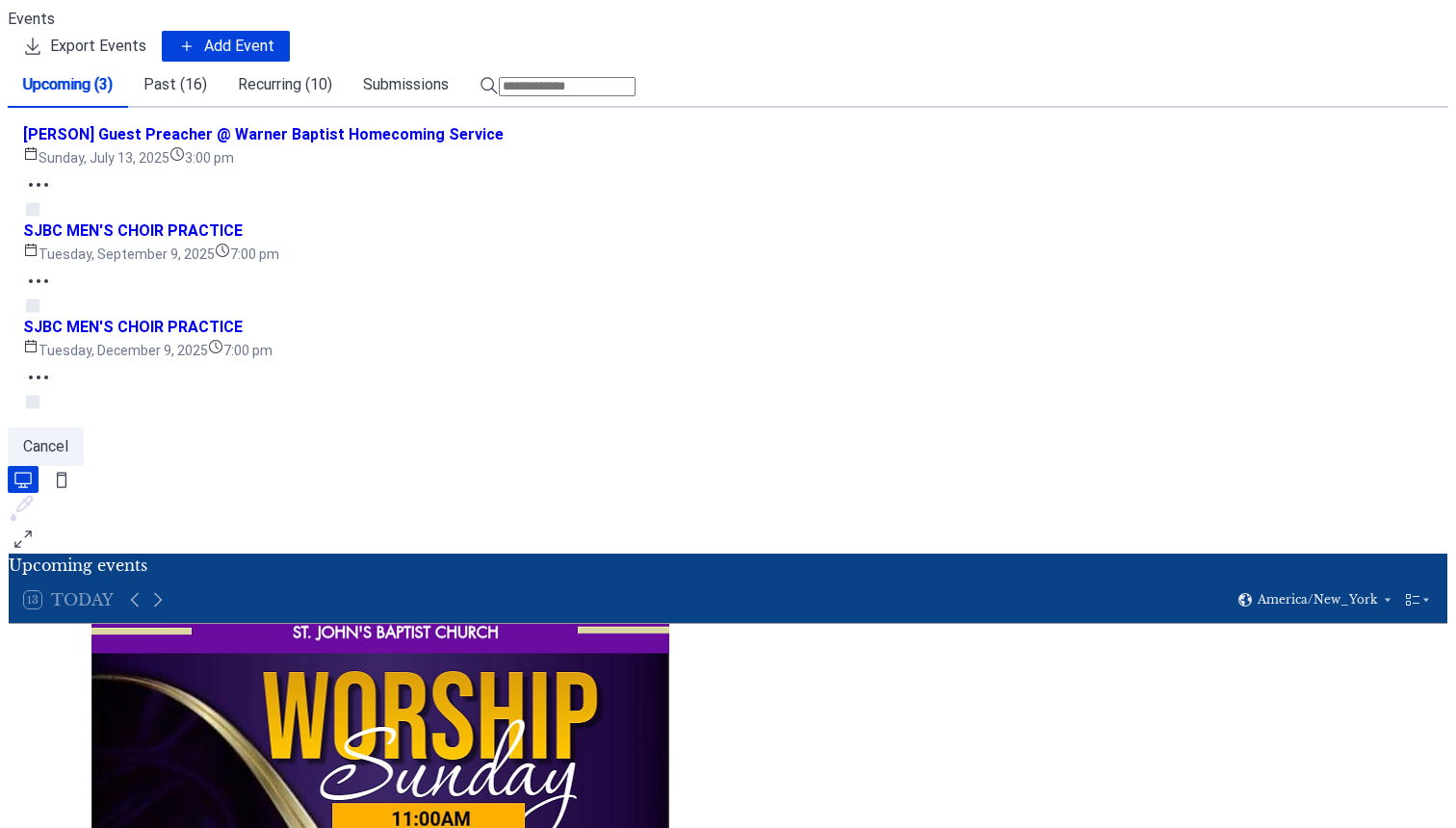 scroll, scrollTop: 1112, scrollLeft: 0, axis: vertical 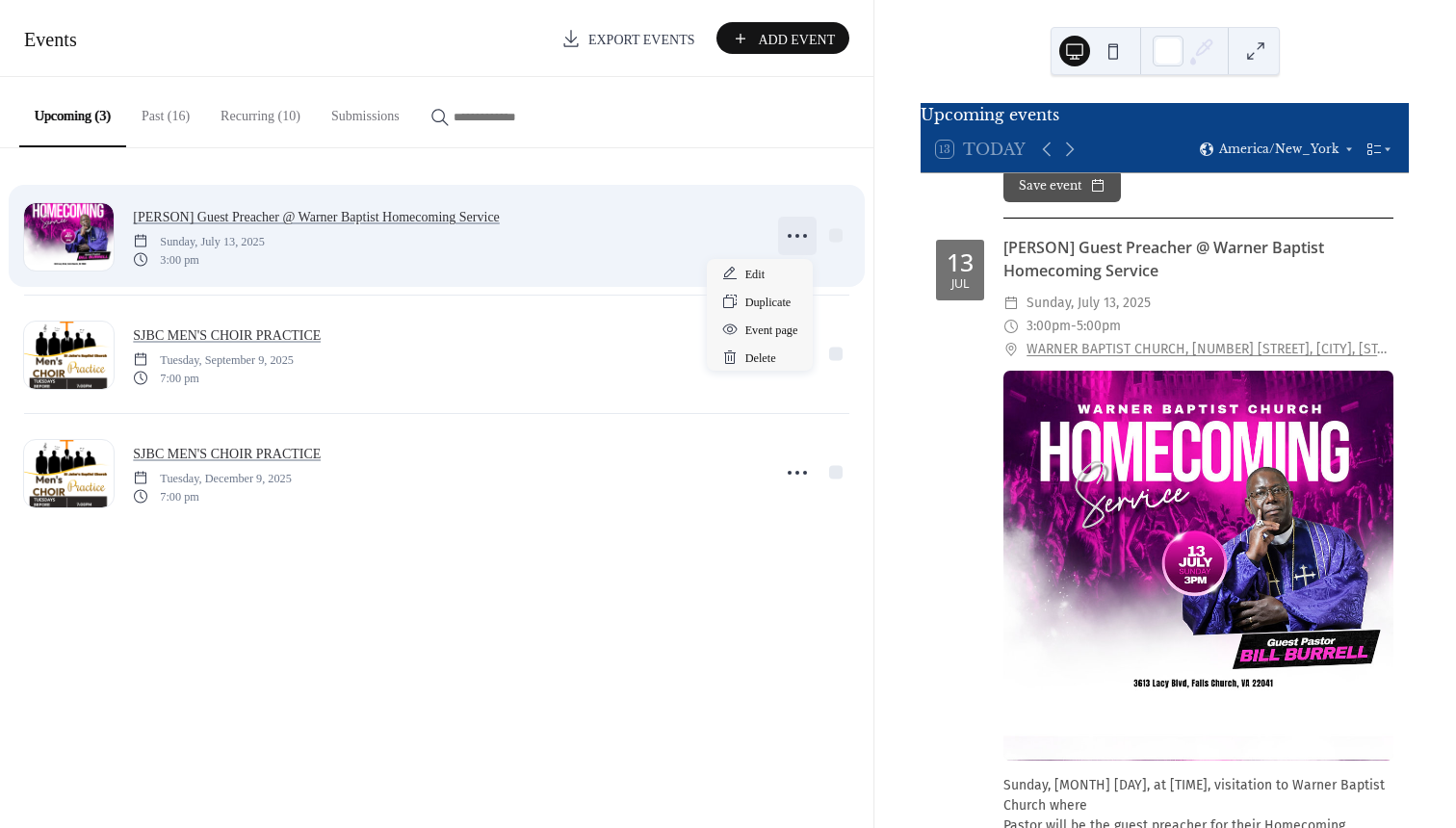 click 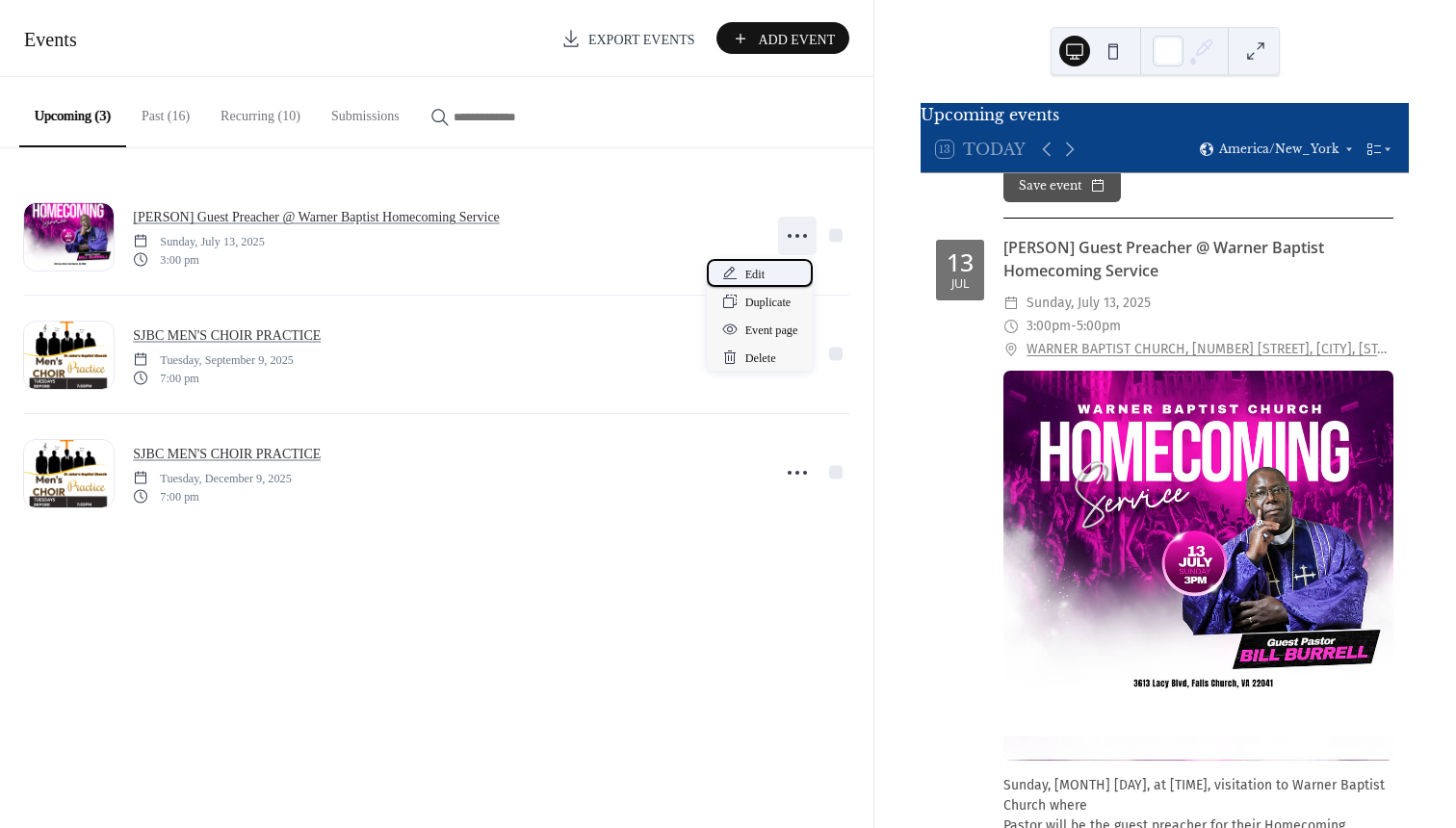 click on "Edit" at bounding box center (756, 274) 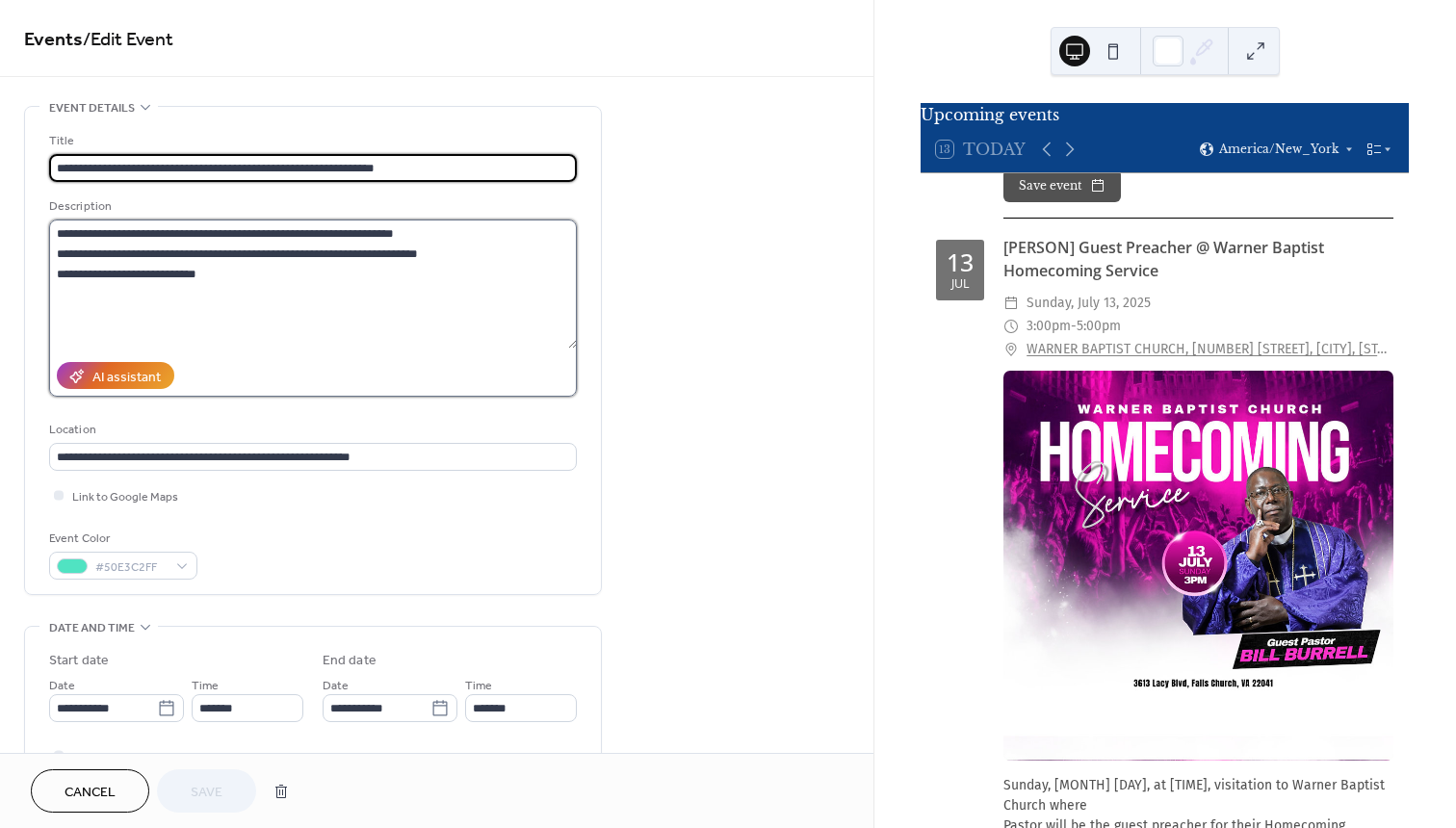 click on "**********" at bounding box center [313, 284] 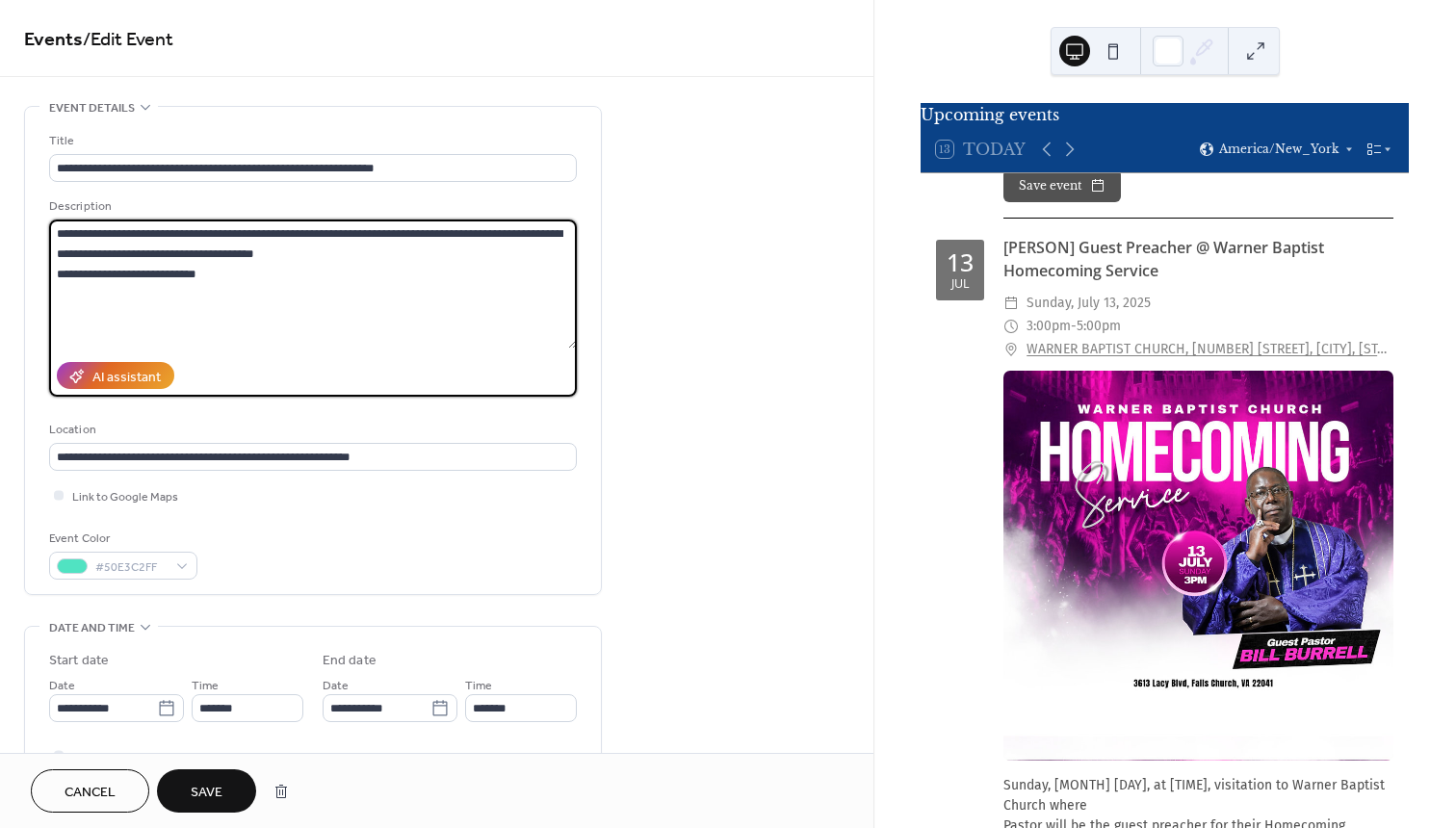 click on "**********" at bounding box center (313, 284) 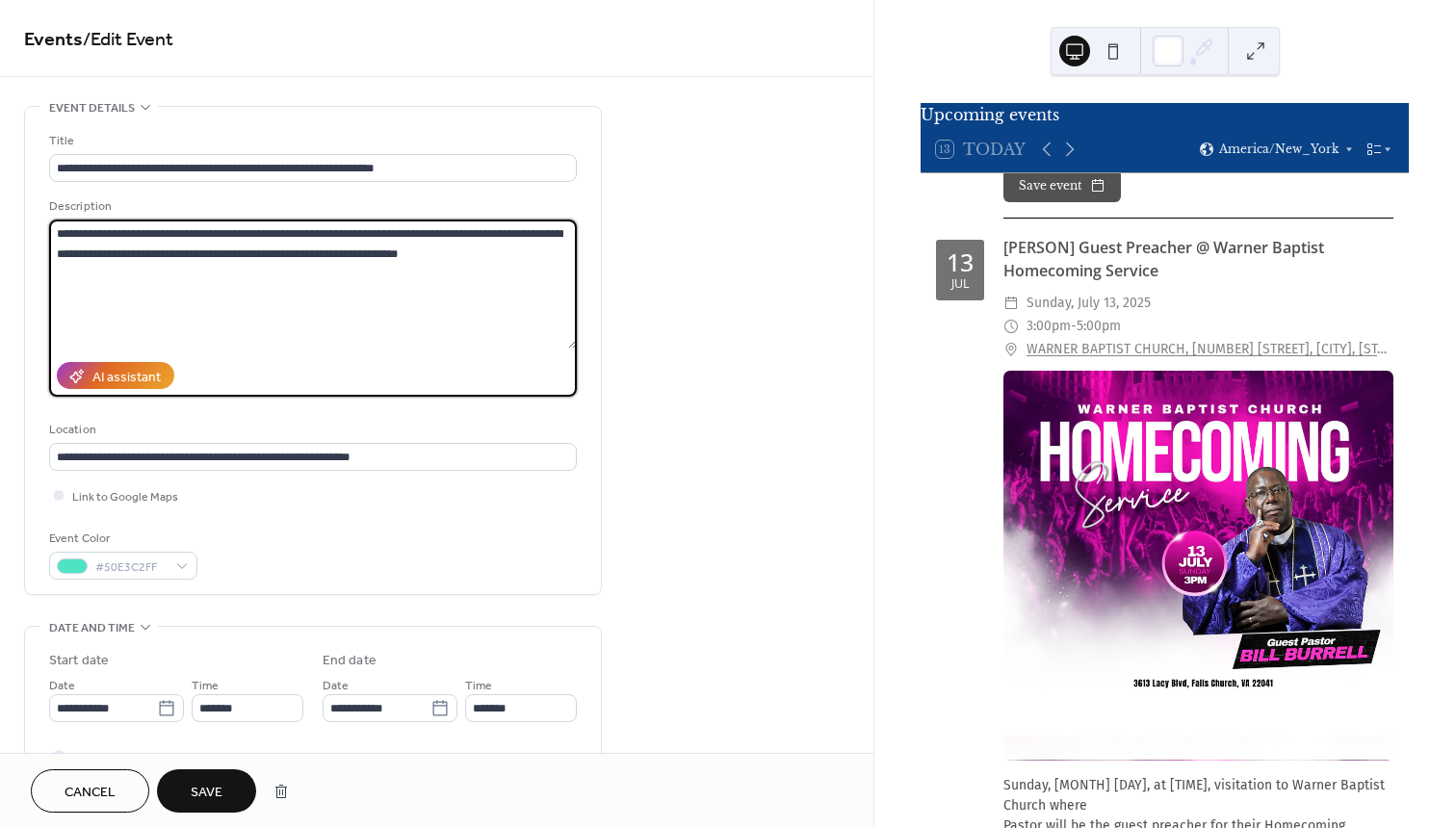 type on "**********" 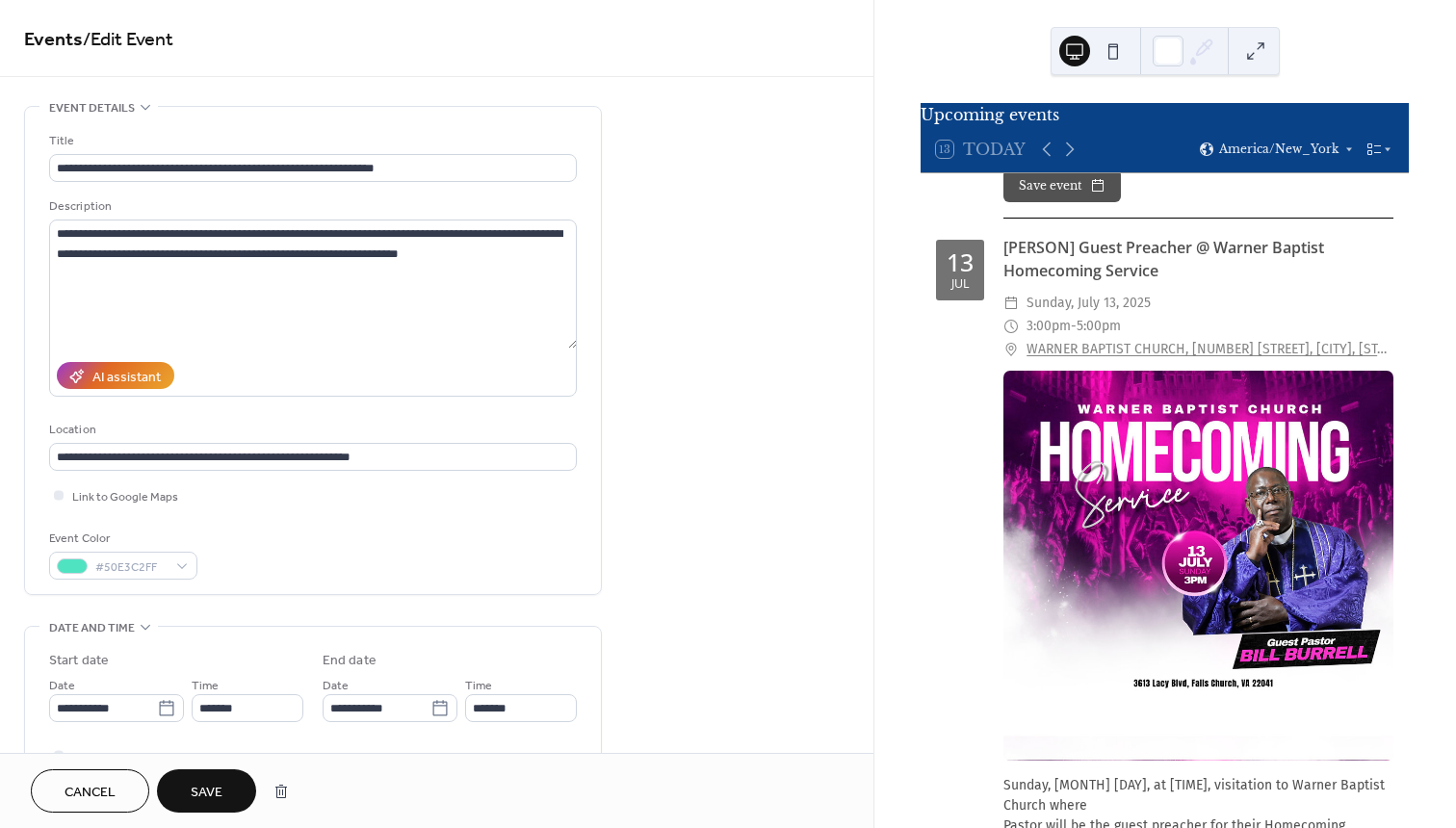 click on "Save" at bounding box center [206, 790] 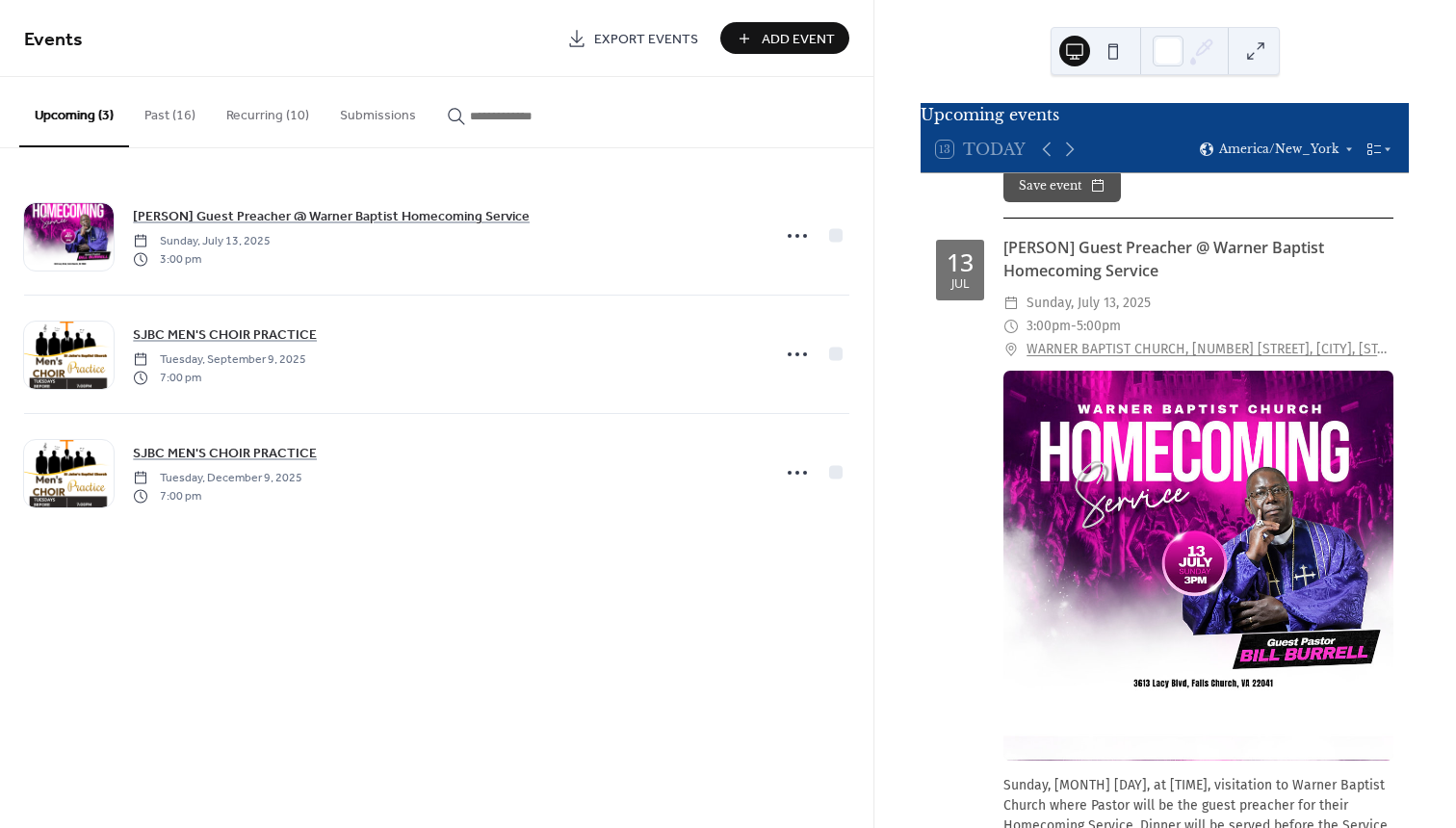 click on "Add Event" at bounding box center [798, 39] 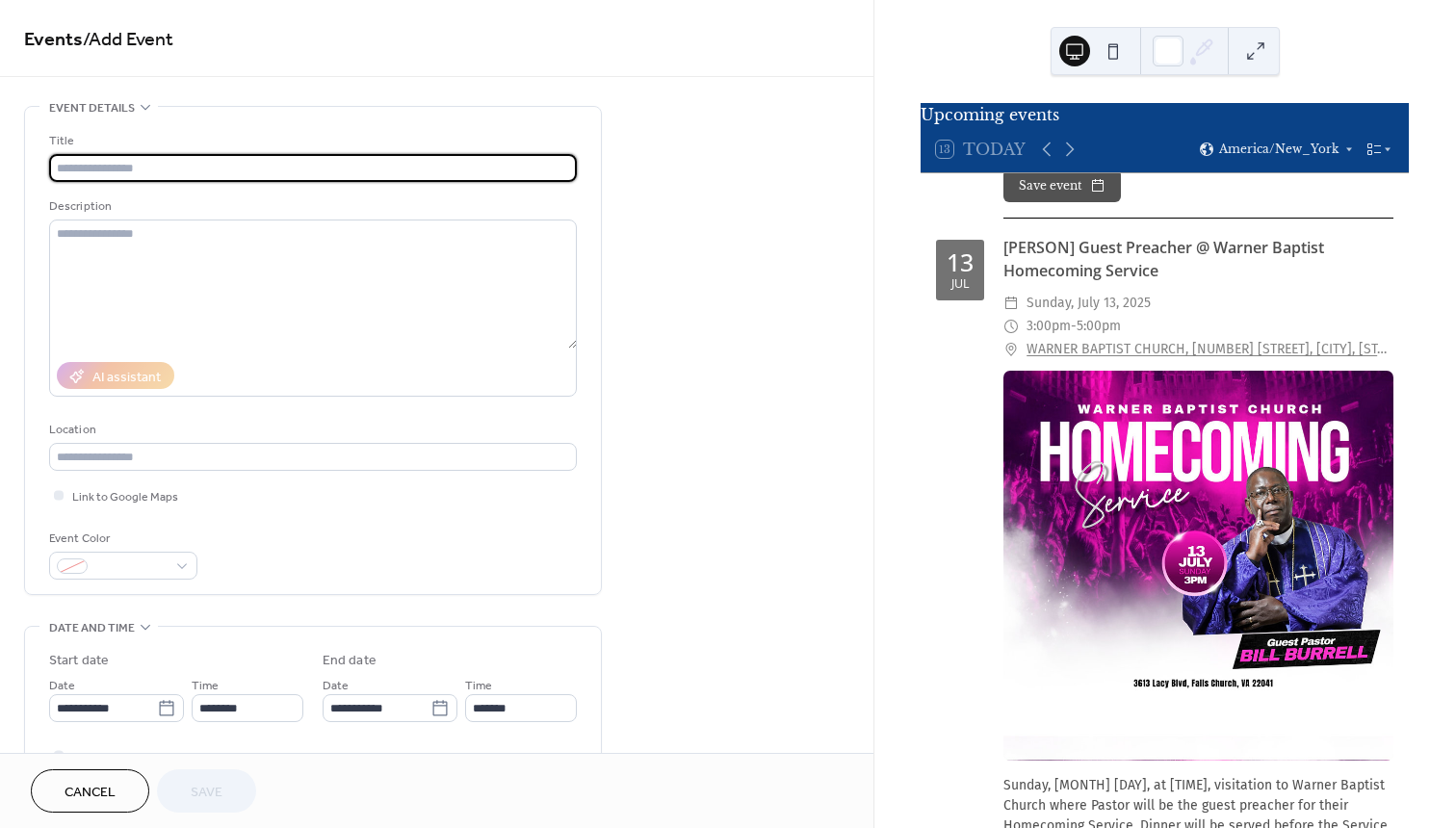 scroll, scrollTop: 0, scrollLeft: 0, axis: both 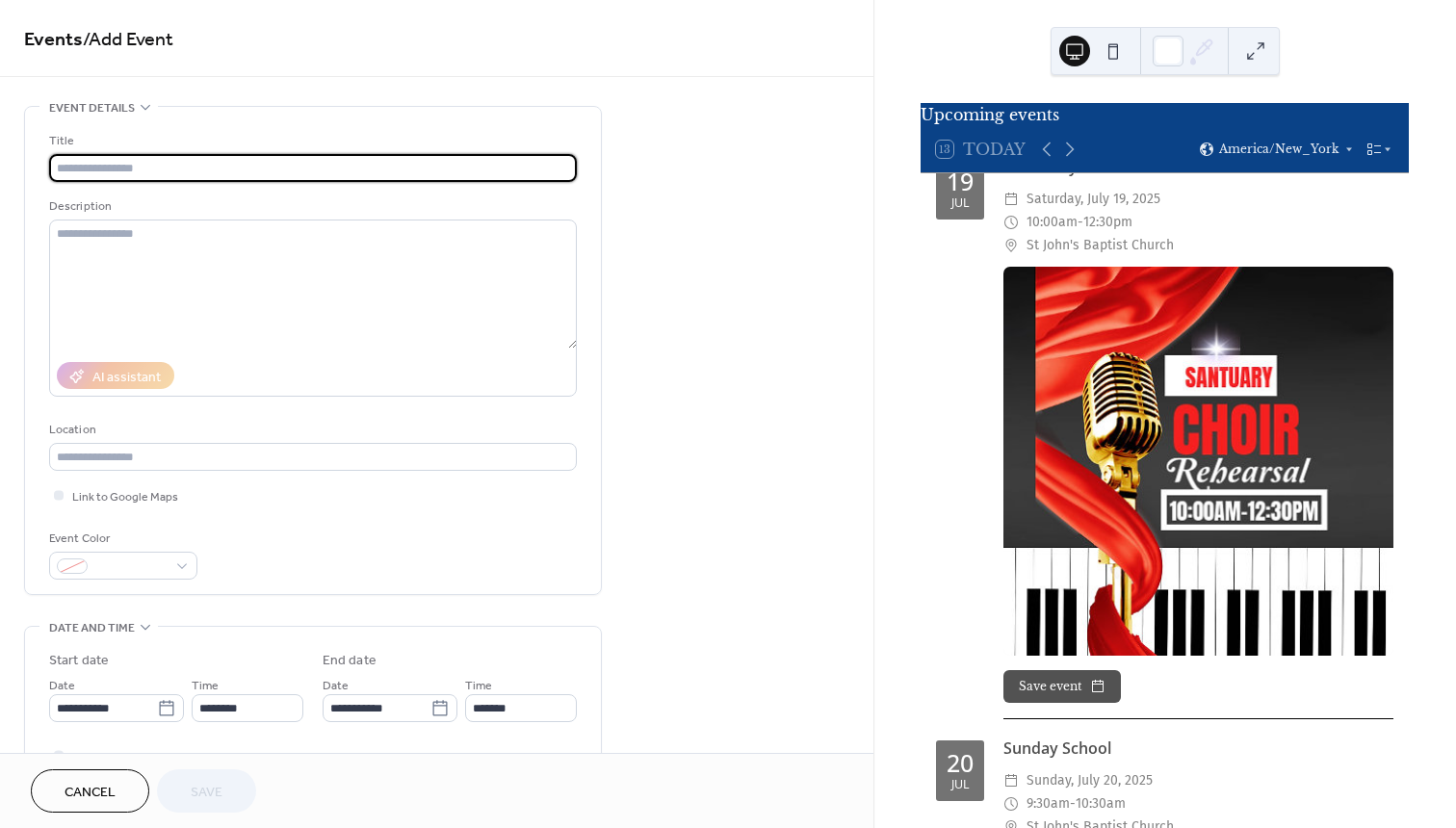 click at bounding box center (313, 168) 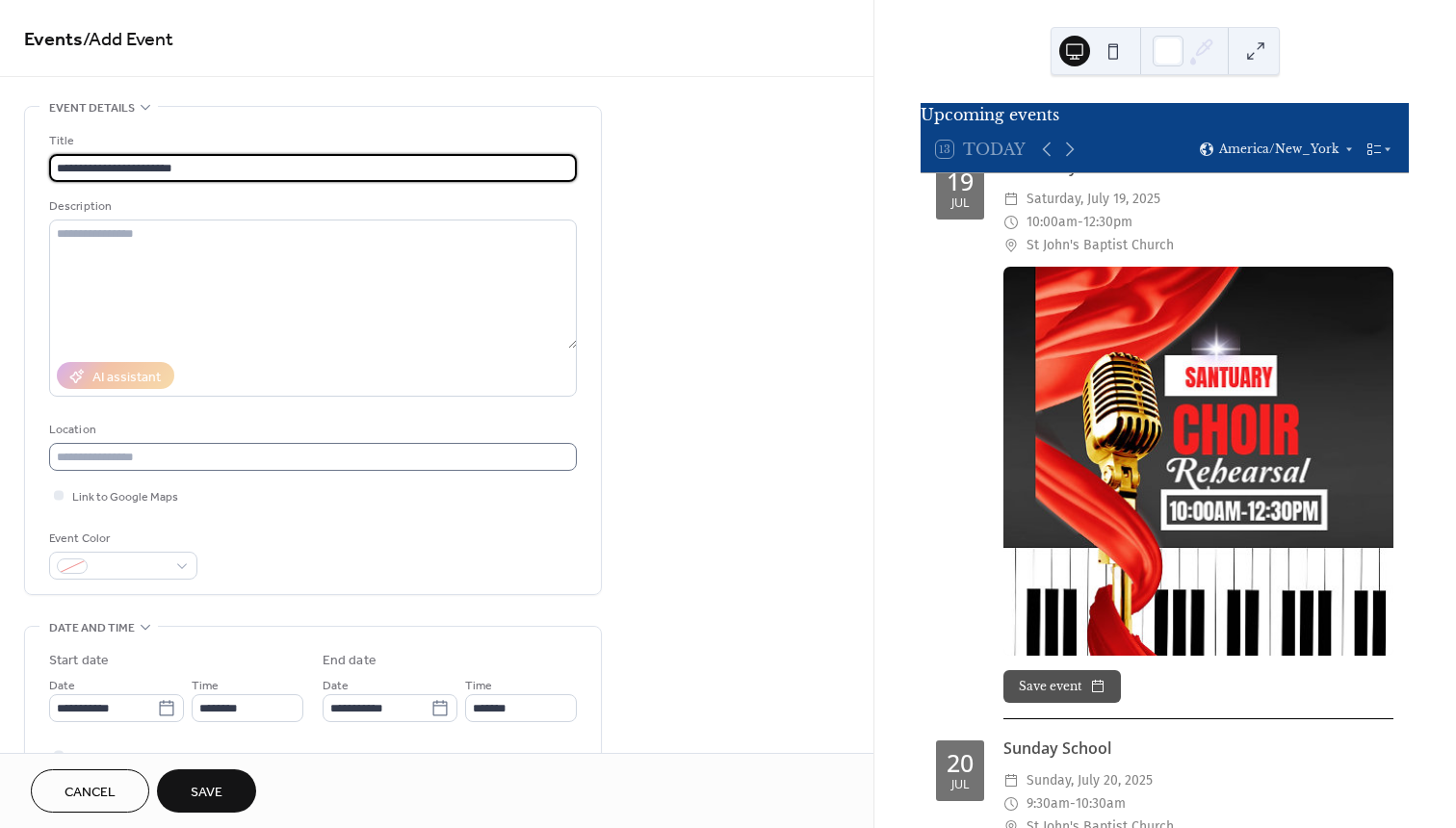 type on "**********" 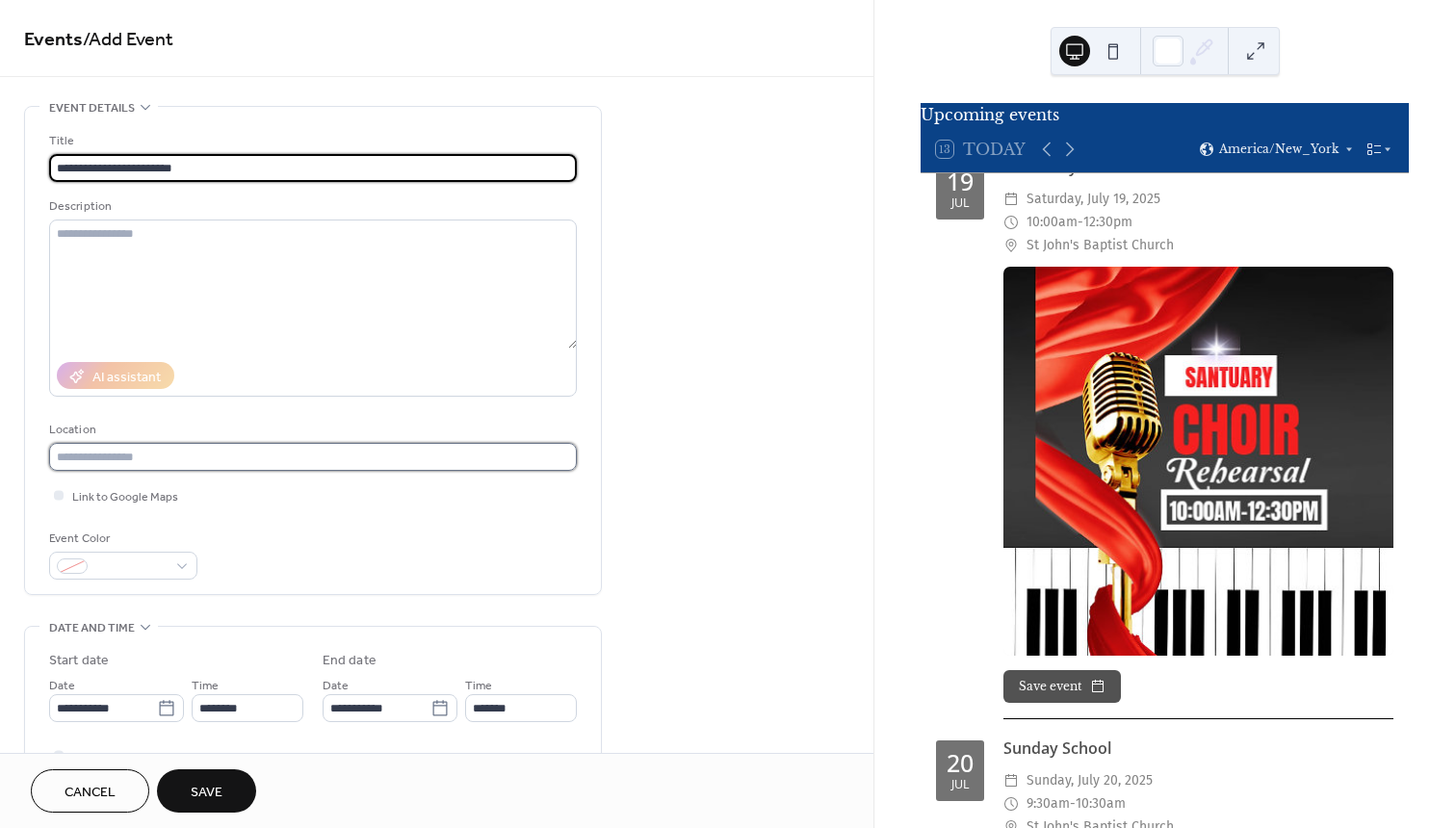click at bounding box center (313, 456) 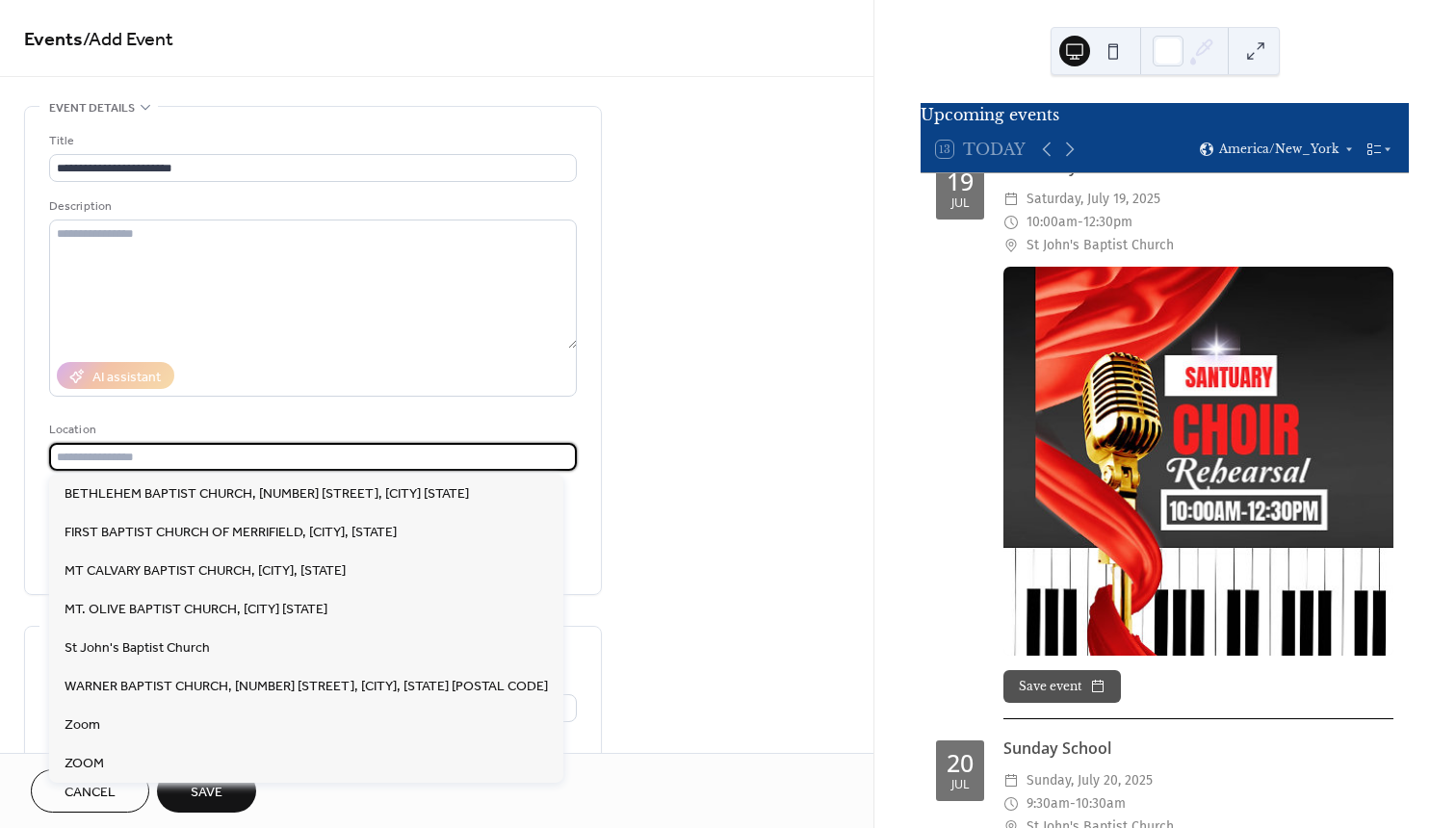 paste on "**********" 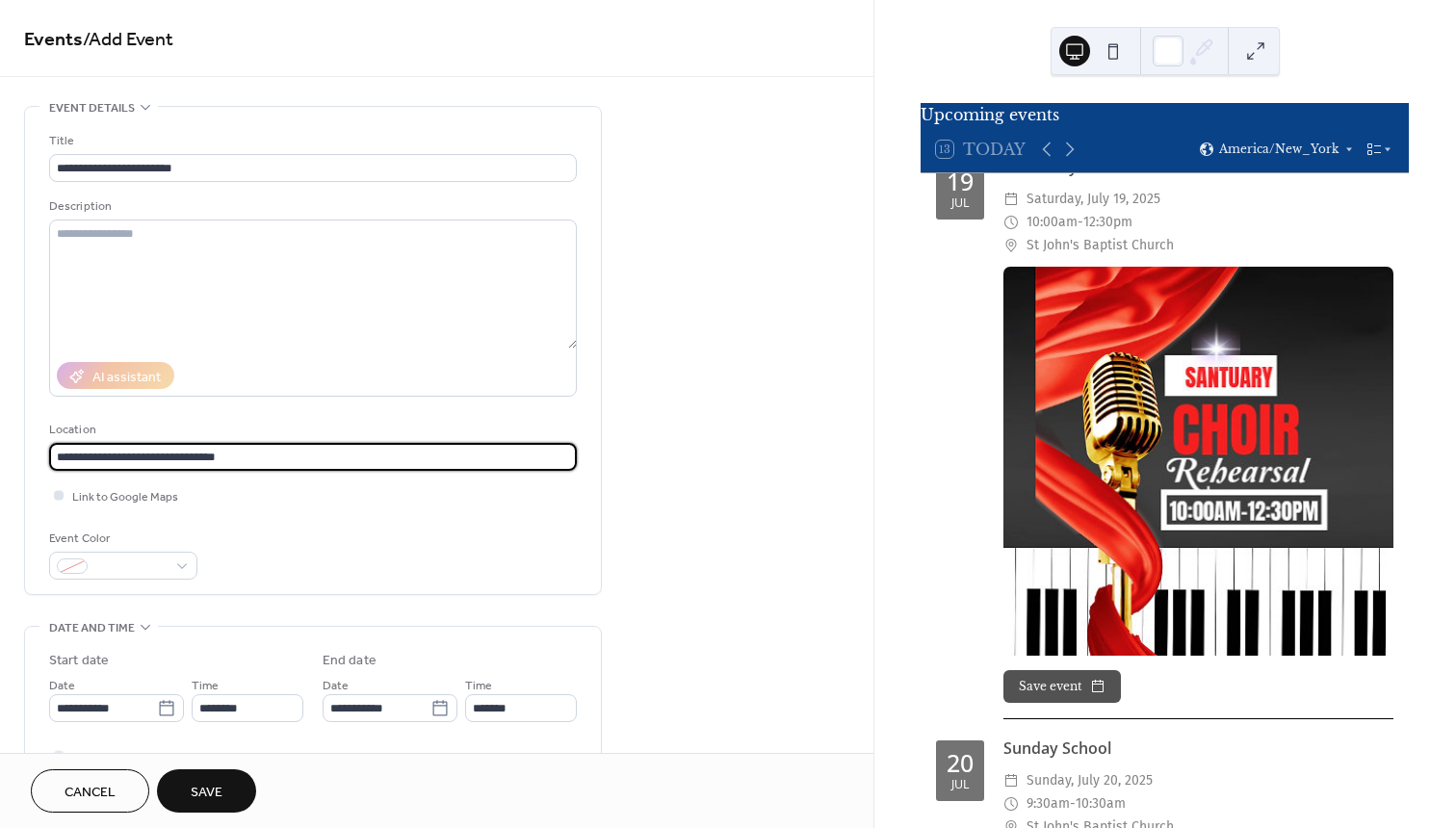 type on "**********" 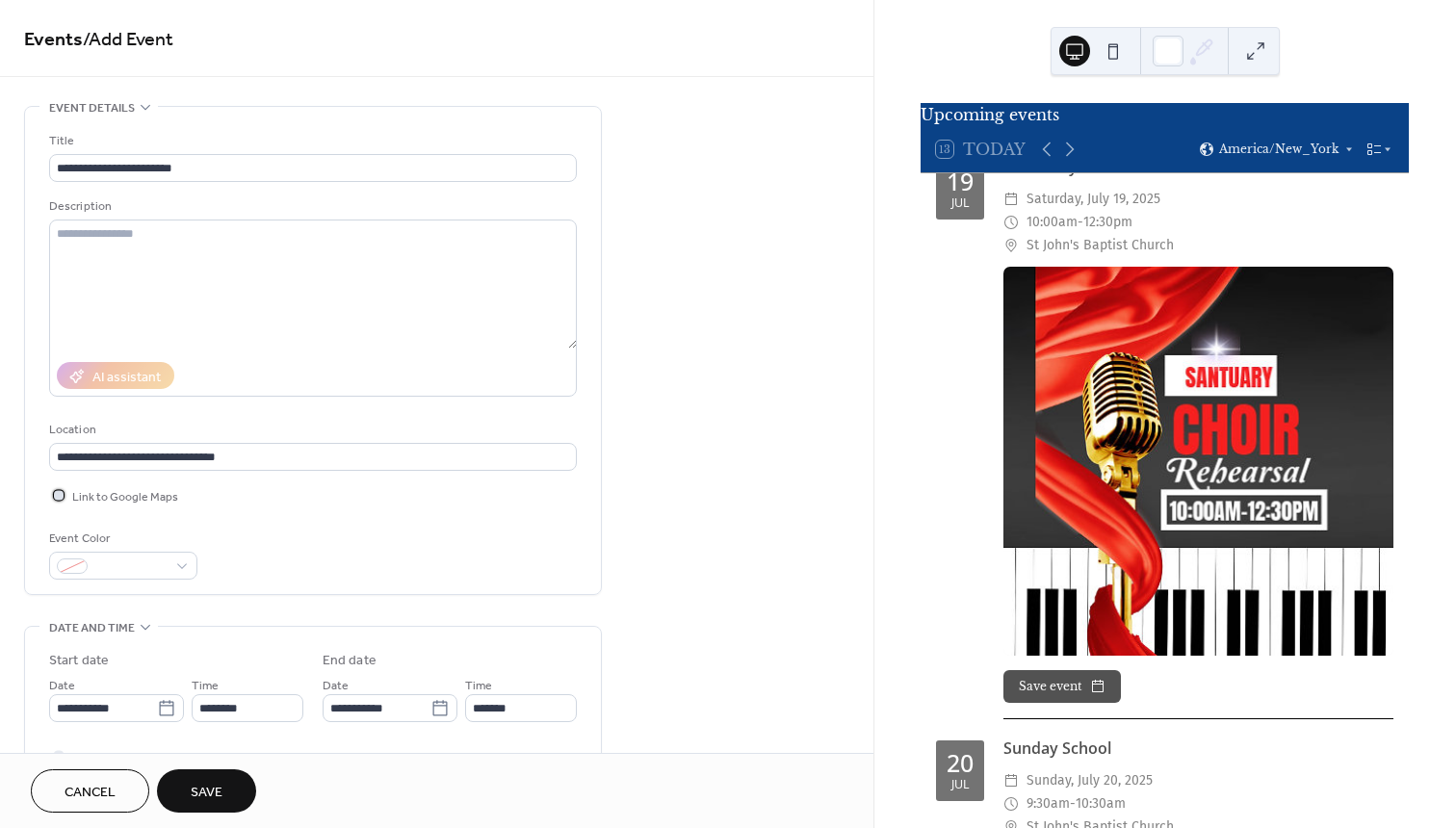 click at bounding box center [59, 495] 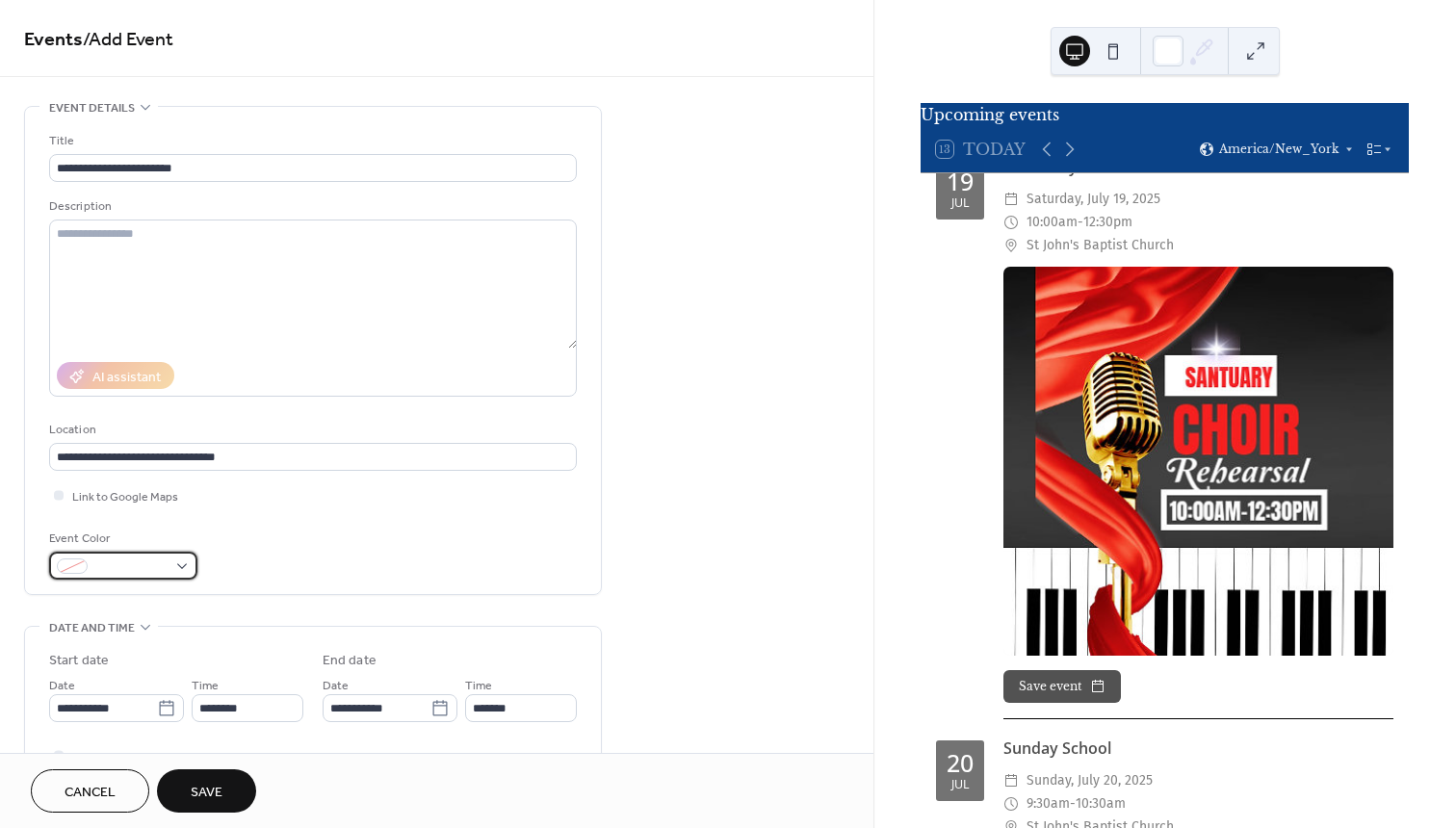 click at bounding box center (123, 565) 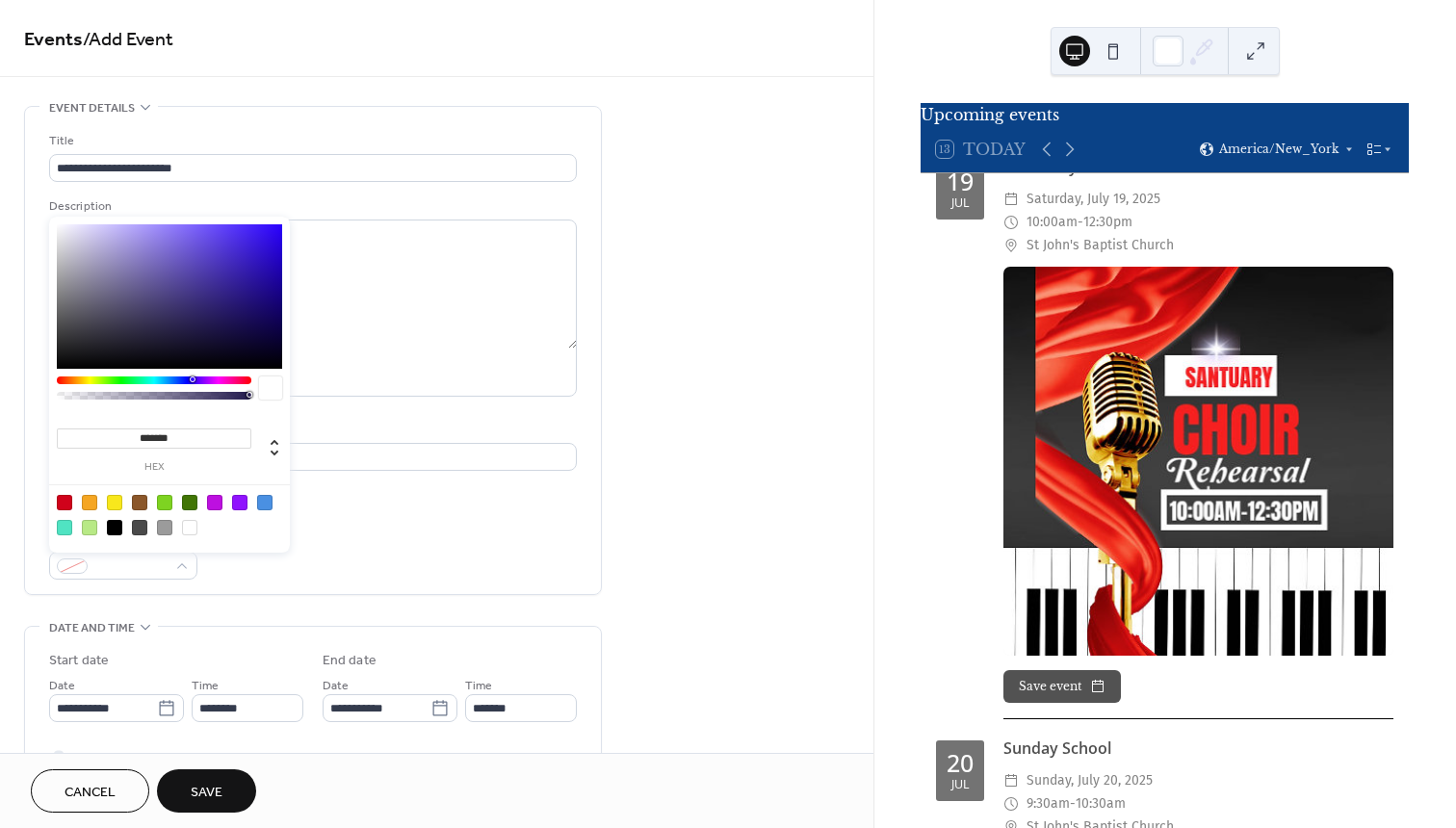 click at bounding box center [265, 503] 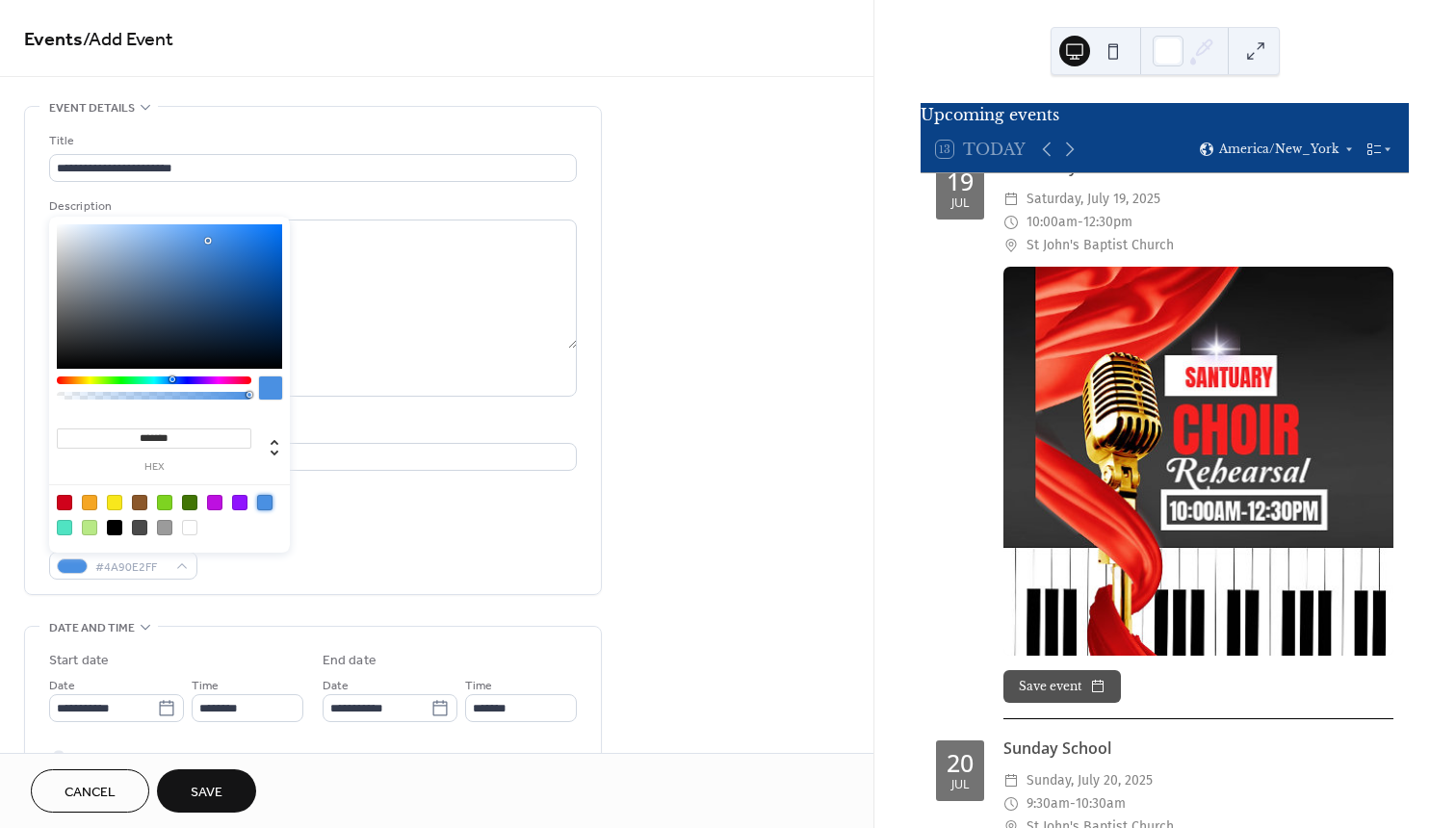 type on "*******" 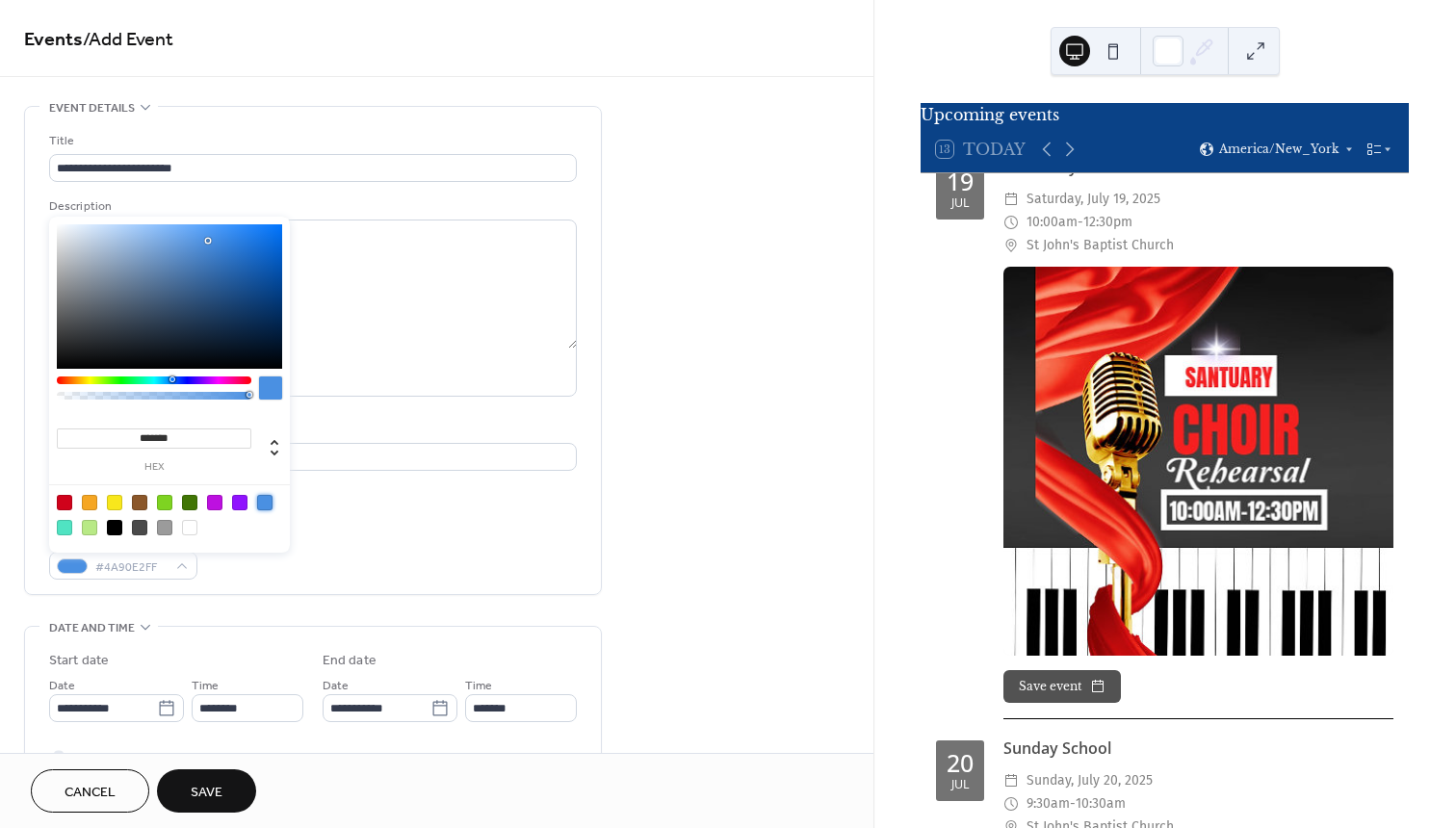 click on "Link to Google Maps" at bounding box center [313, 495] 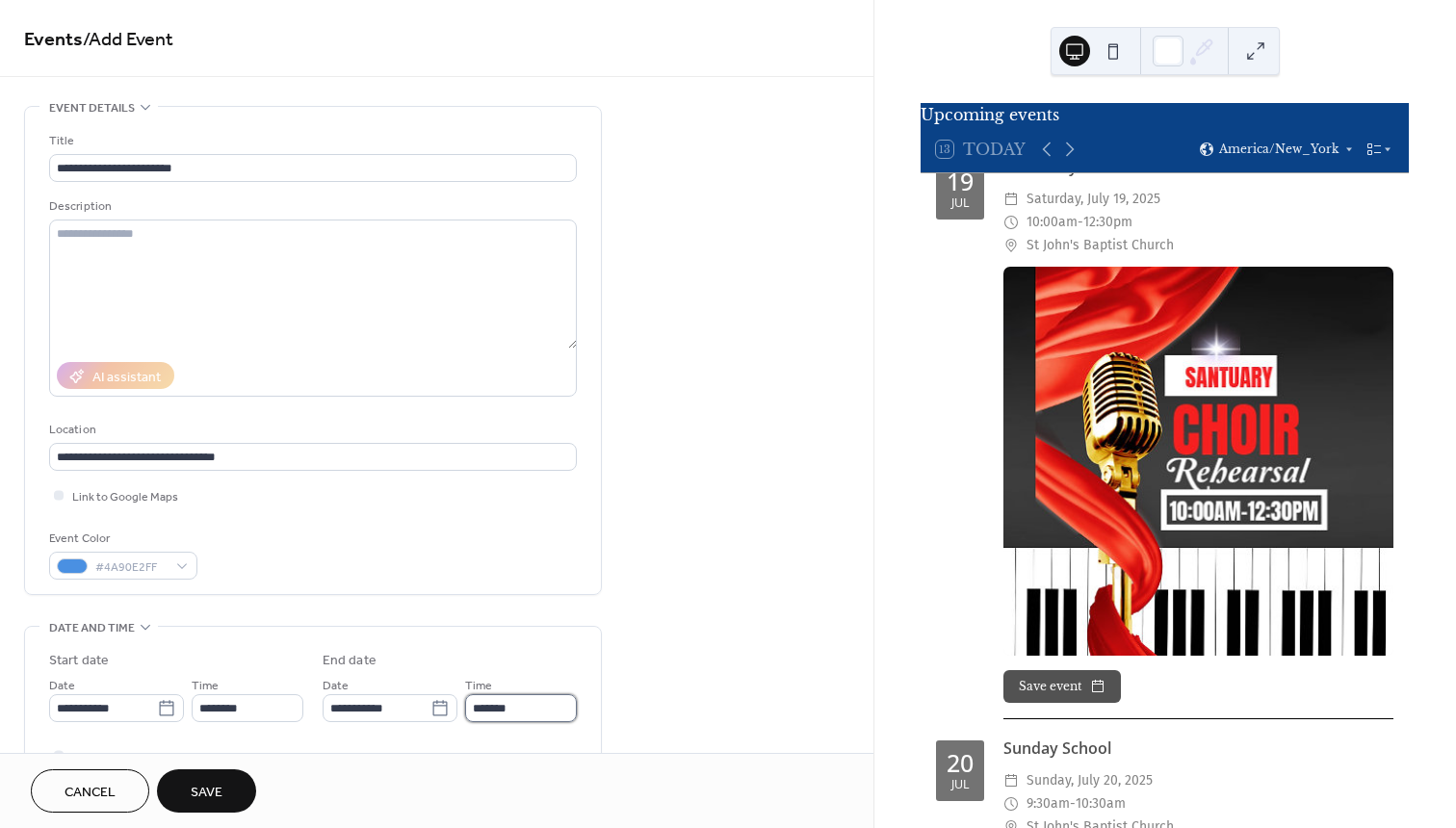 click on "*******" at bounding box center (521, 708) 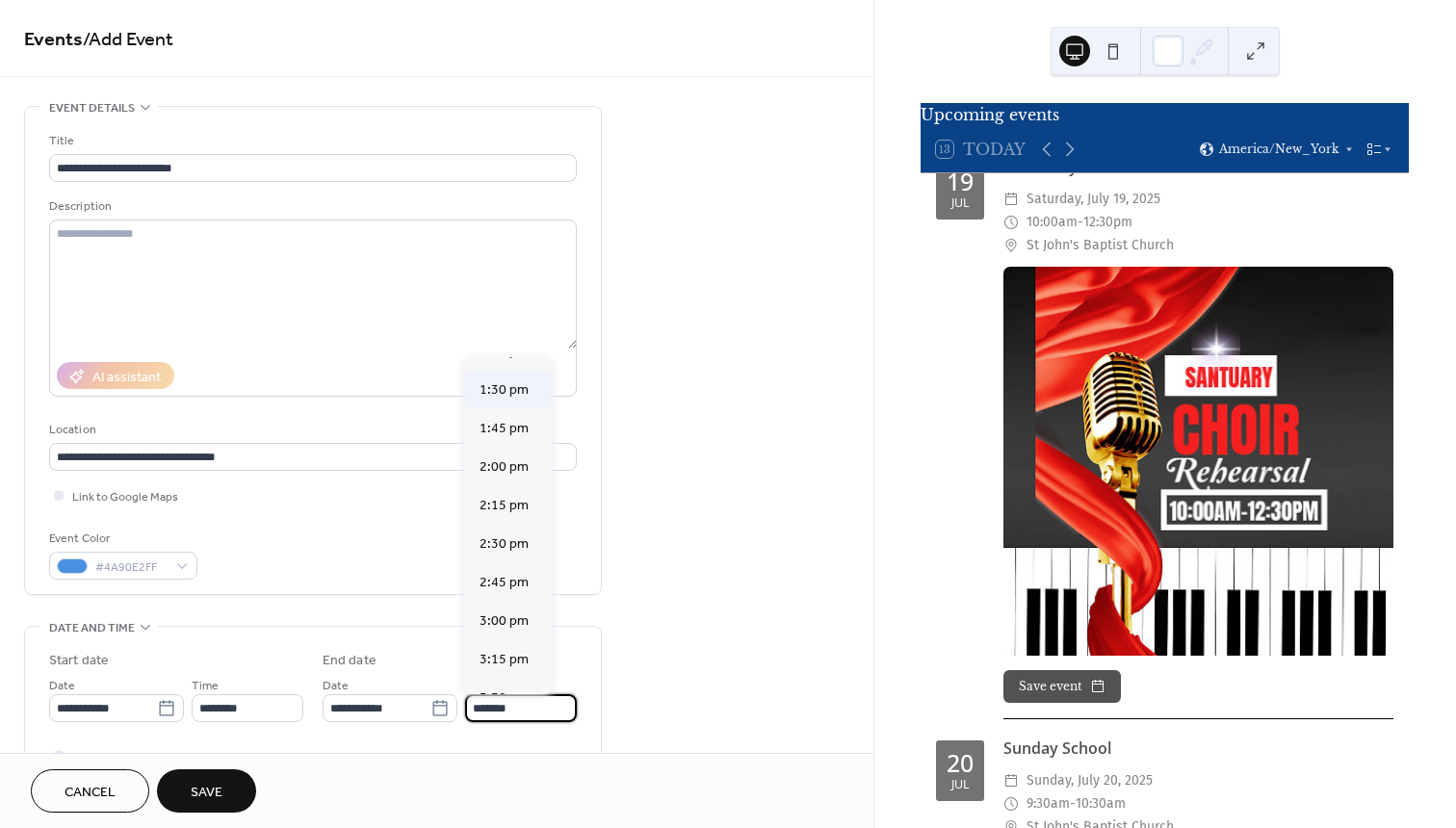 scroll, scrollTop: 227, scrollLeft: 0, axis: vertical 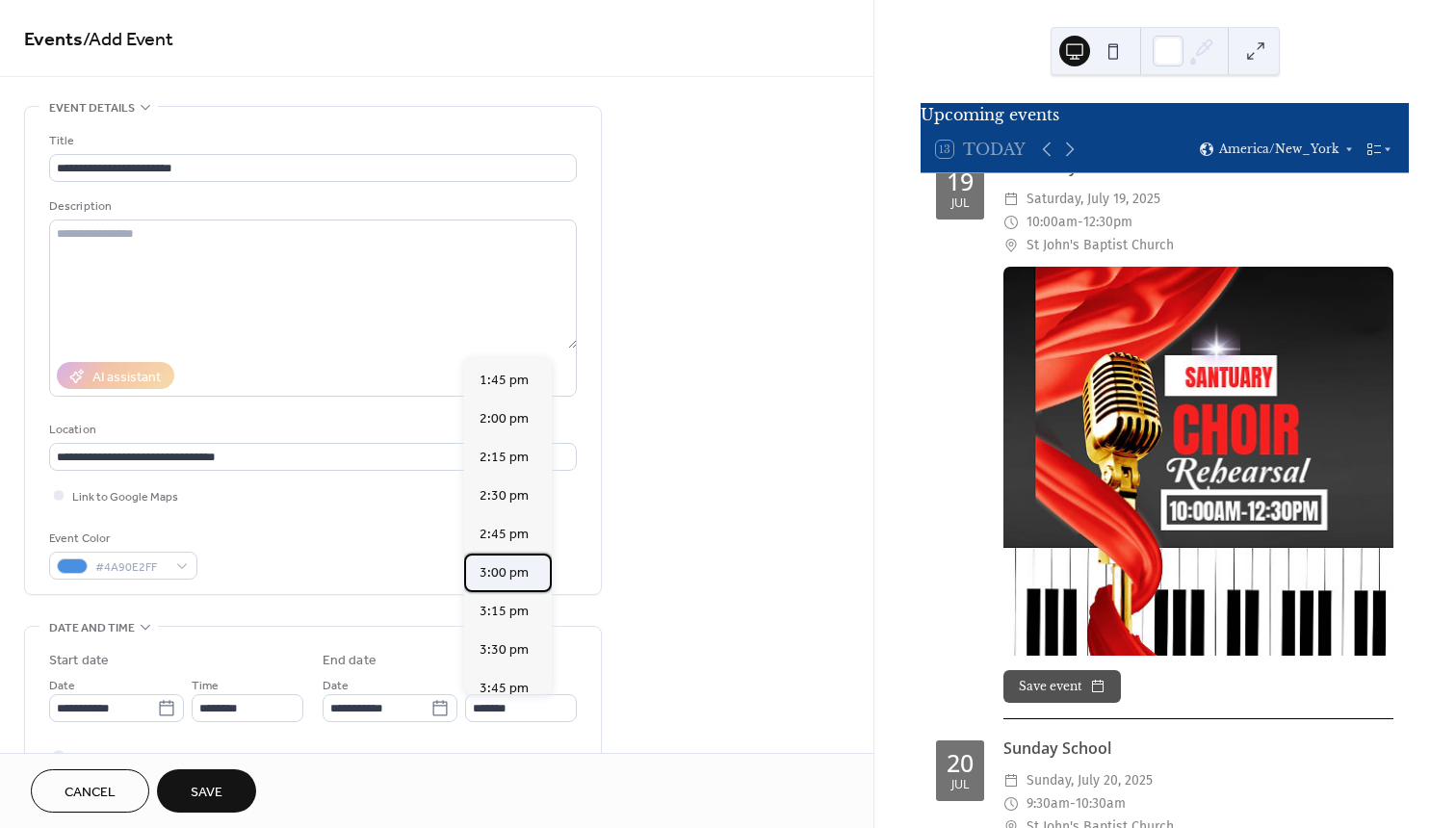 click on "3:00 pm" at bounding box center (504, 573) 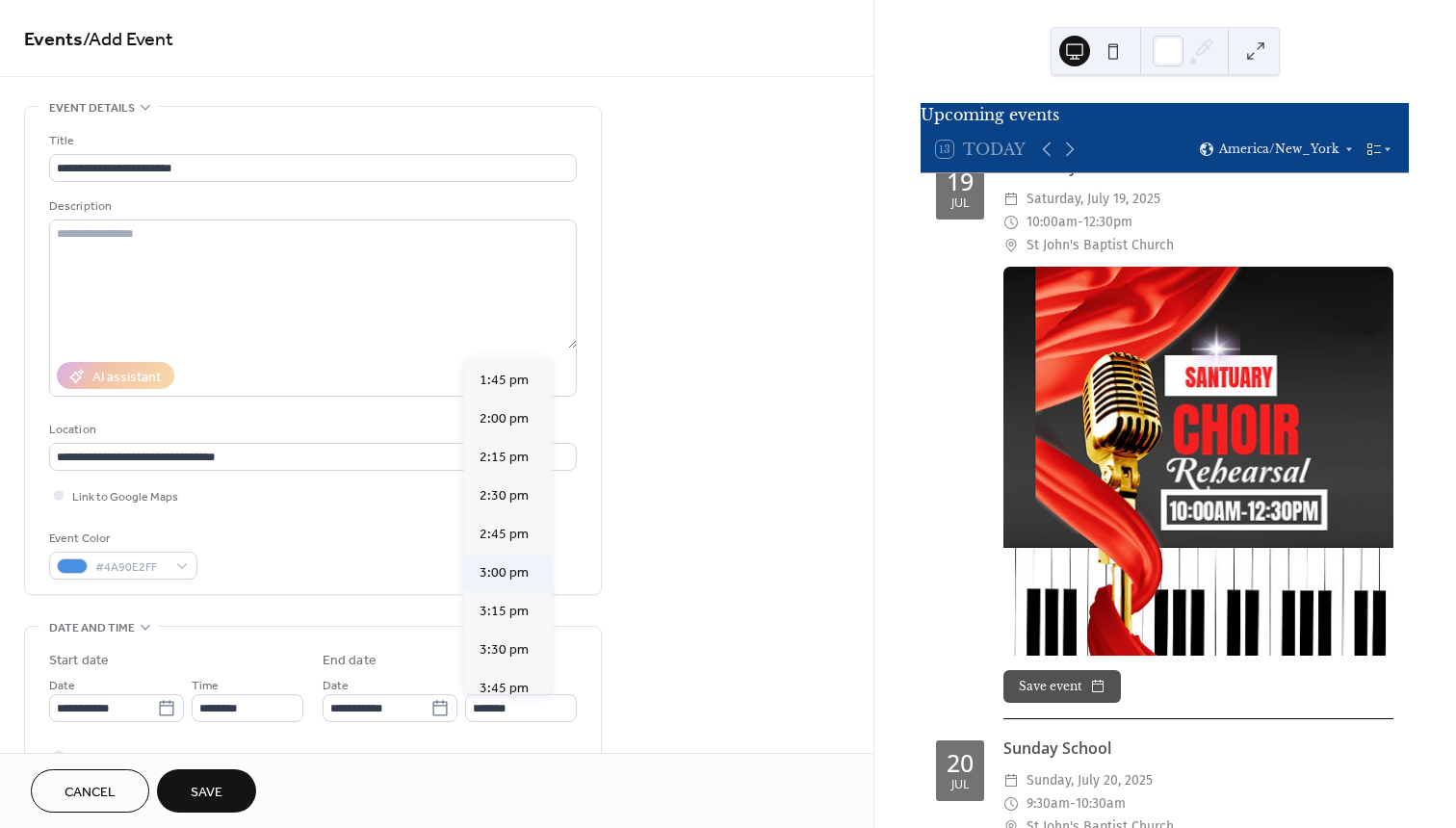 type on "*******" 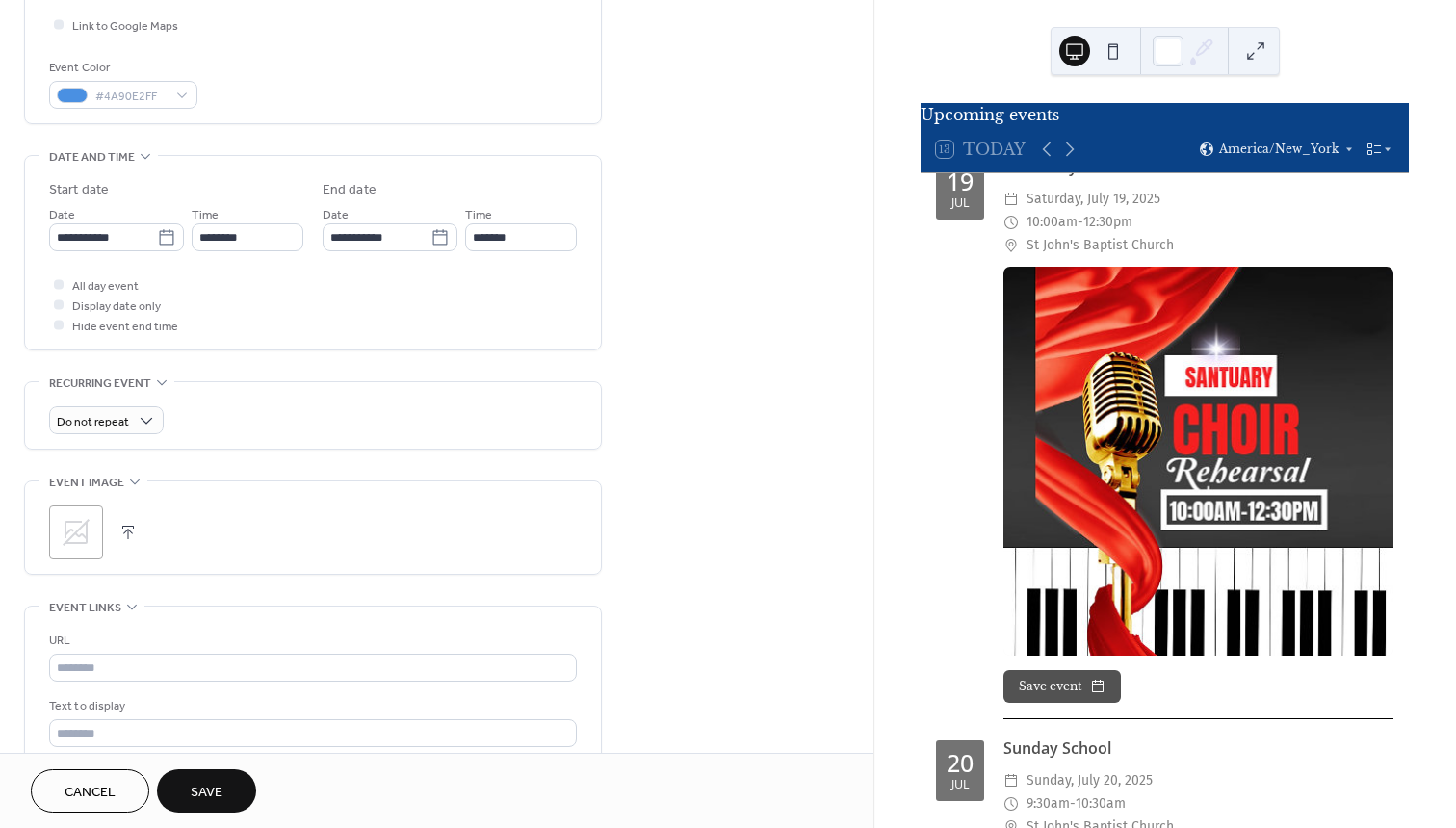 scroll, scrollTop: 522, scrollLeft: 0, axis: vertical 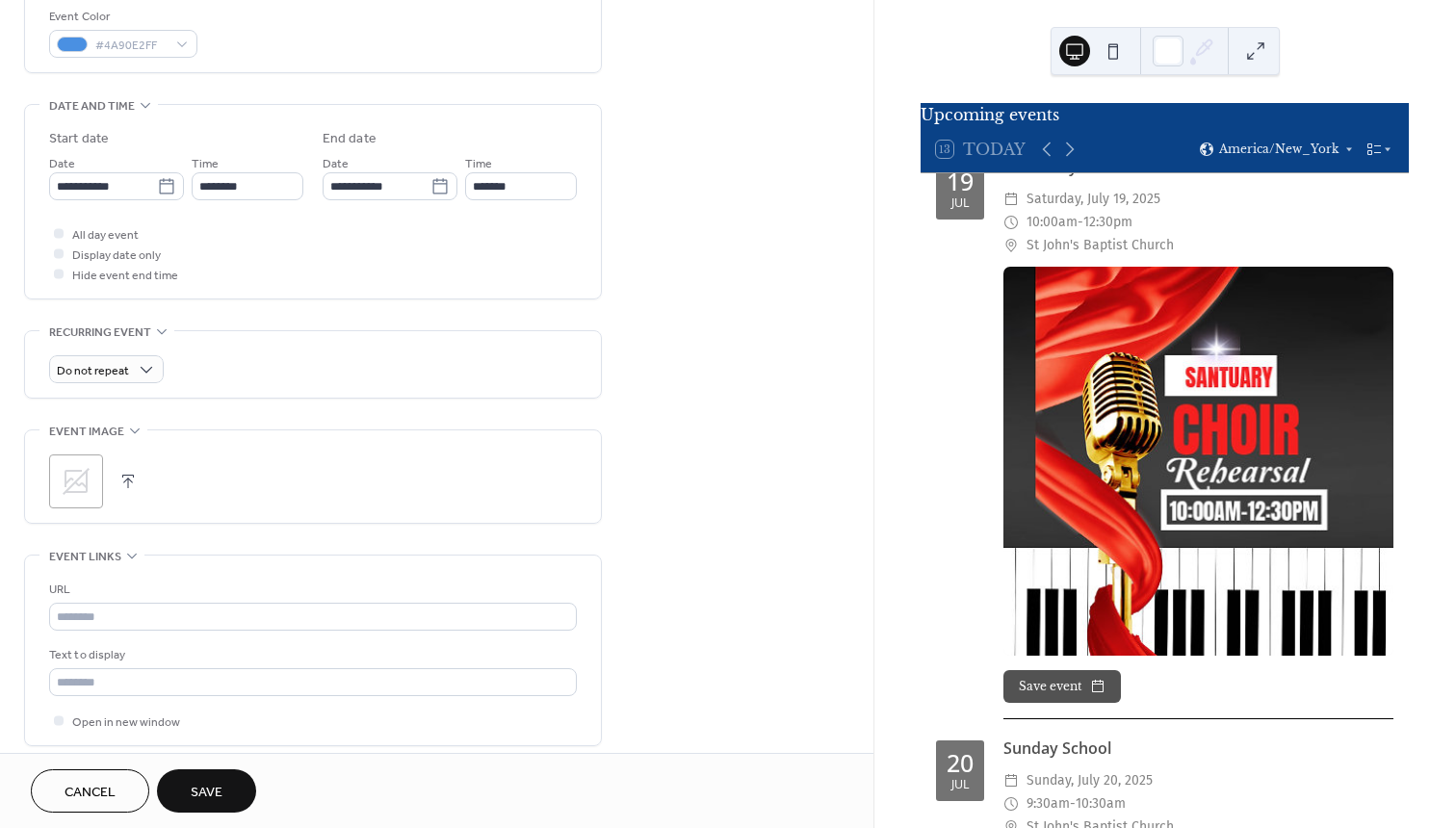 click 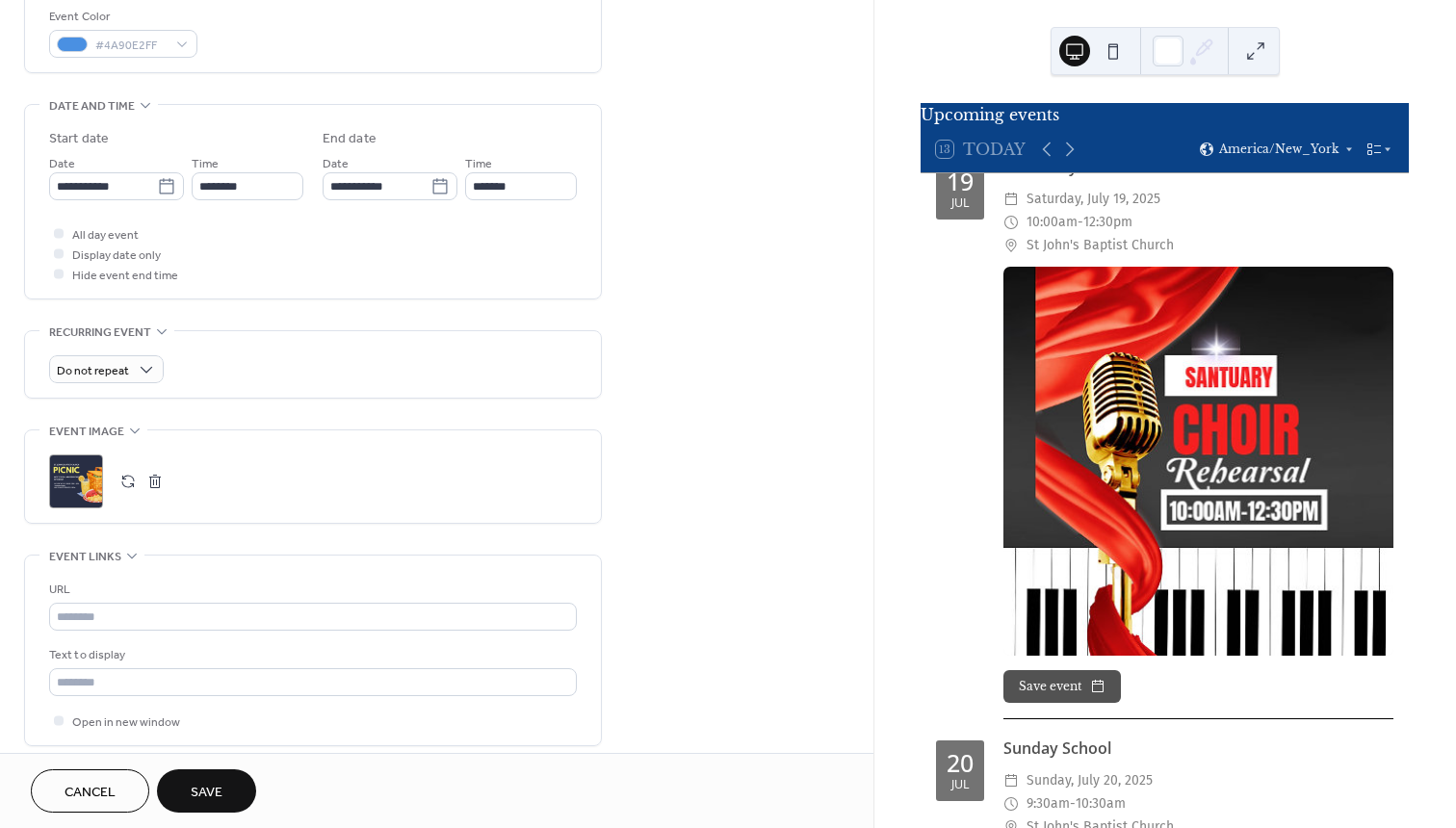 click on "Save" at bounding box center [206, 792] 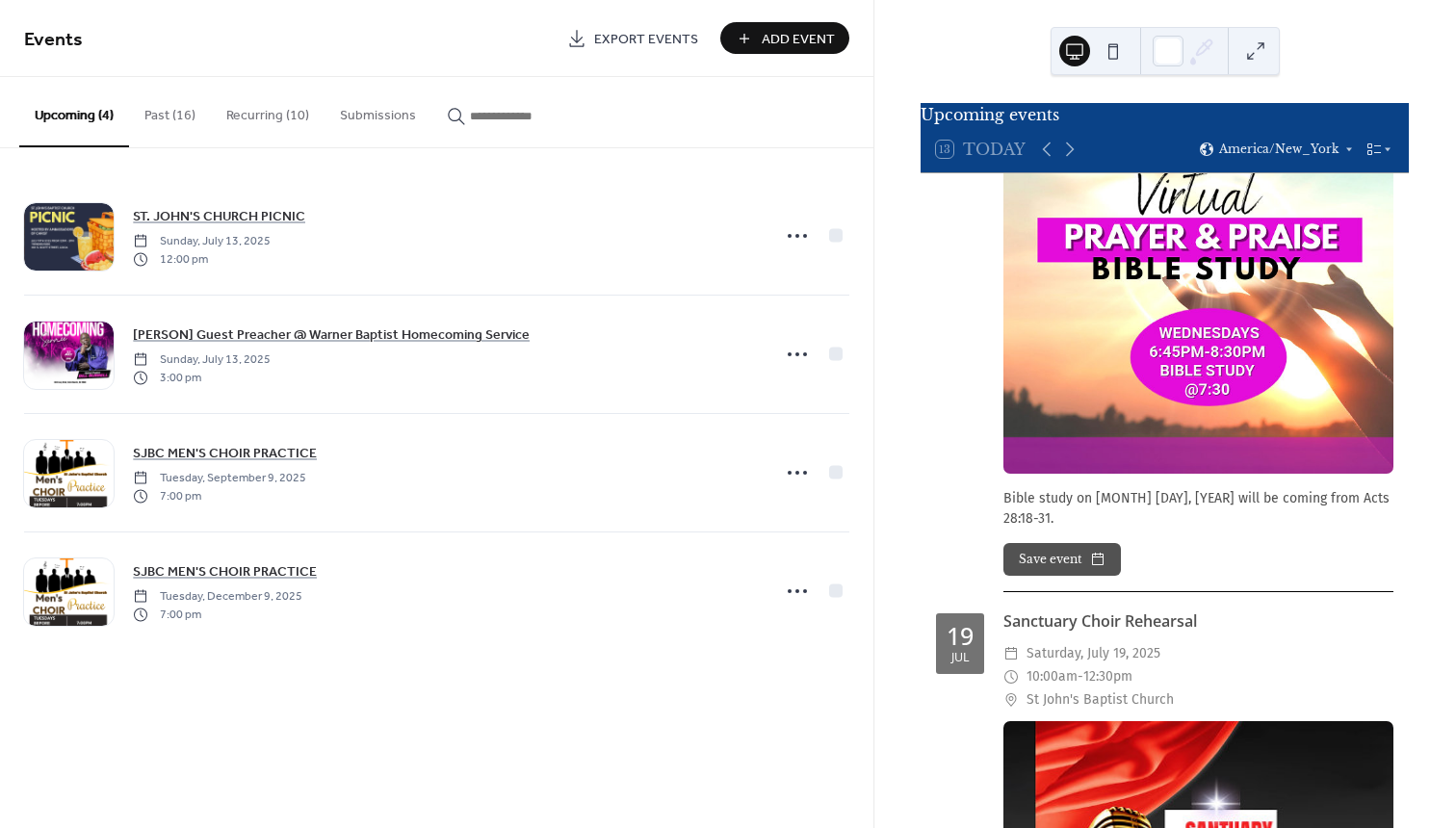 scroll, scrollTop: 3483, scrollLeft: 0, axis: vertical 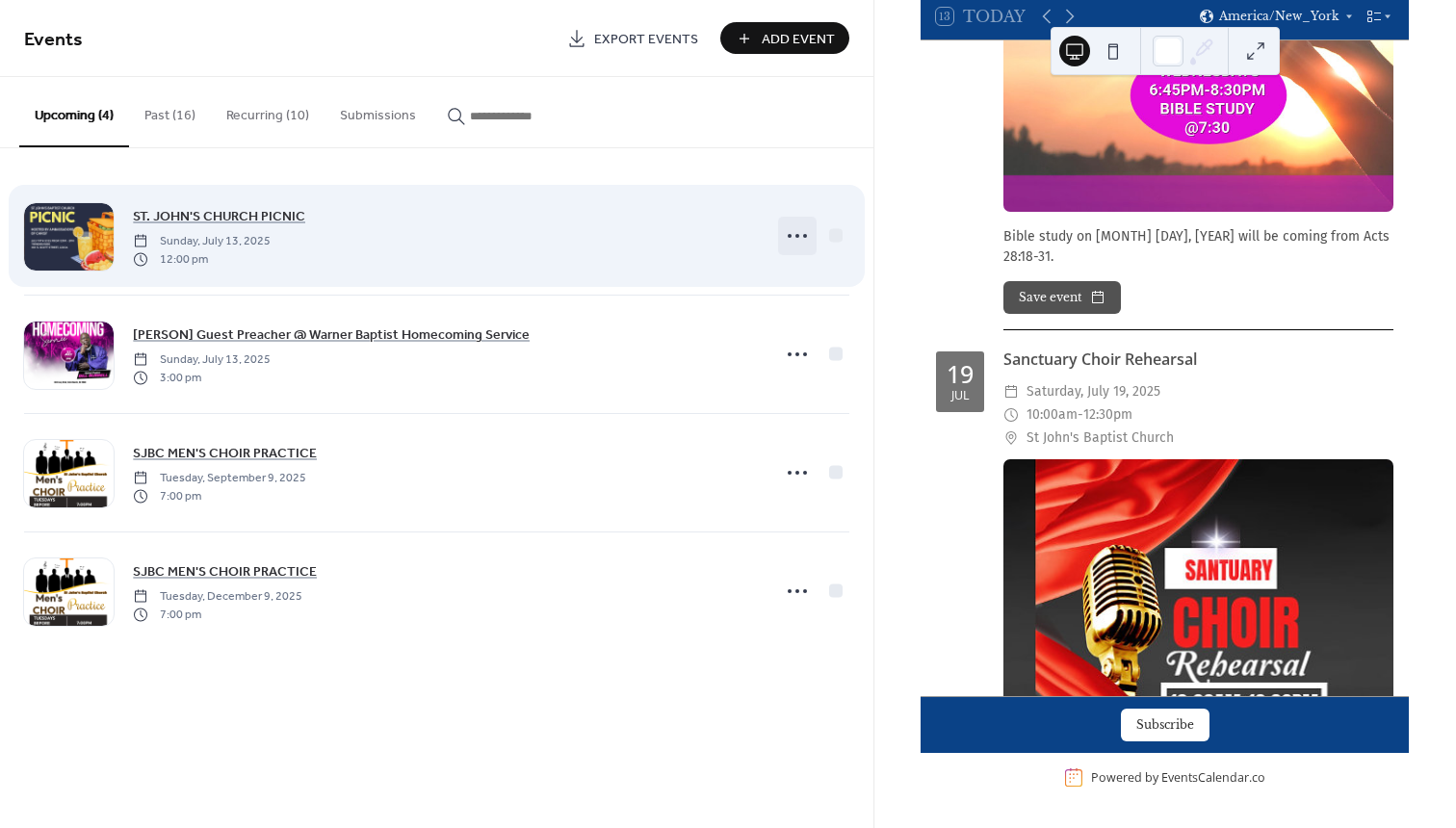 click 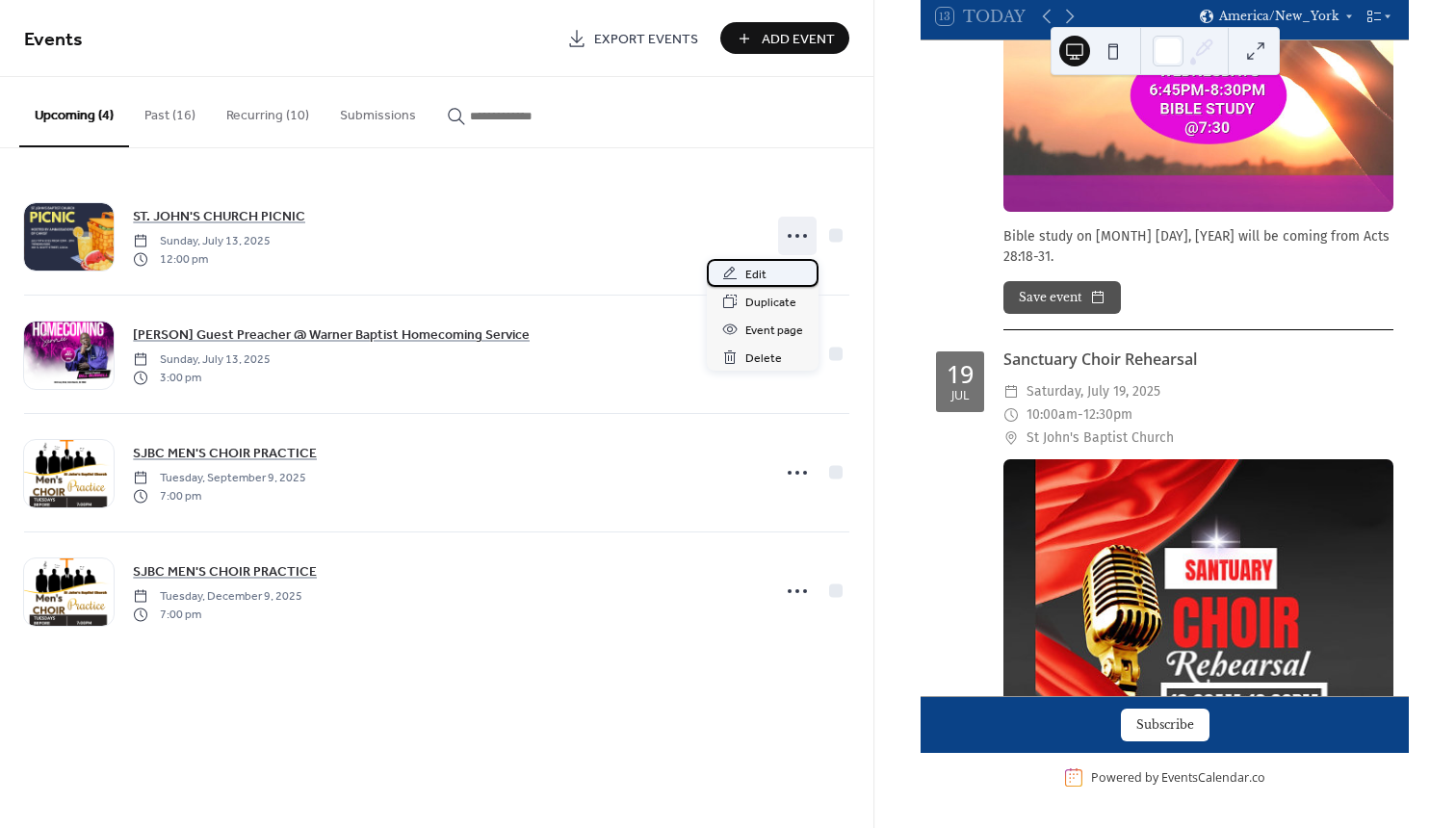 click on "Edit" at bounding box center [763, 272] 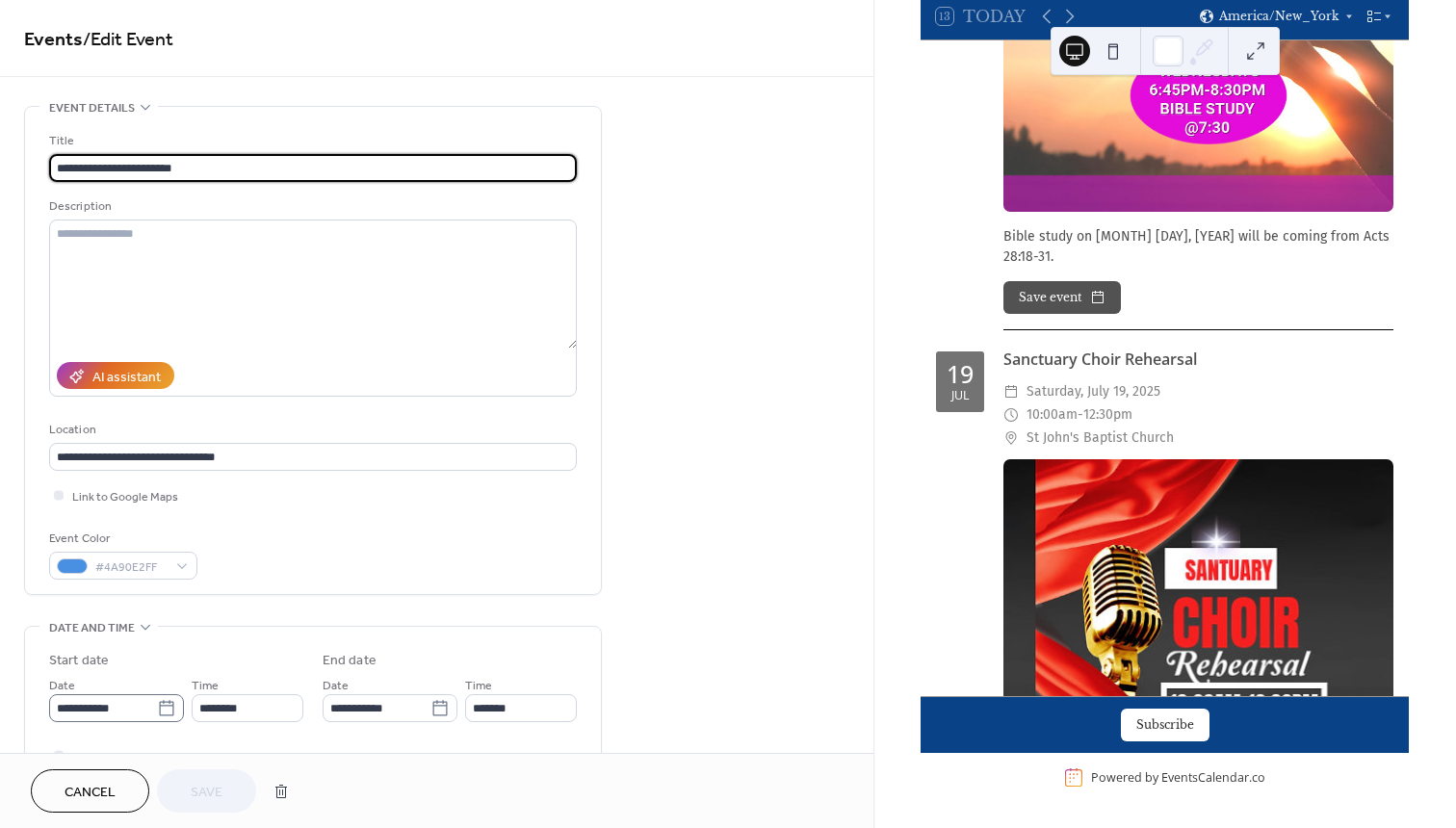 click 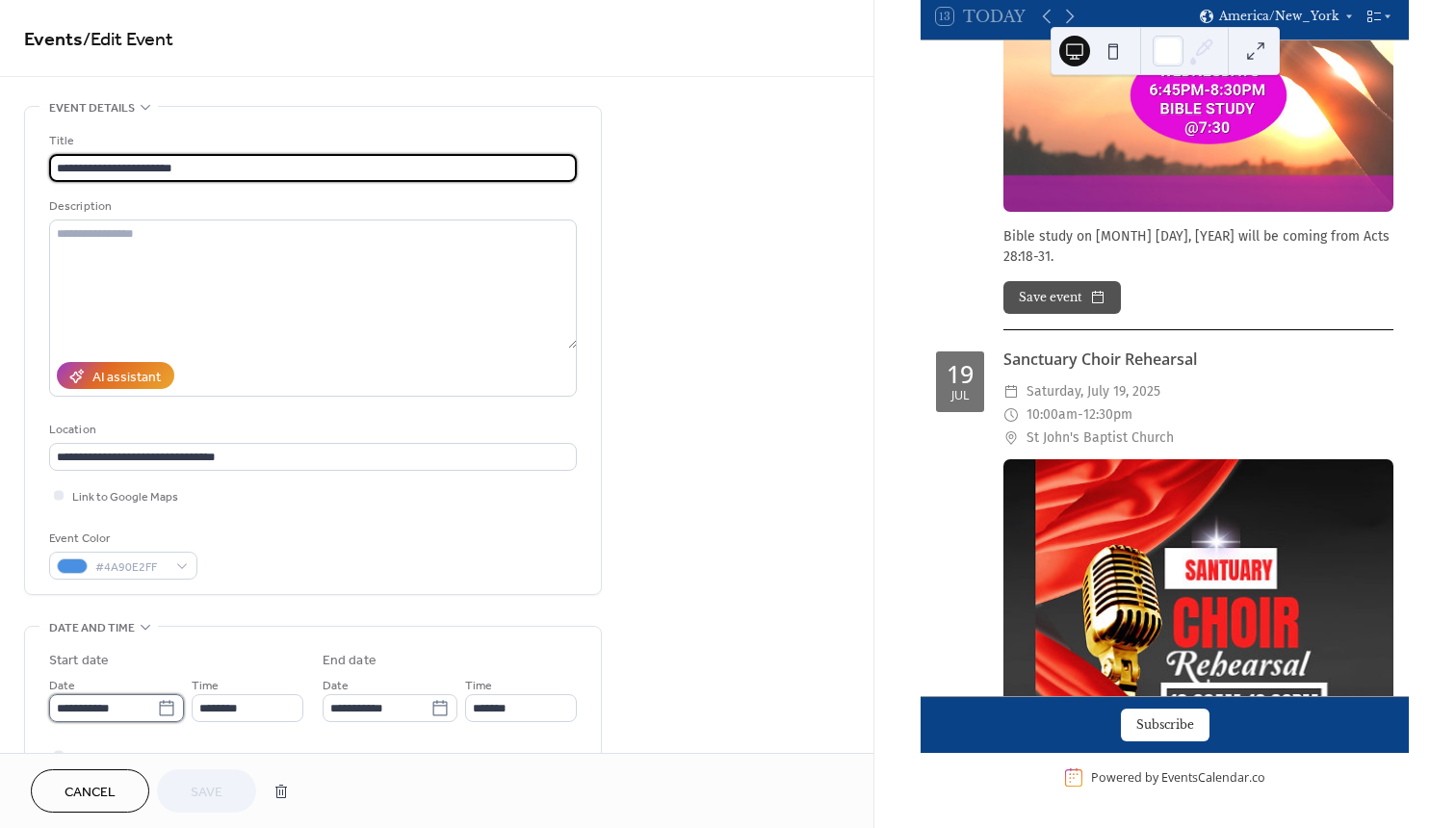 click on "**********" at bounding box center [103, 708] 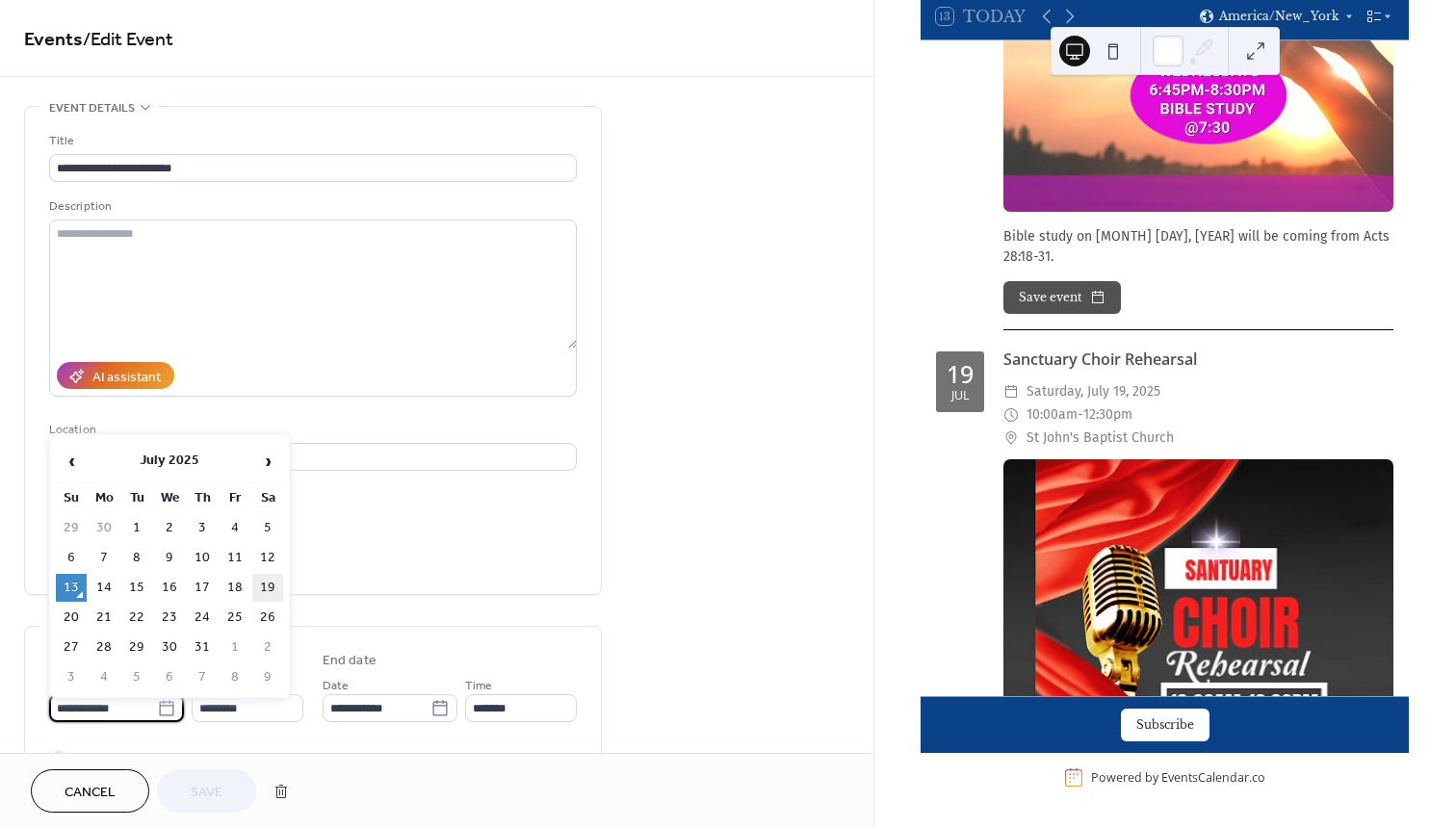click on "19" at bounding box center [268, 587] 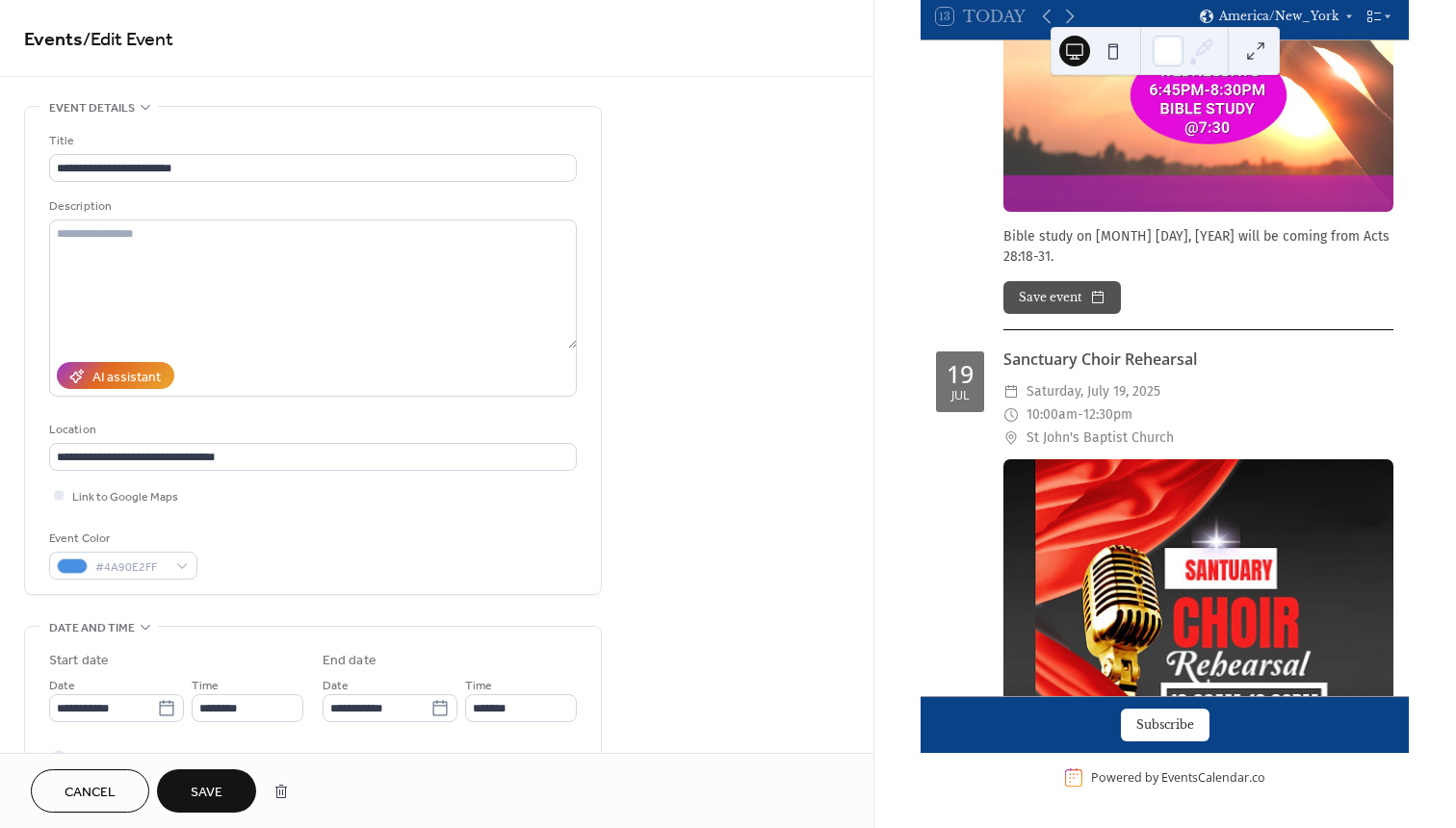 click on "Save" at bounding box center [206, 792] 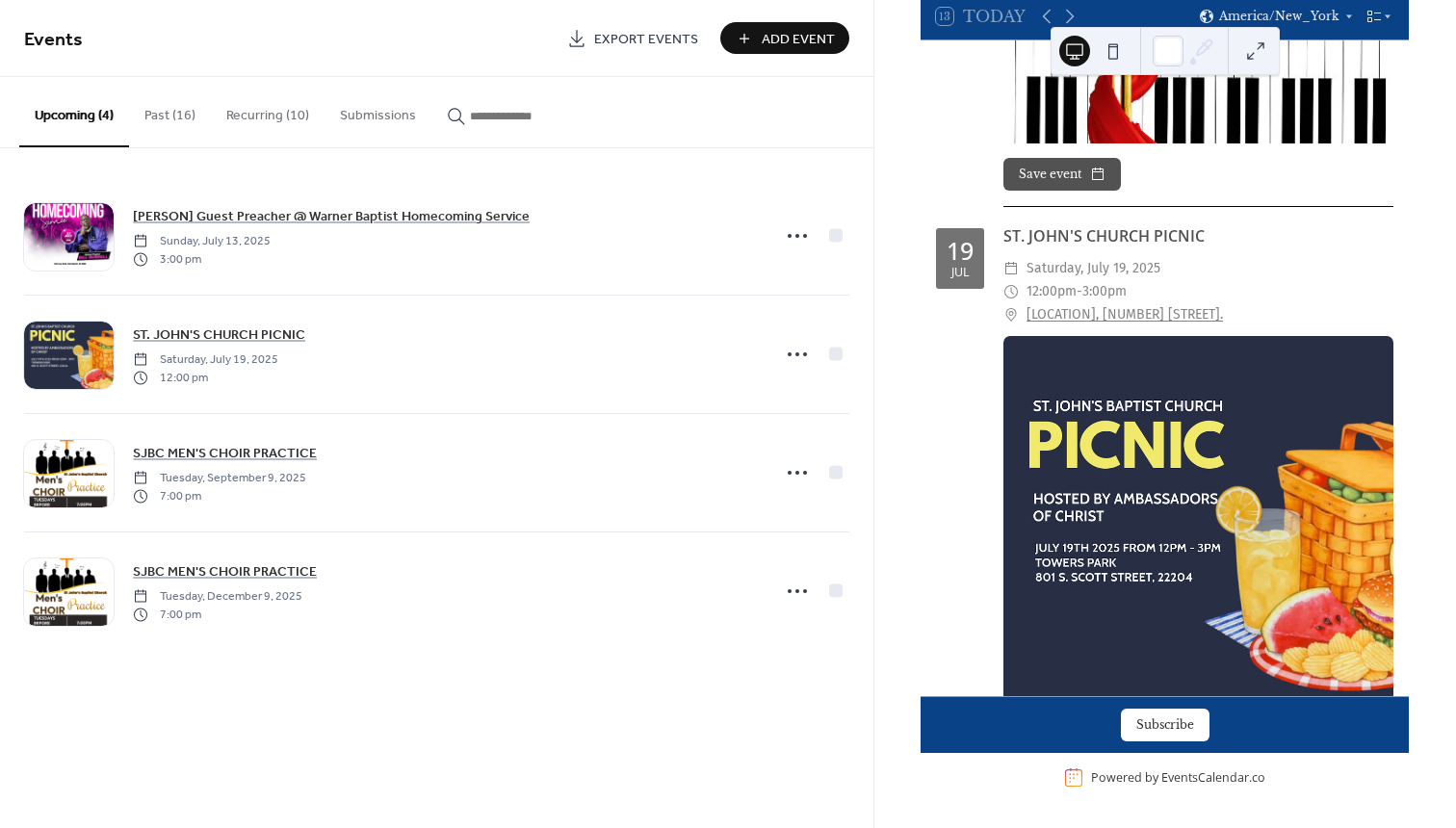 scroll, scrollTop: 3483, scrollLeft: 0, axis: vertical 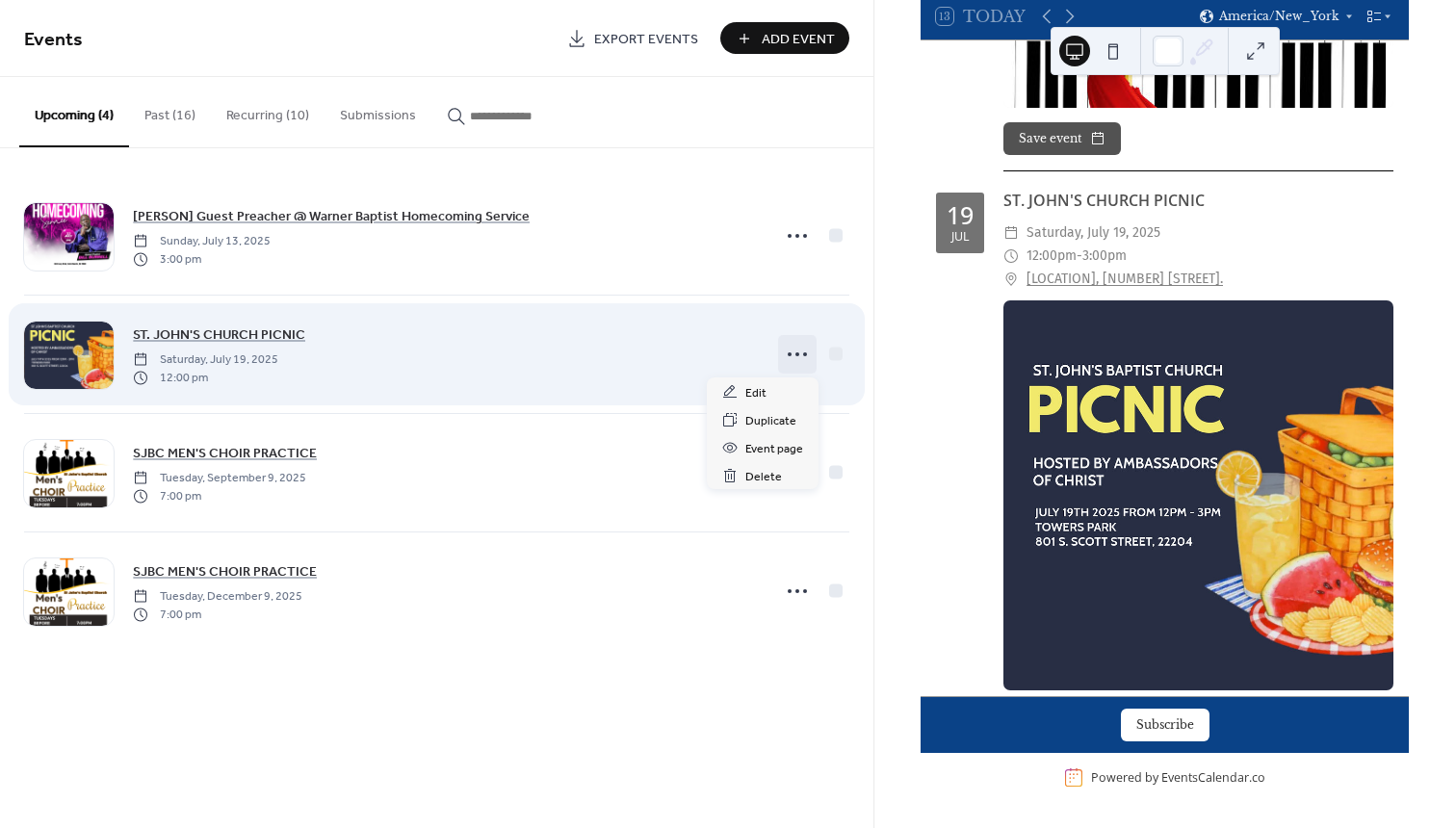 click 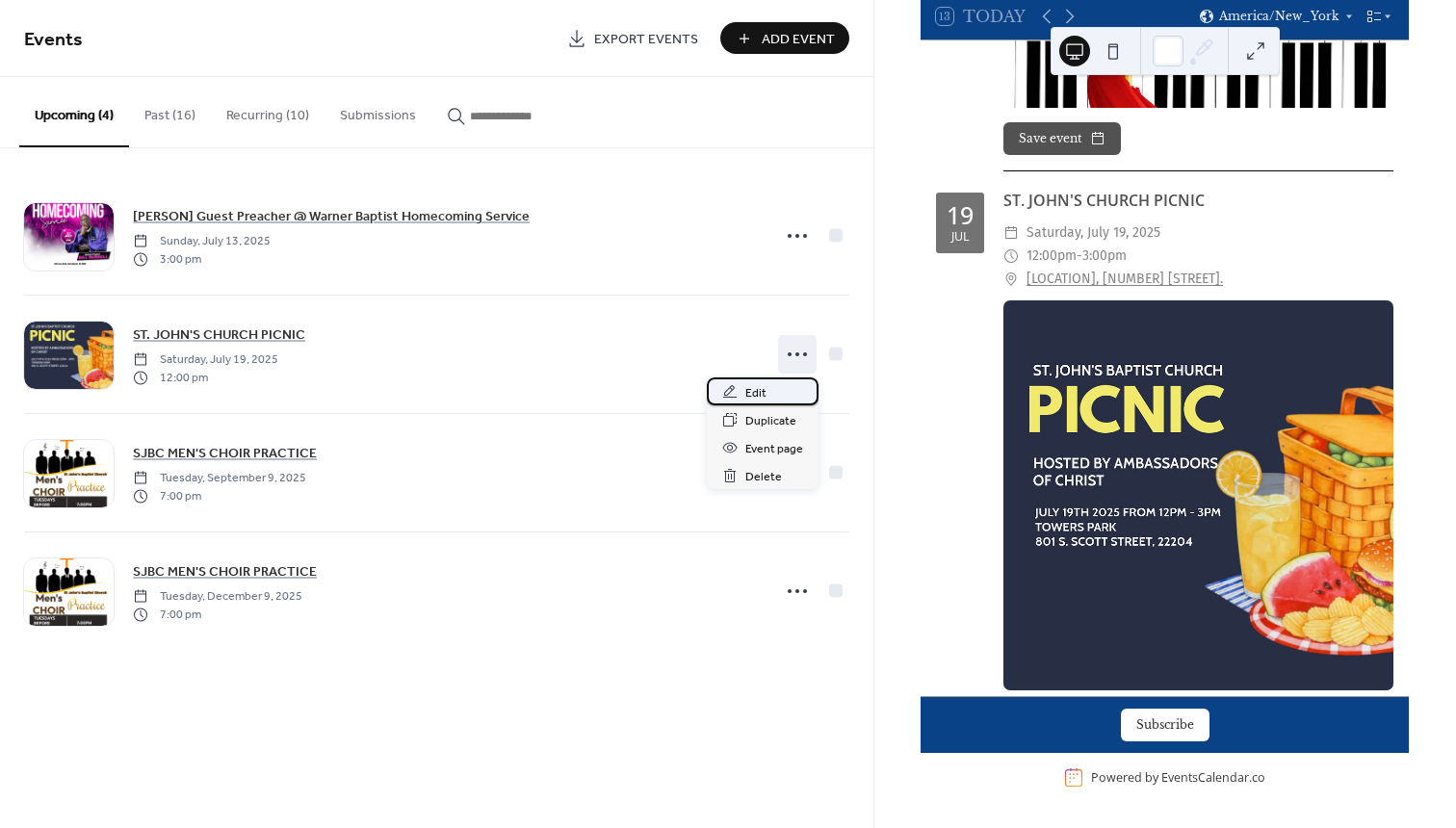 click on "Edit" at bounding box center [756, 393] 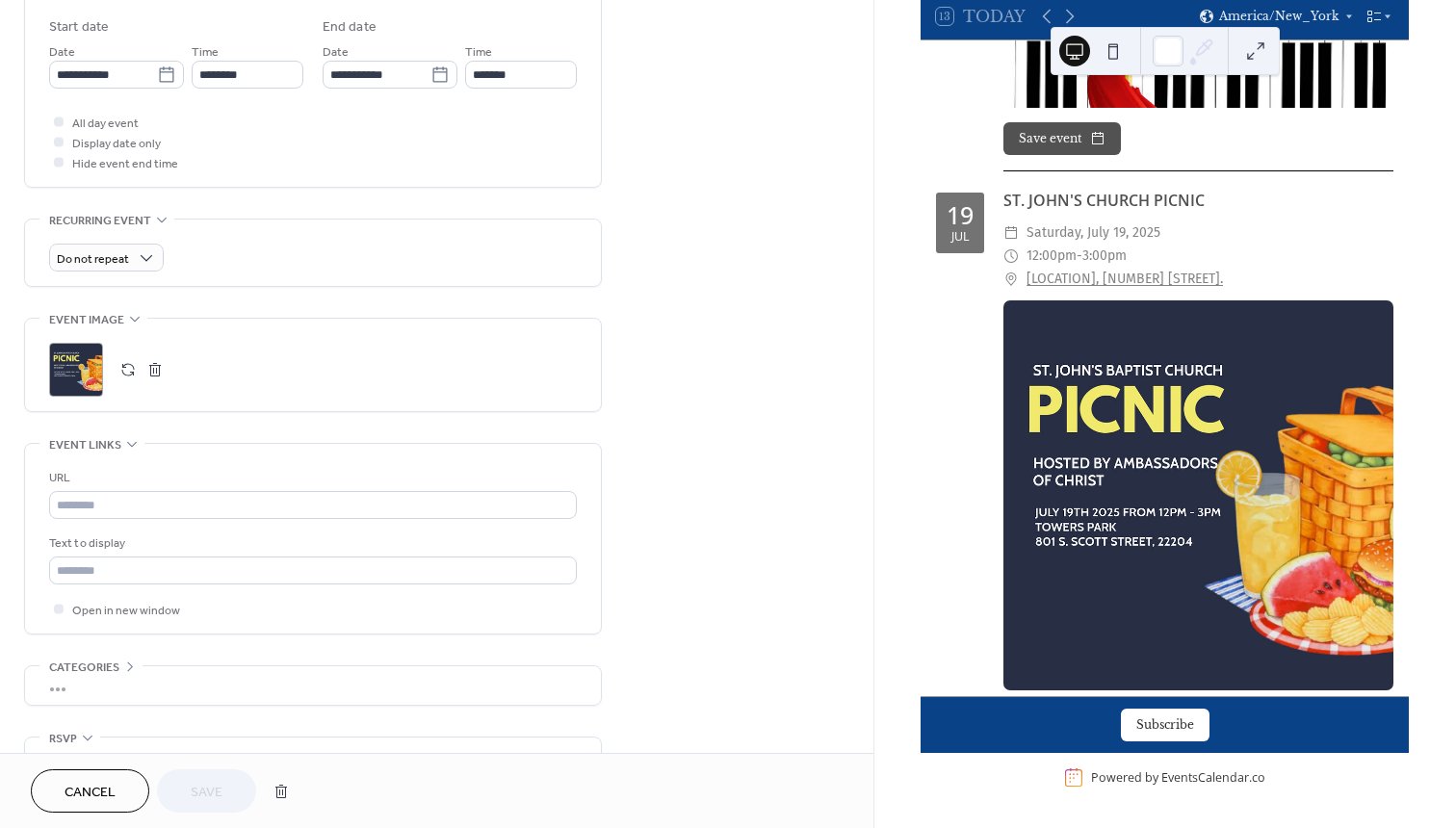 scroll, scrollTop: 658, scrollLeft: 0, axis: vertical 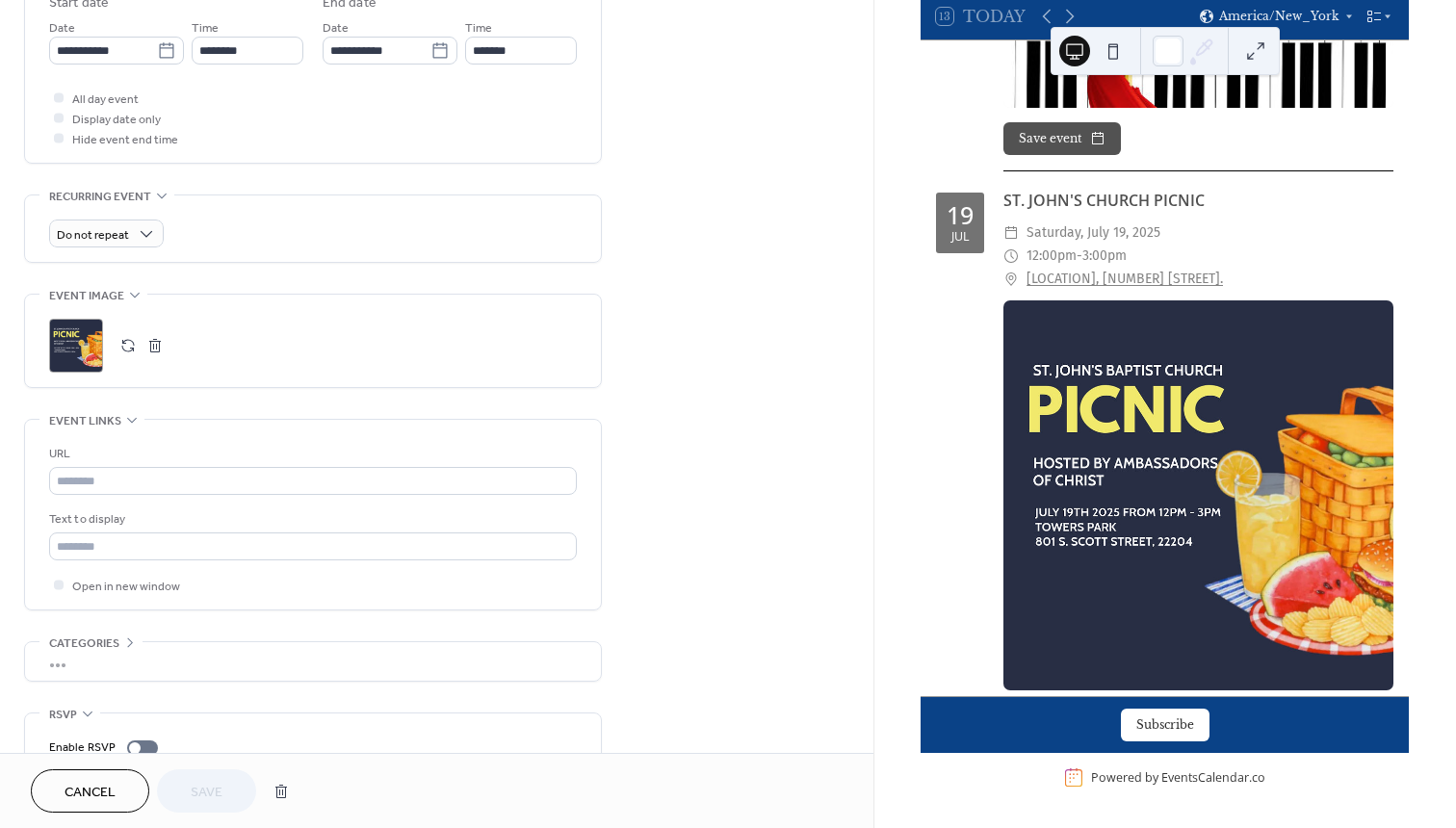 click at bounding box center (128, 346) 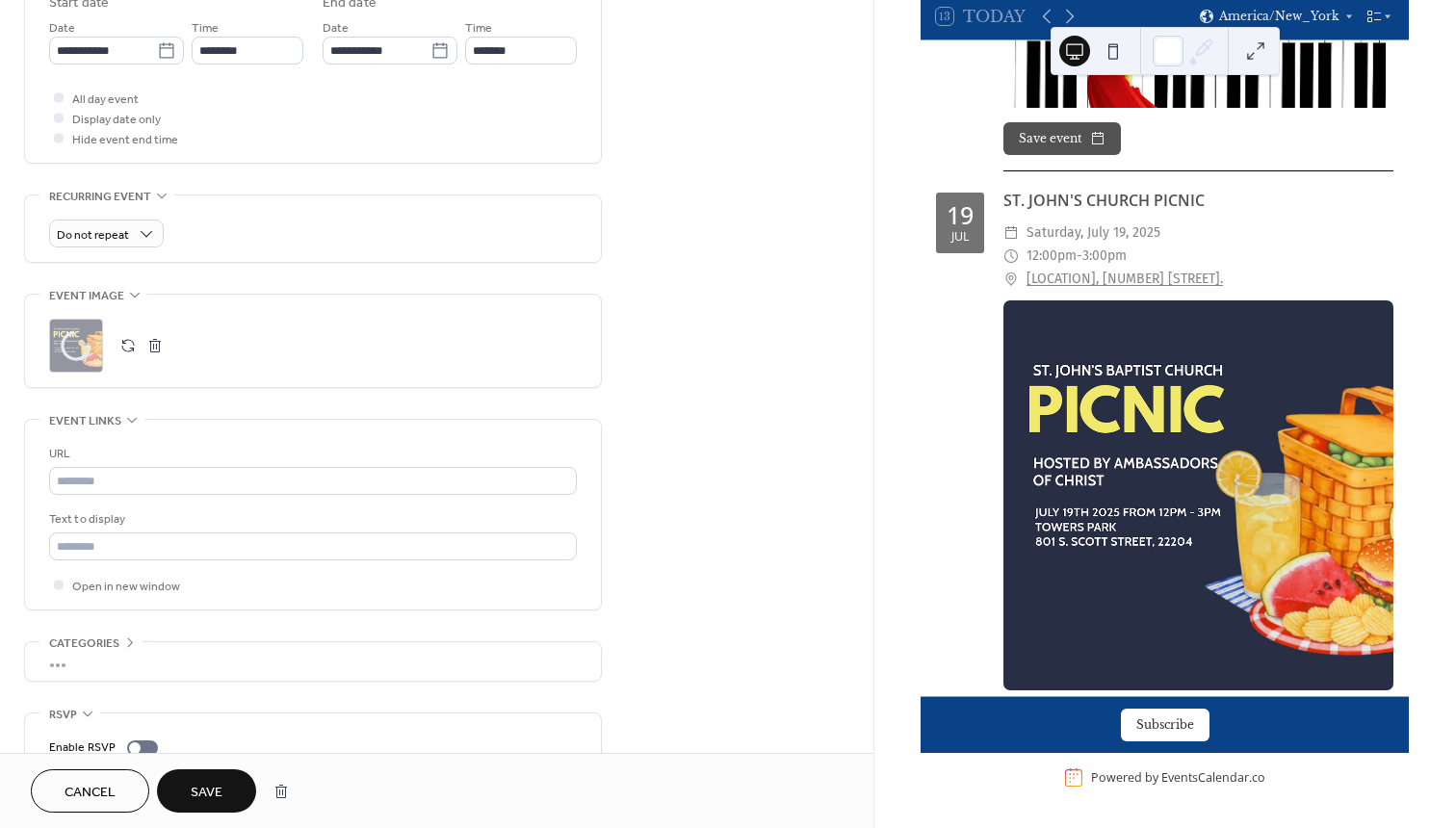 click on "Save" at bounding box center [206, 792] 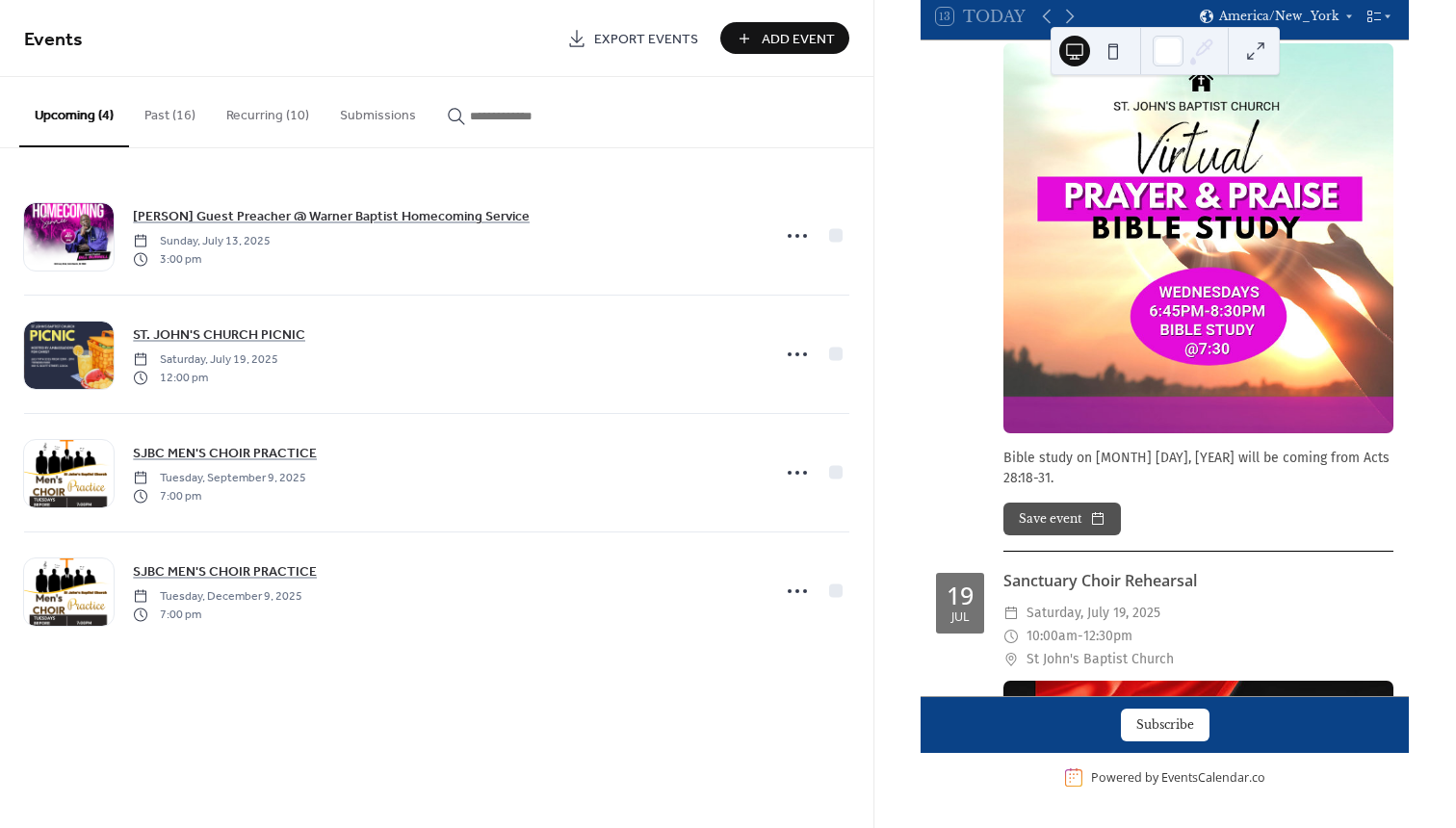 scroll, scrollTop: 2523, scrollLeft: 0, axis: vertical 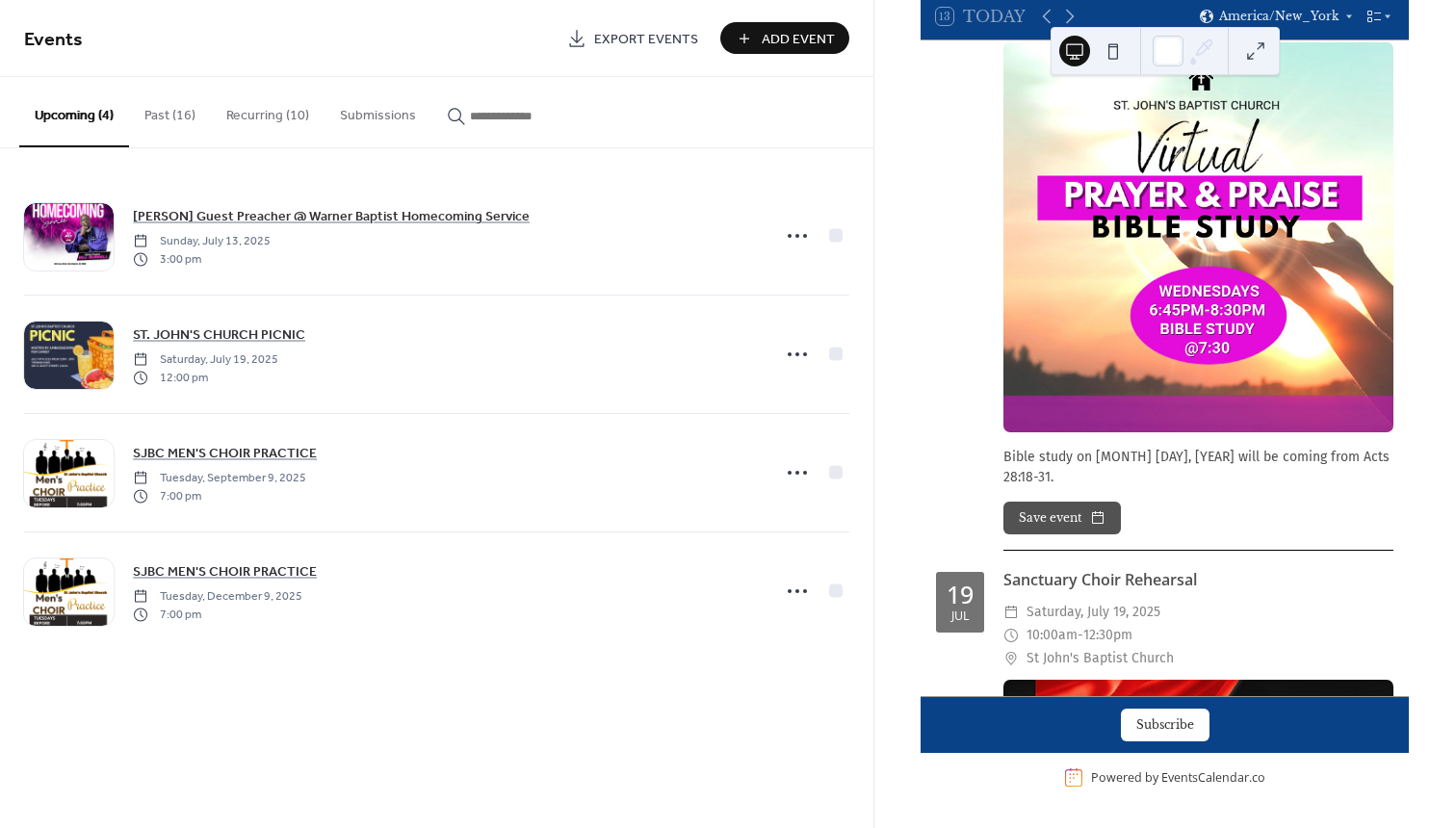 click on "Add Event" at bounding box center (798, 39) 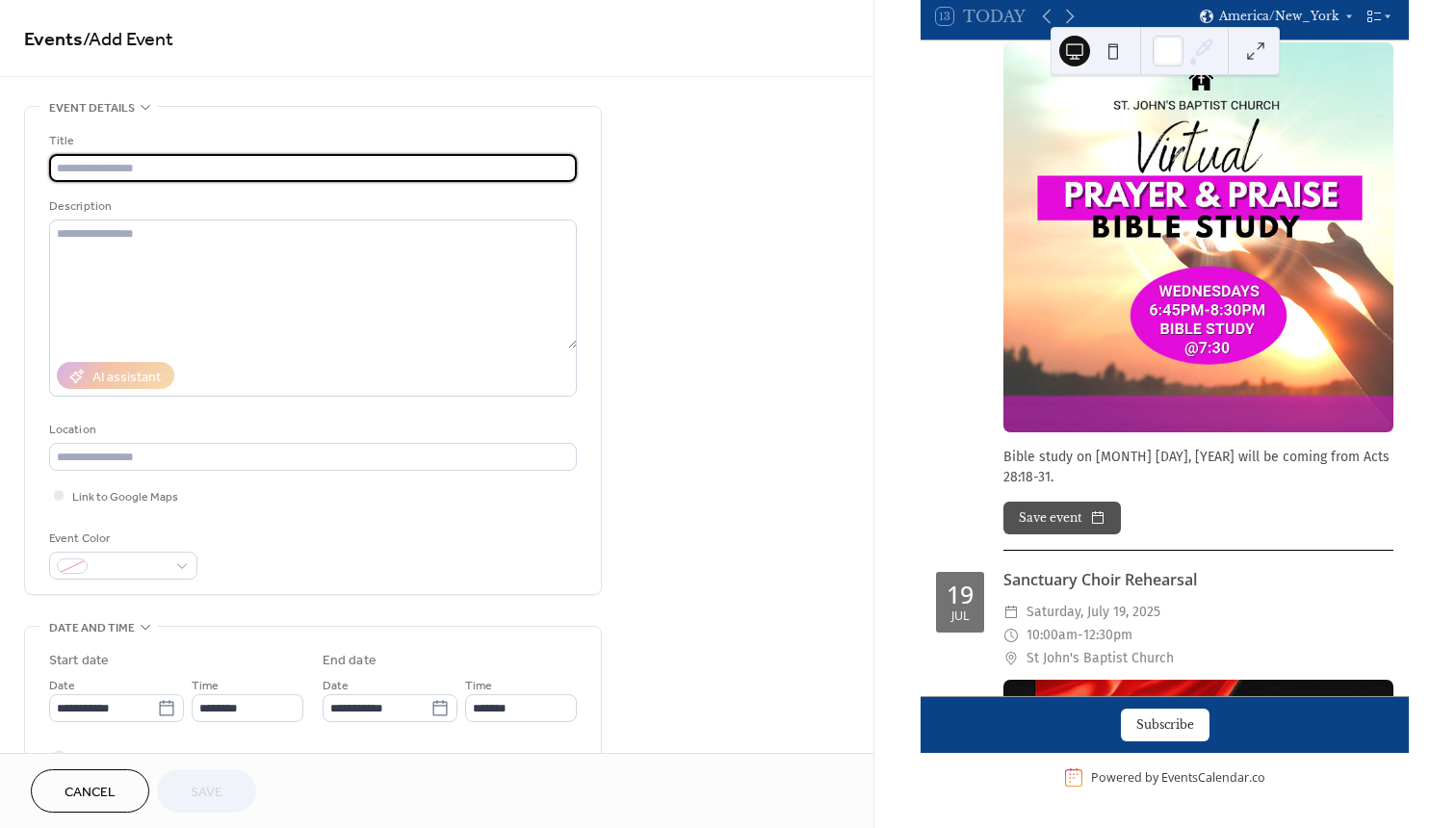 click at bounding box center (313, 168) 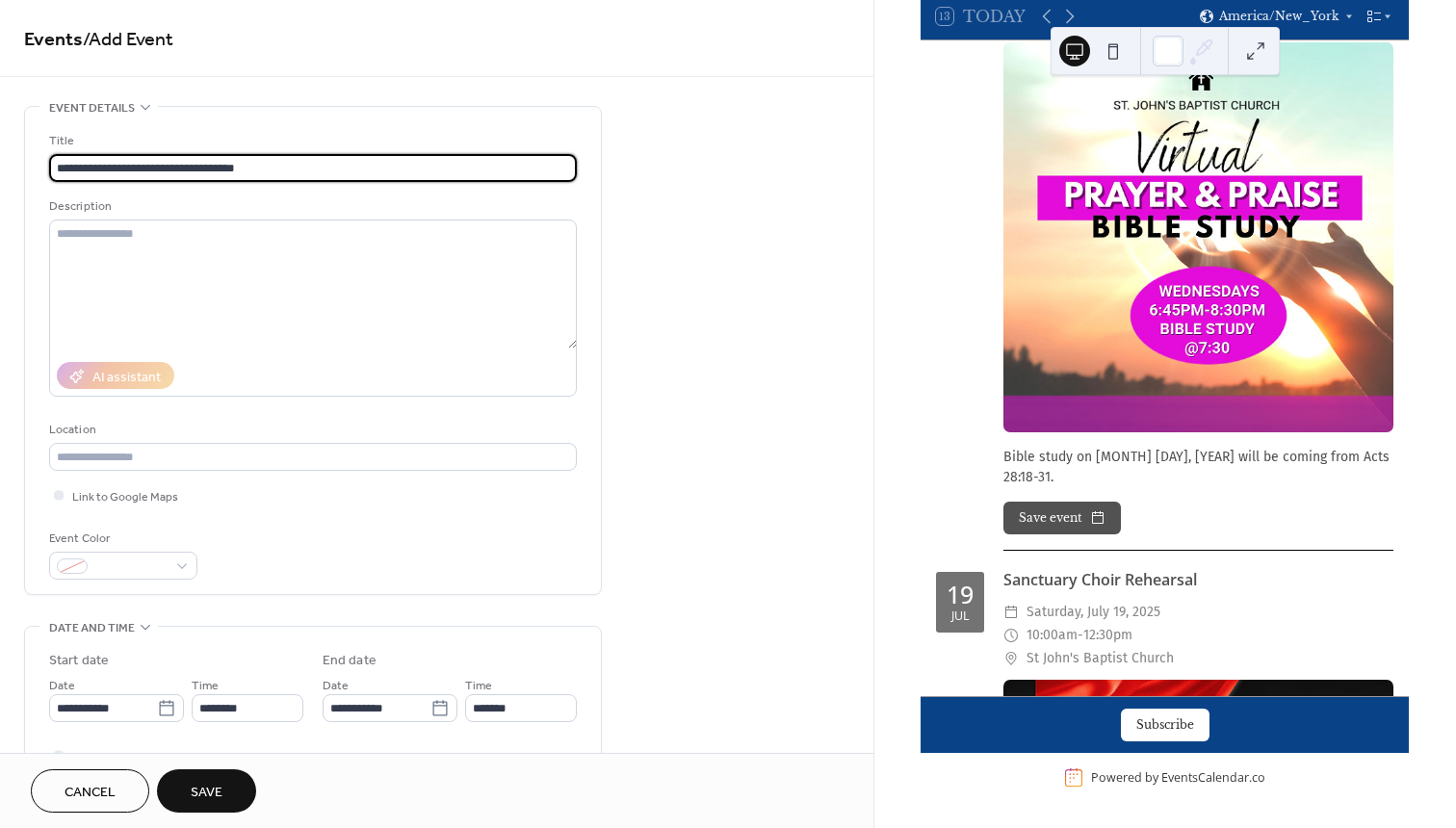 type on "**********" 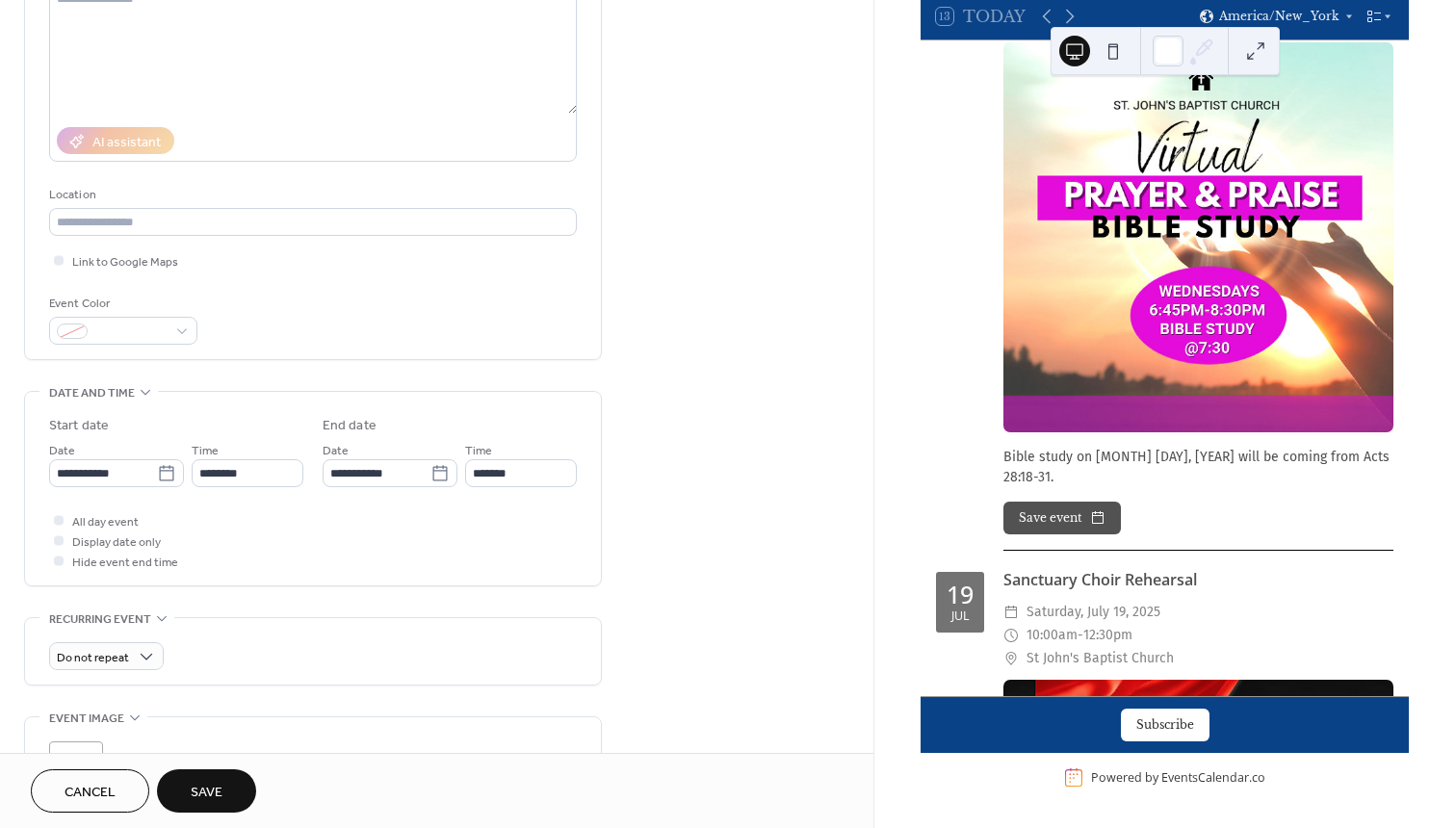 scroll, scrollTop: 259, scrollLeft: 0, axis: vertical 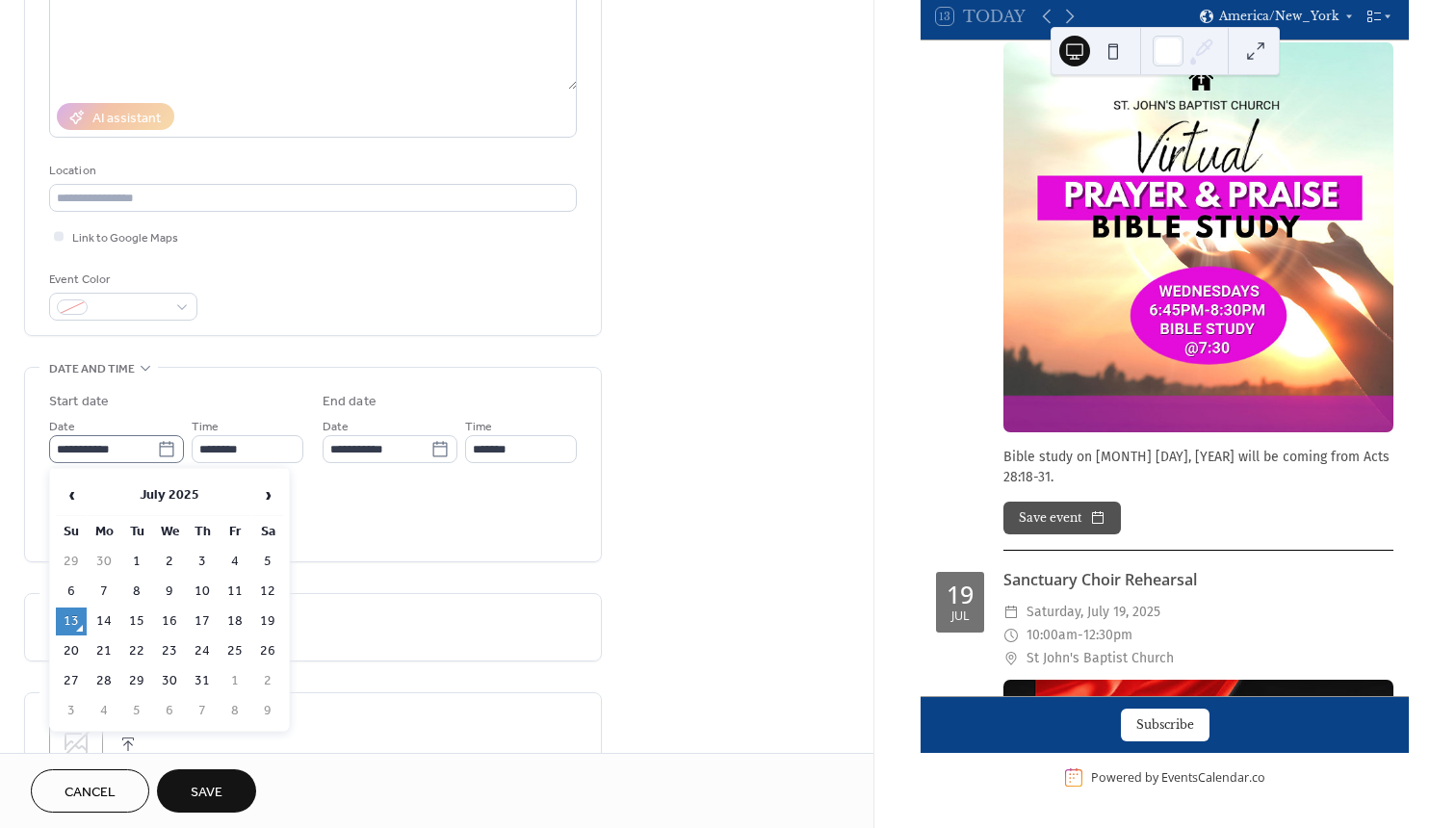 click 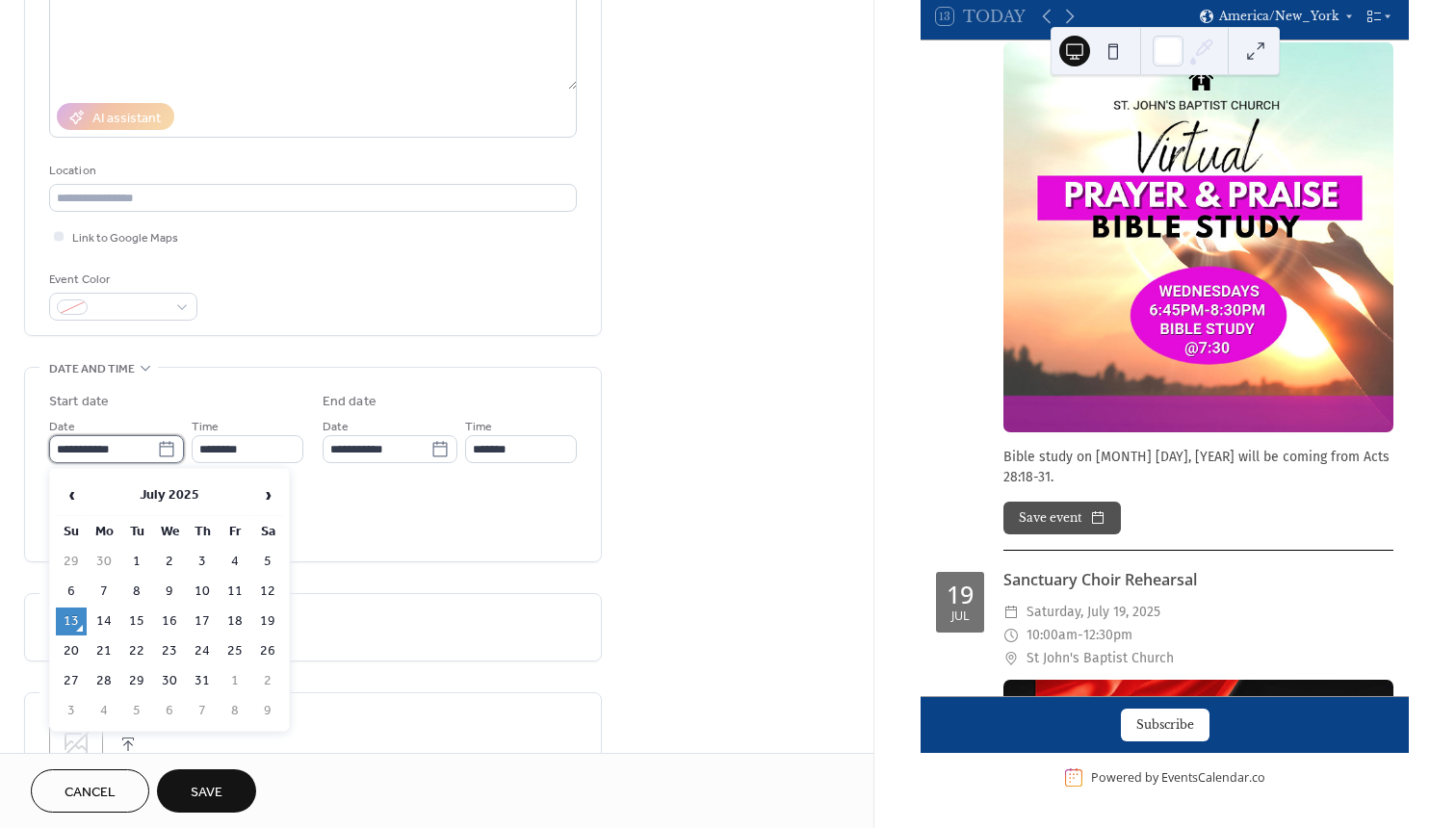 click on "**********" at bounding box center [103, 449] 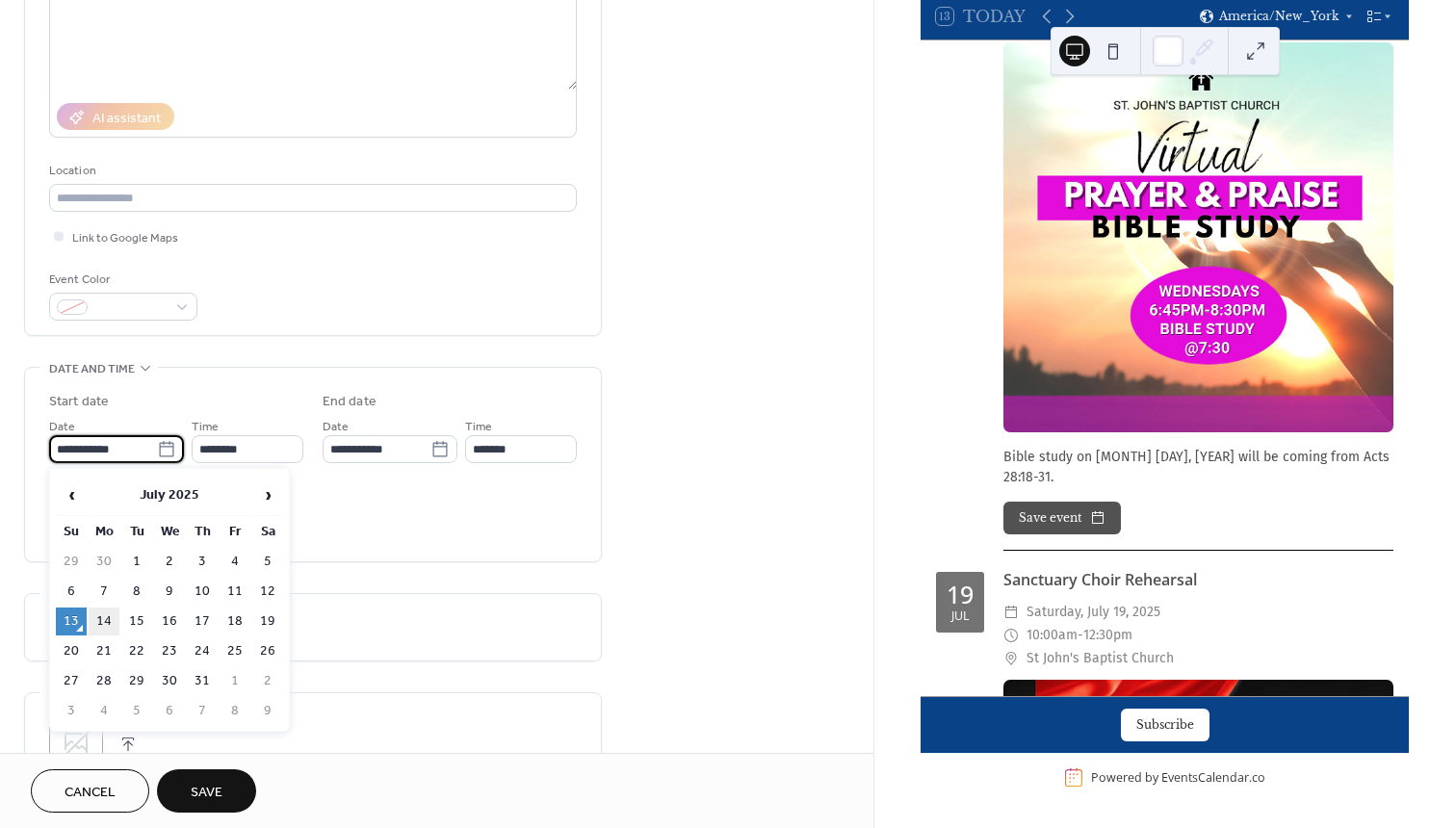 click on "14" at bounding box center (104, 621) 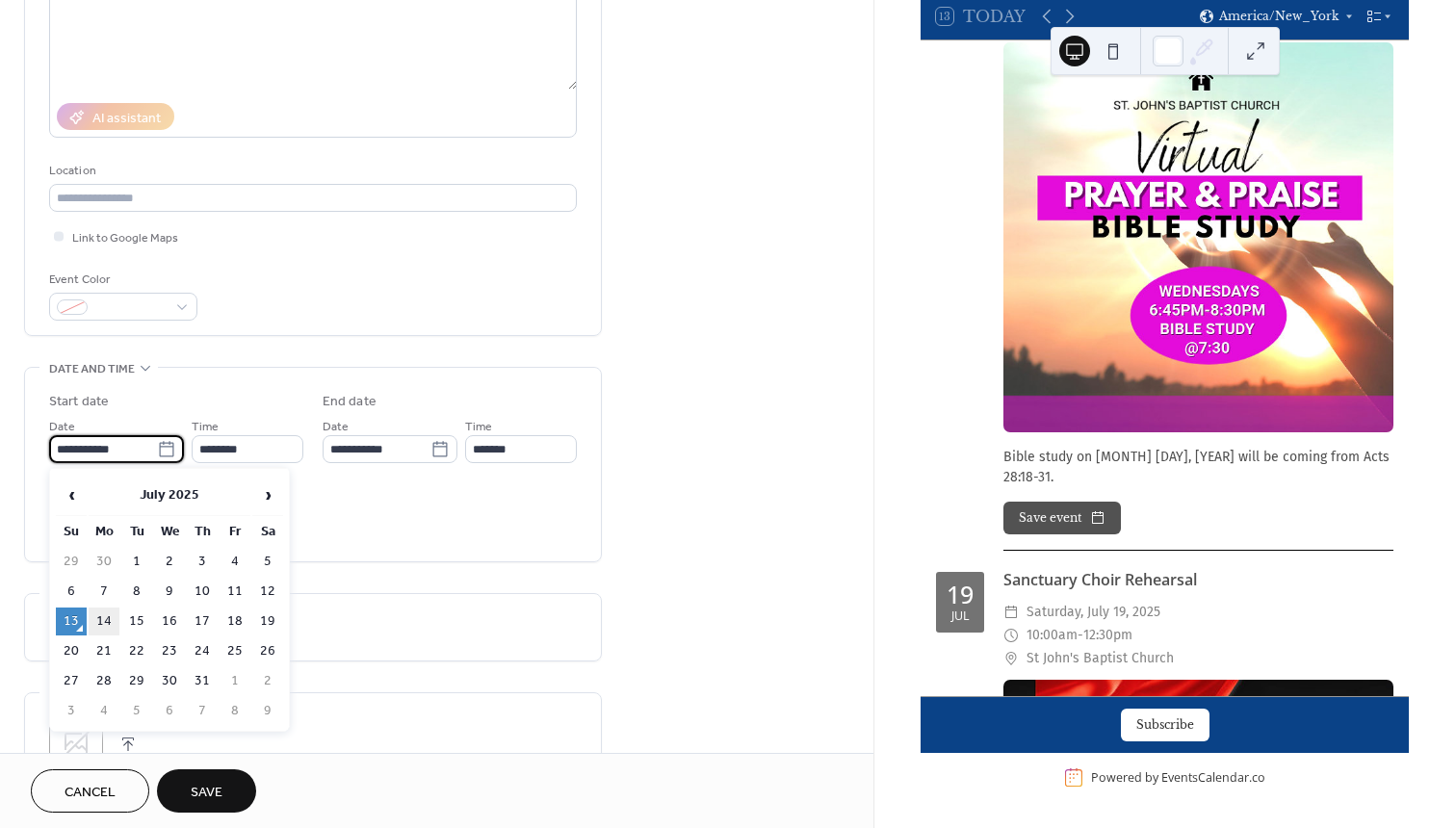 type on "**********" 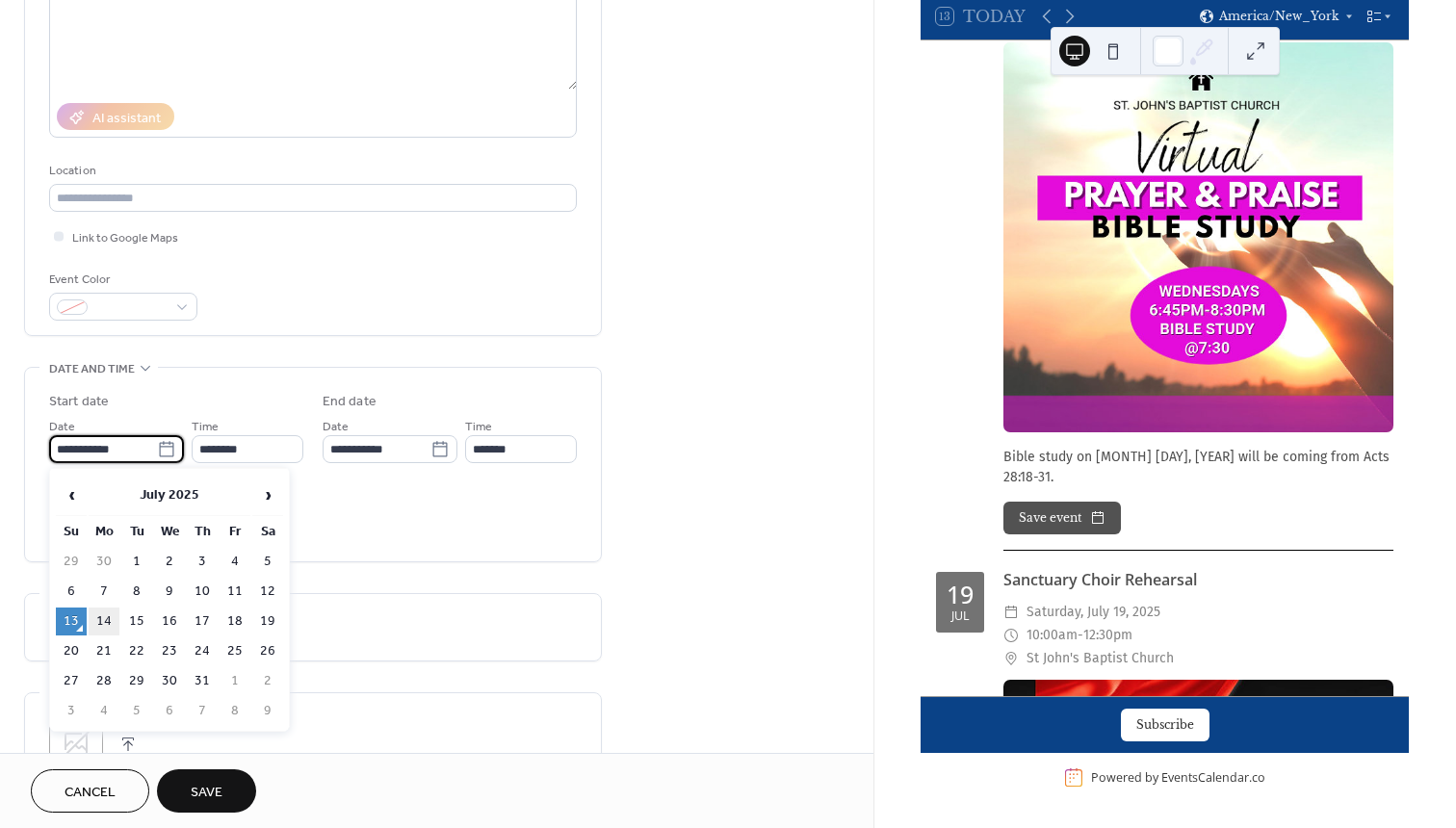 type on "**********" 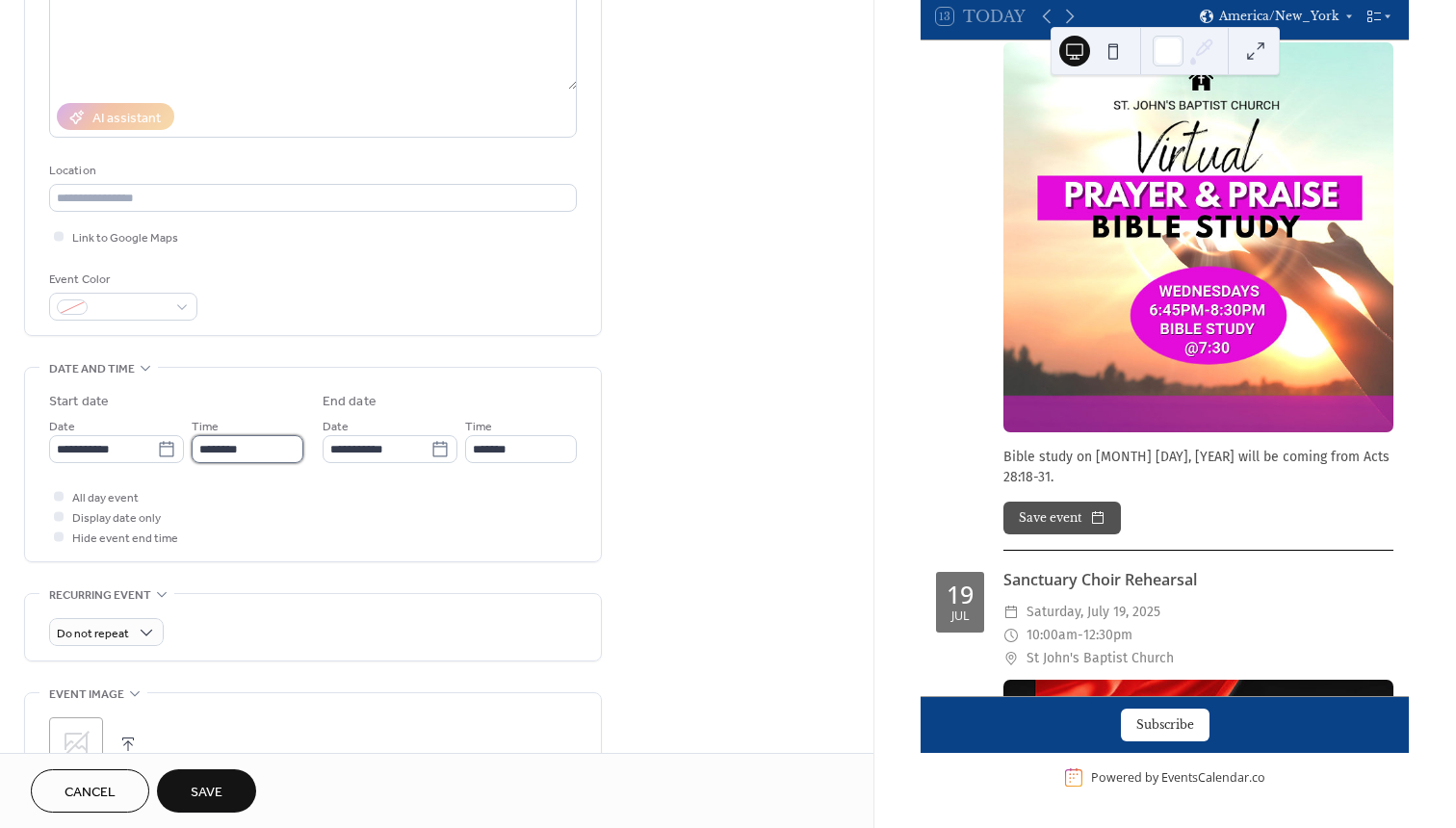 click on "********" at bounding box center (247, 449) 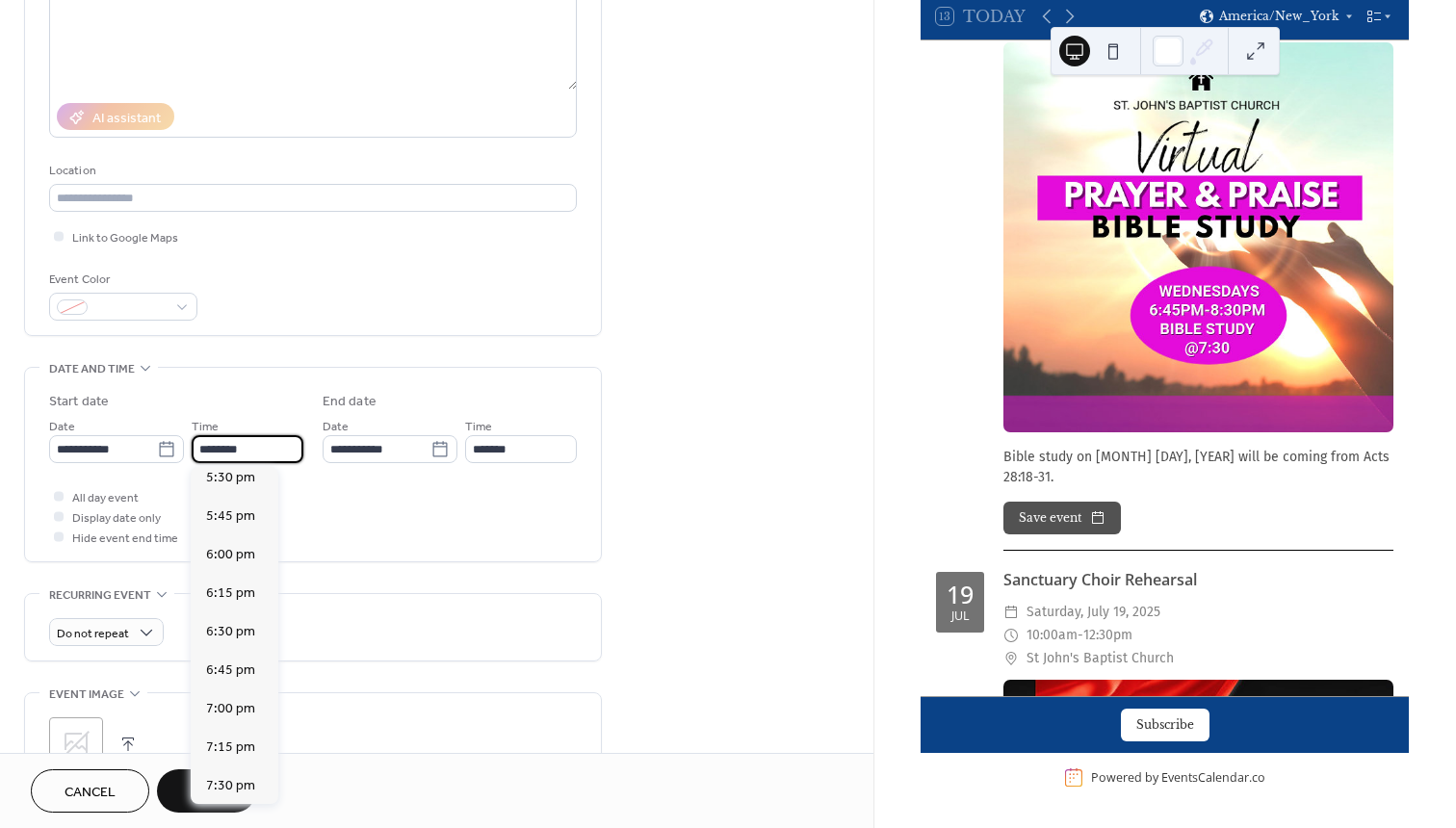 scroll, scrollTop: 2707, scrollLeft: 0, axis: vertical 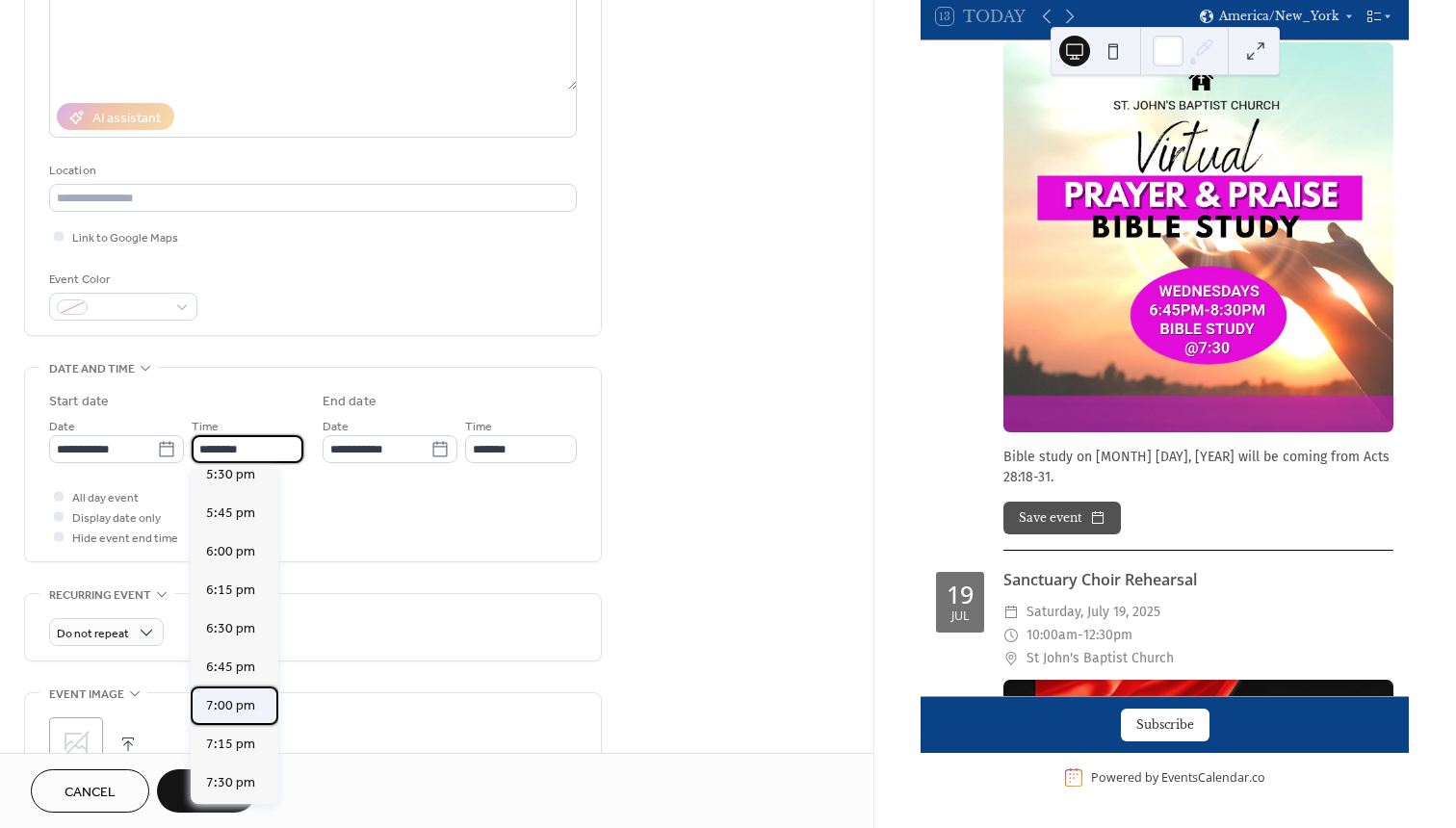 click on "7:00 pm" at bounding box center (230, 706) 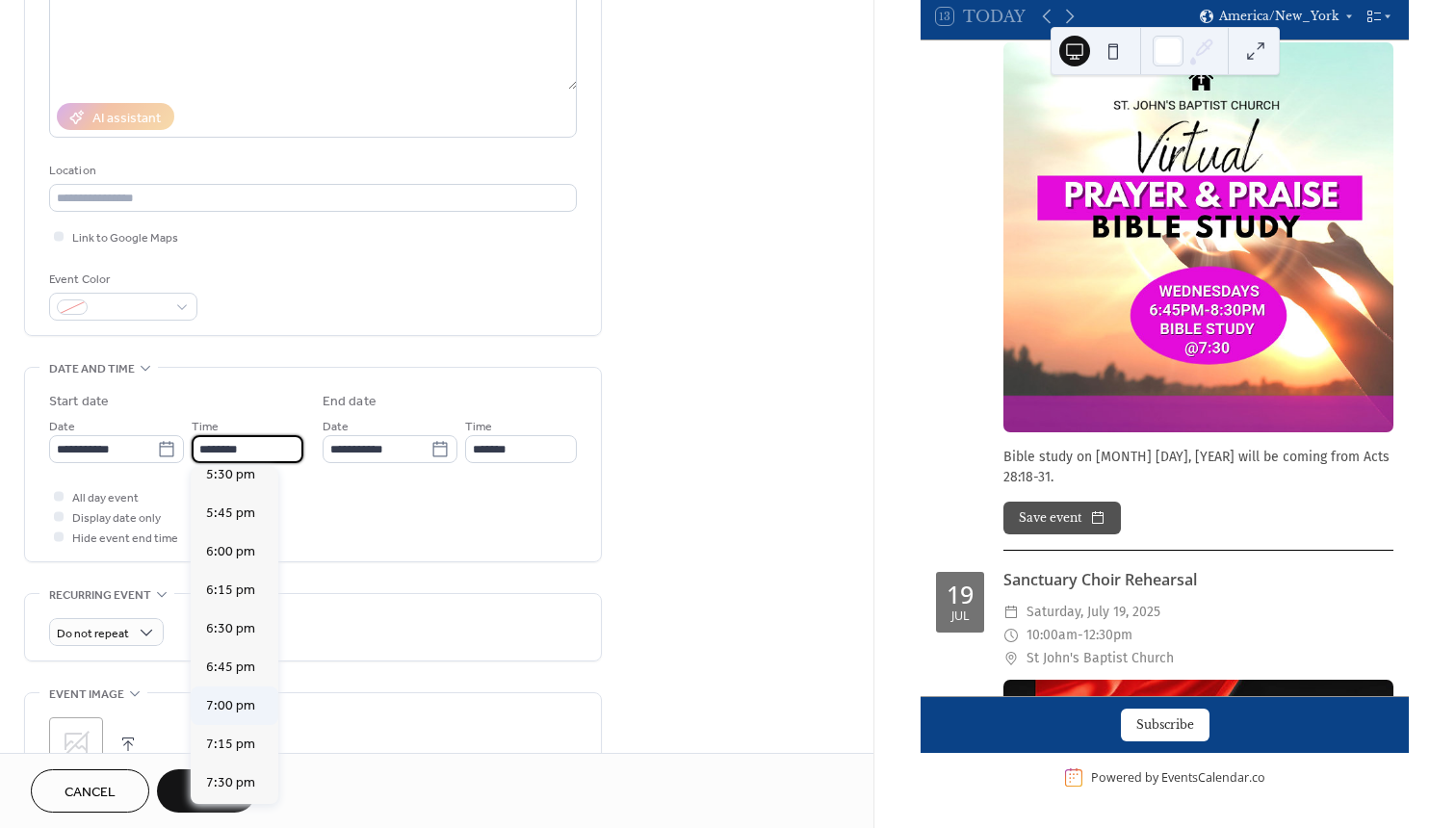 type on "*******" 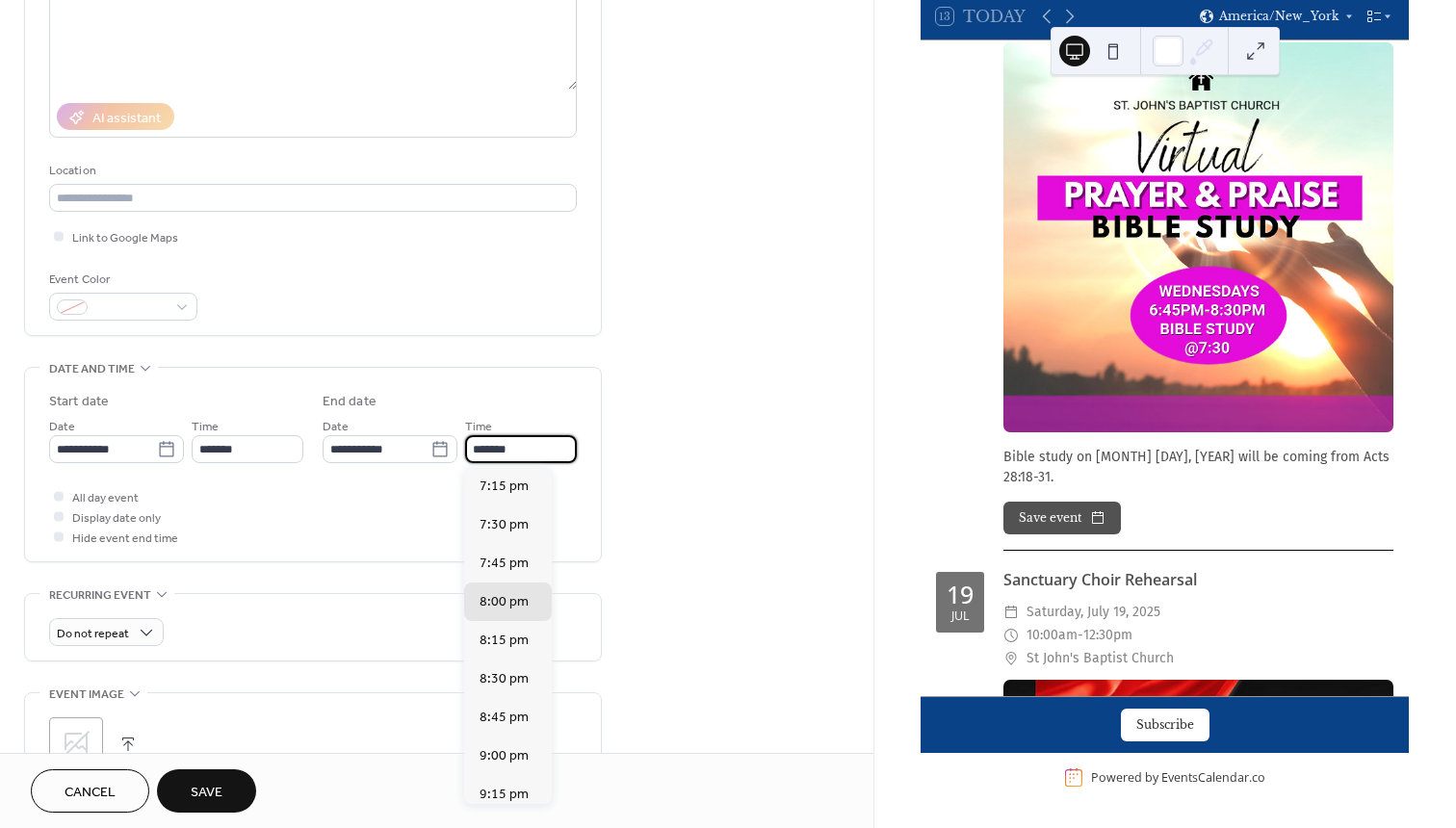 click on "*******" at bounding box center (521, 449) 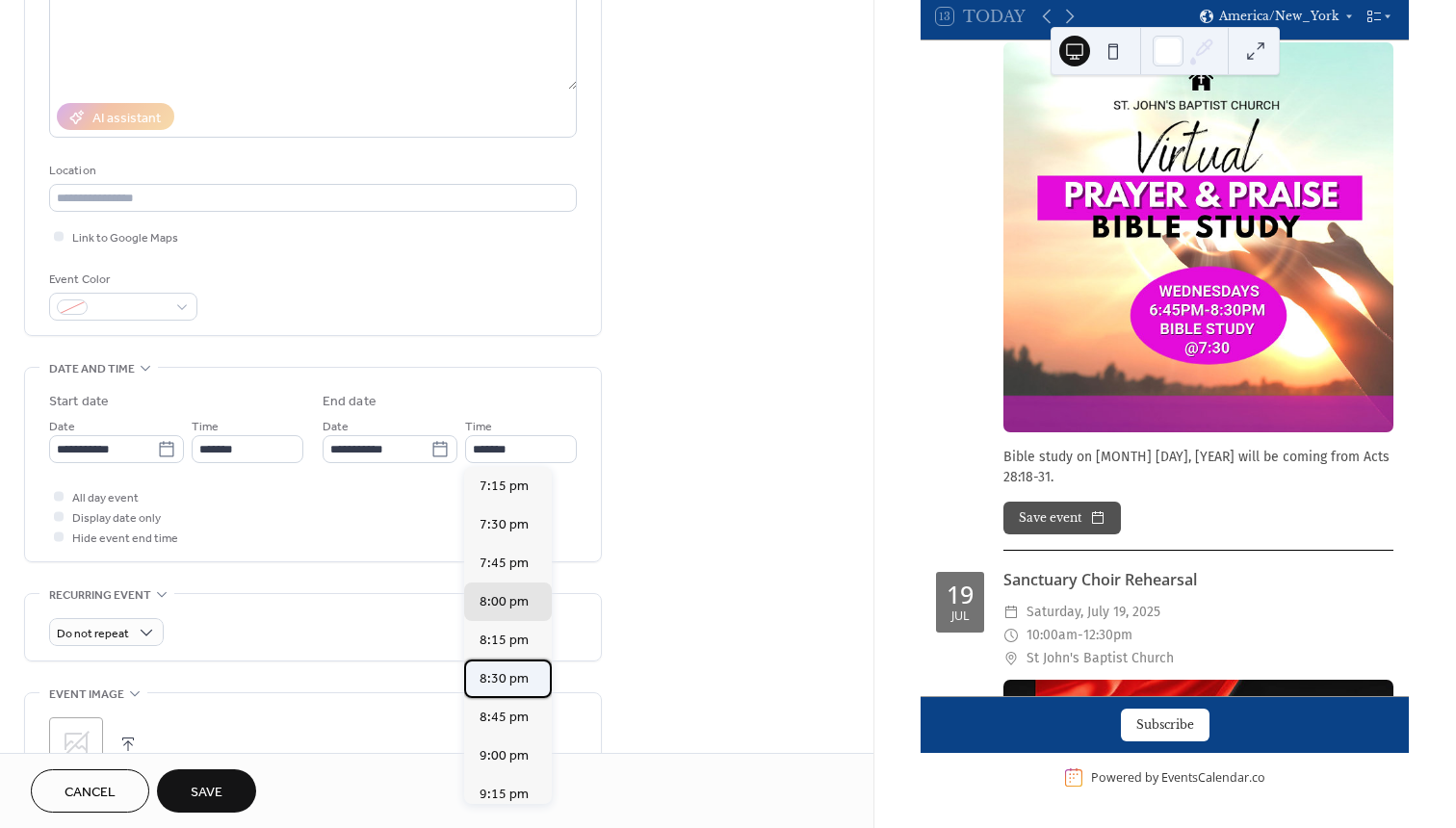 click on "8:30 pm" at bounding box center (504, 679) 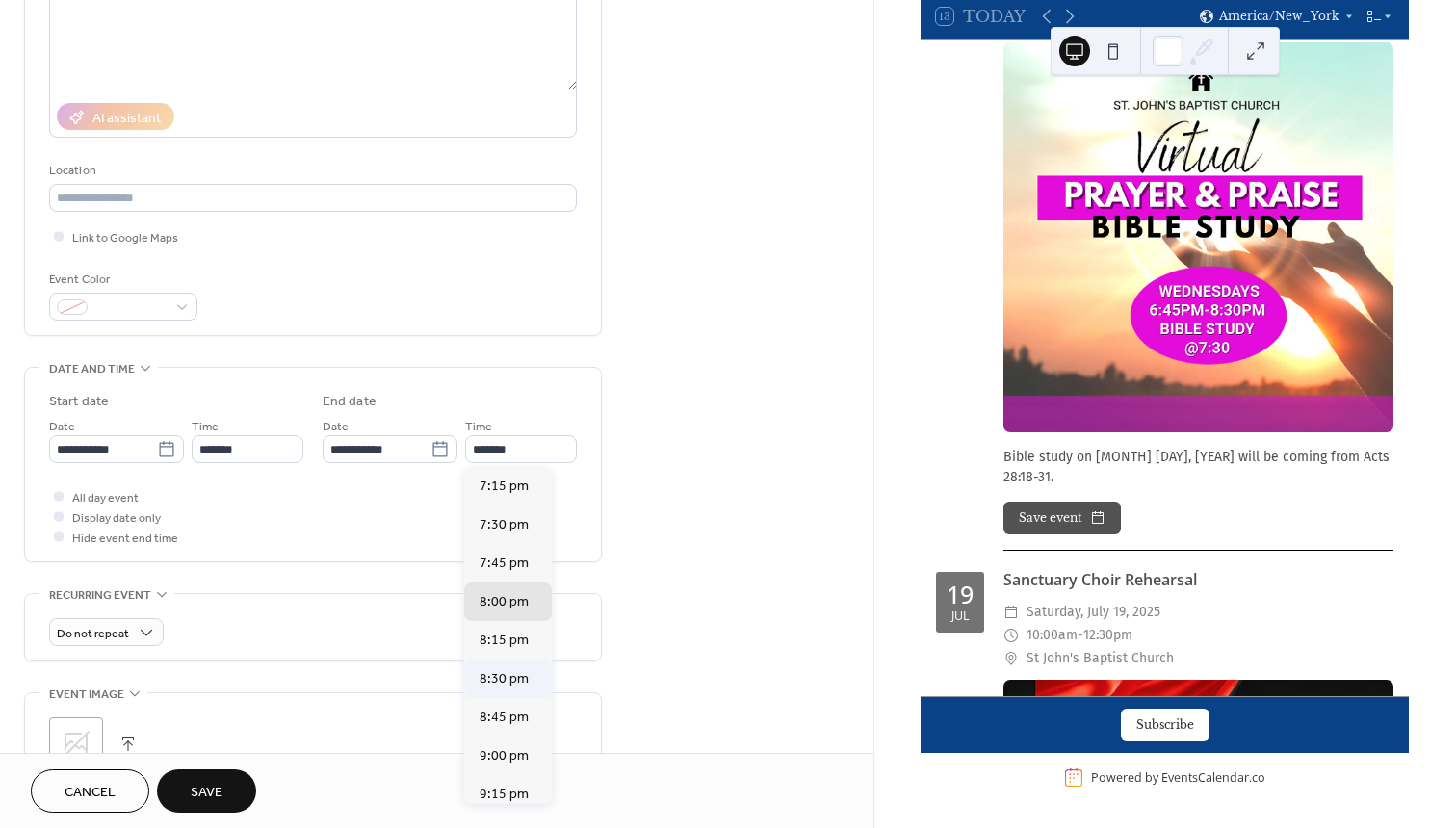 type on "*******" 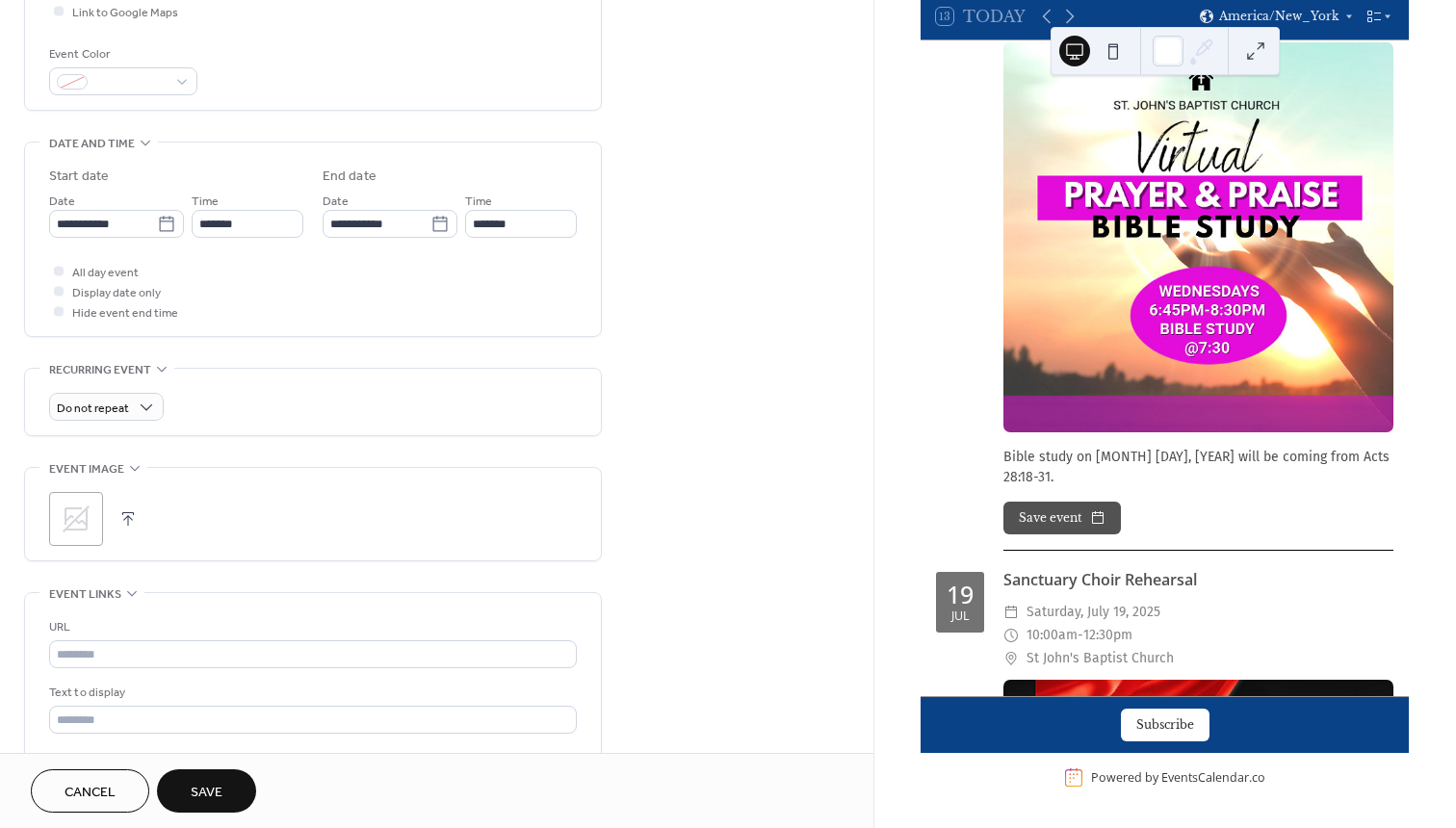 scroll, scrollTop: 511, scrollLeft: 0, axis: vertical 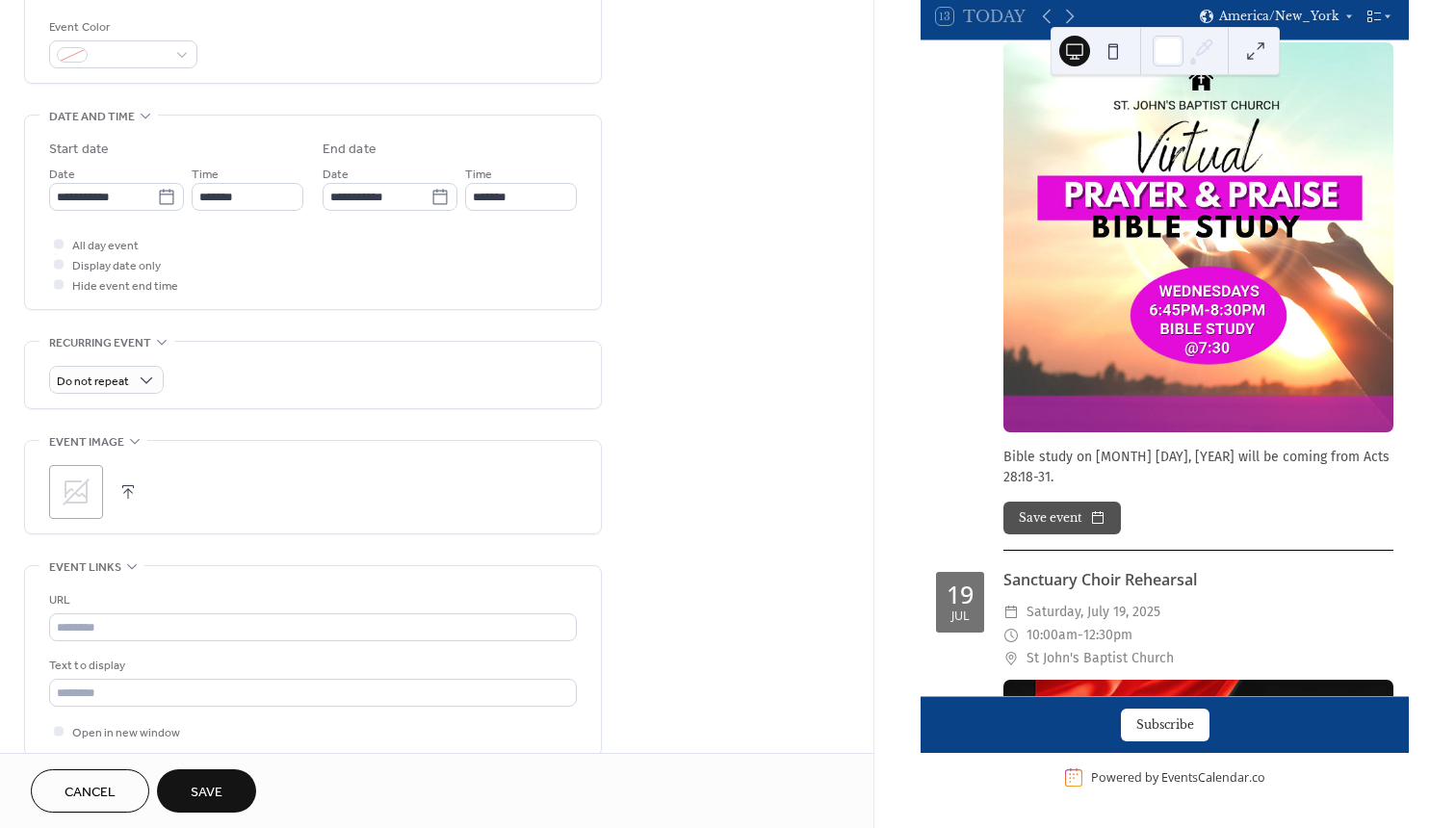 click 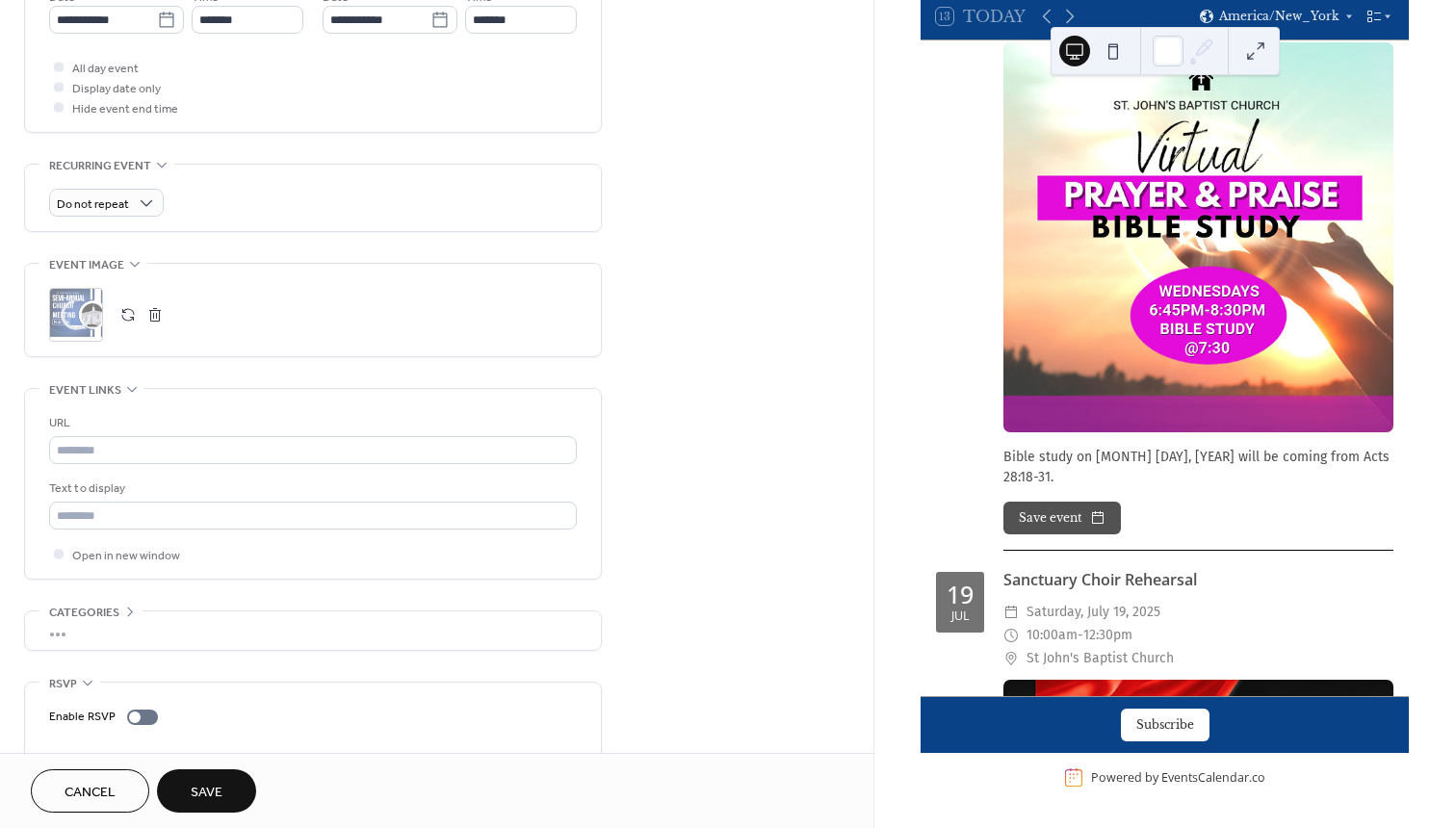scroll, scrollTop: 740, scrollLeft: 0, axis: vertical 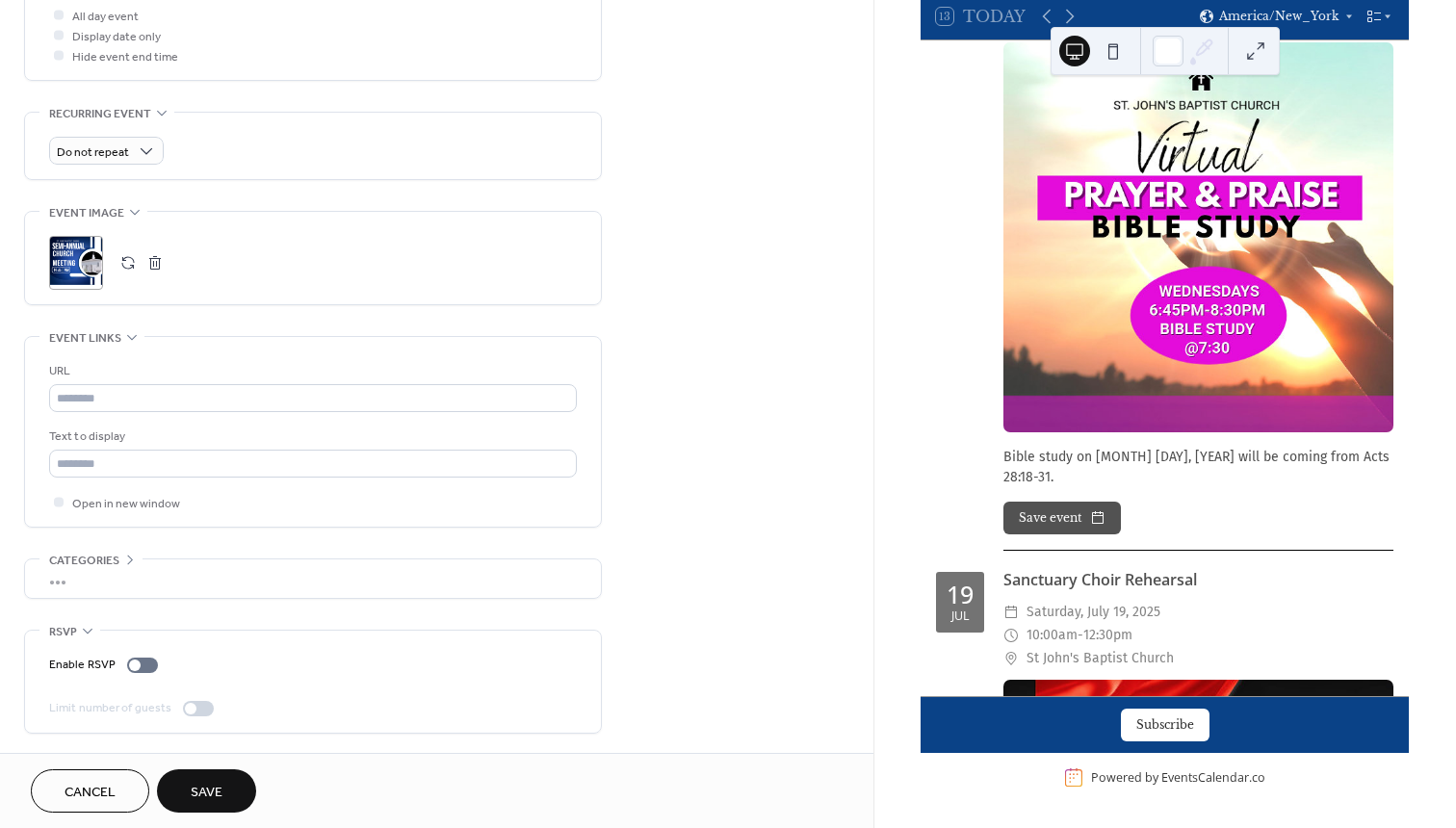 click on "Save" at bounding box center (206, 792) 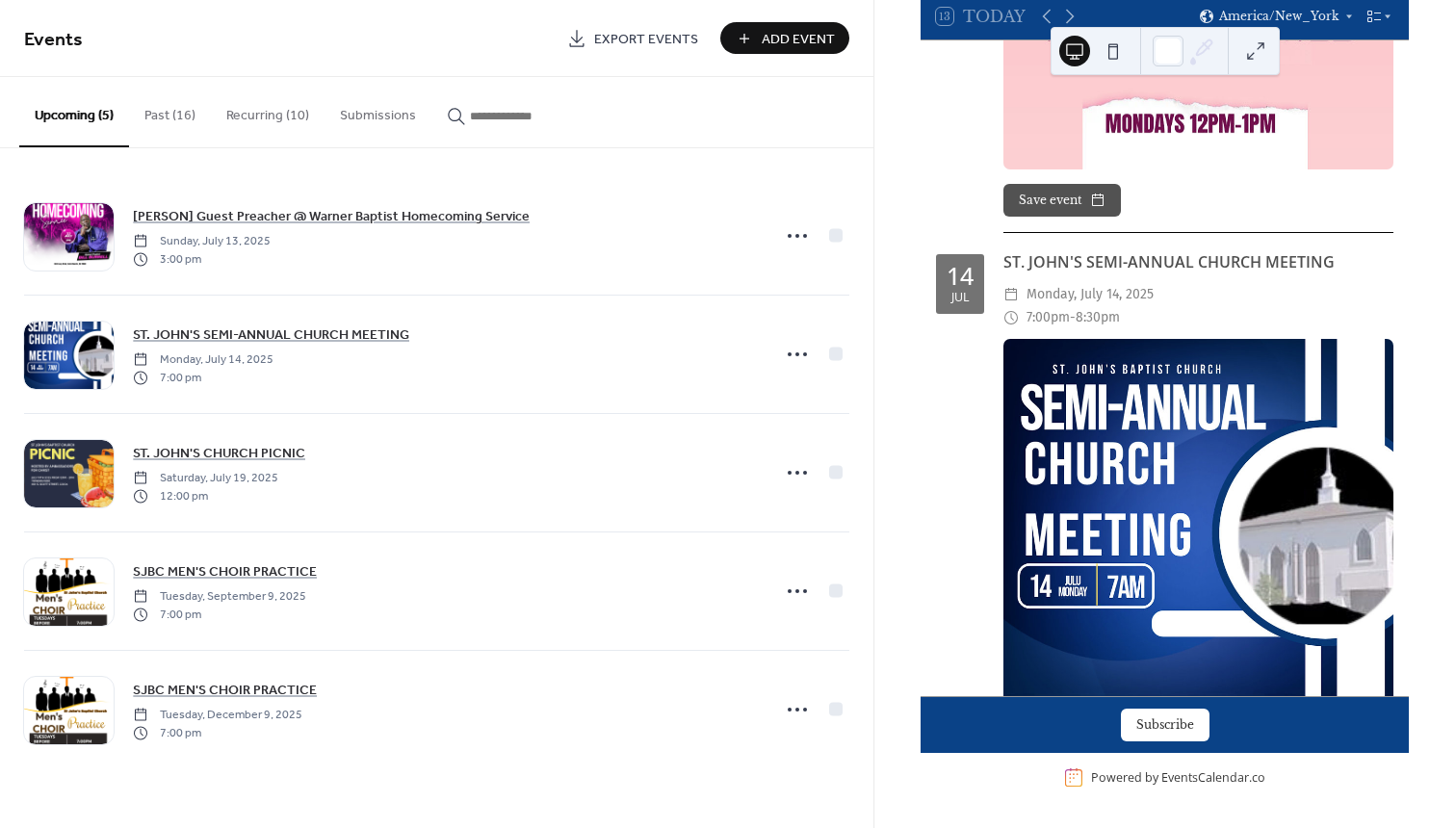 scroll, scrollTop: 2211, scrollLeft: 0, axis: vertical 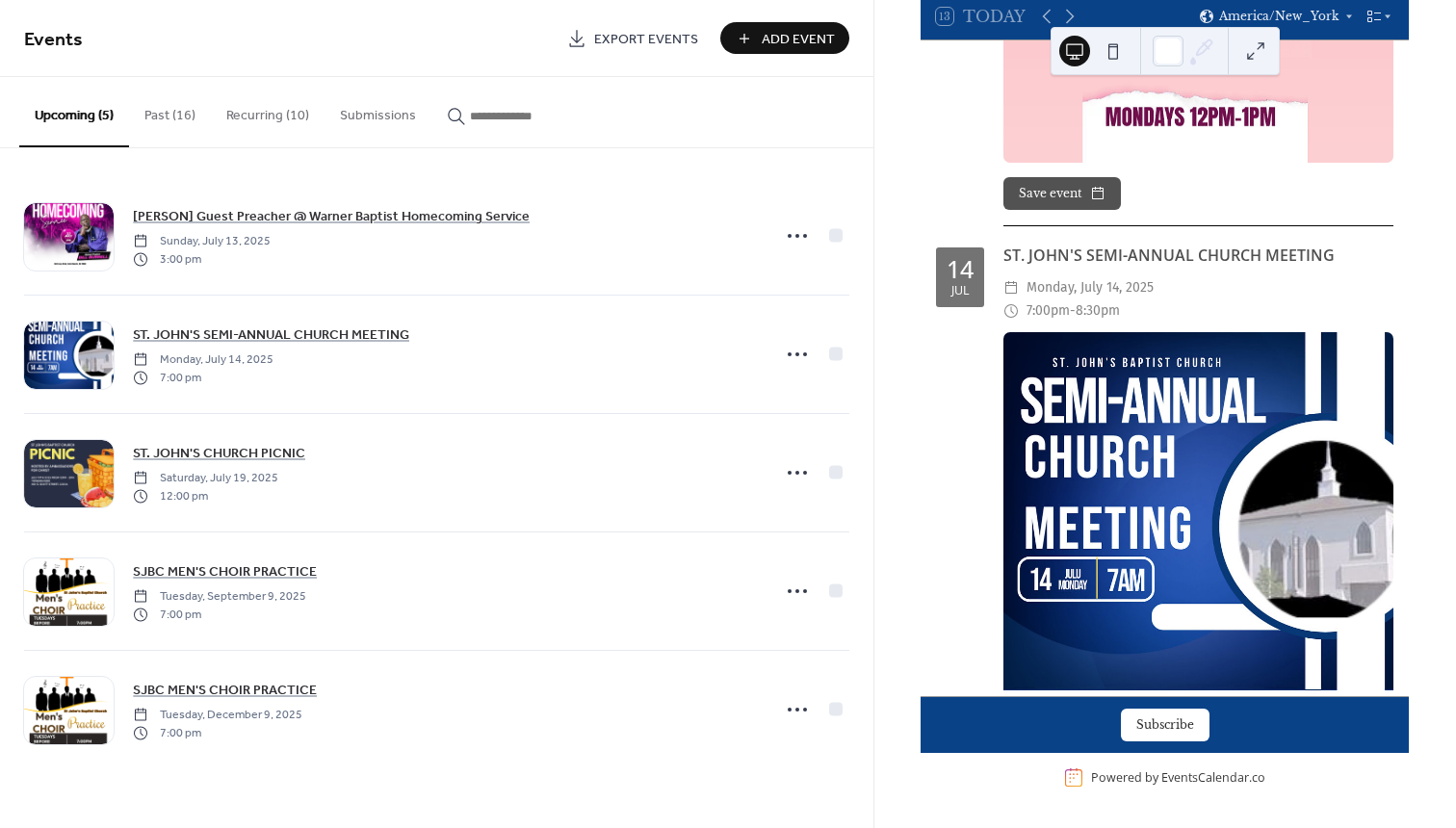 click at bounding box center (1198, 527) 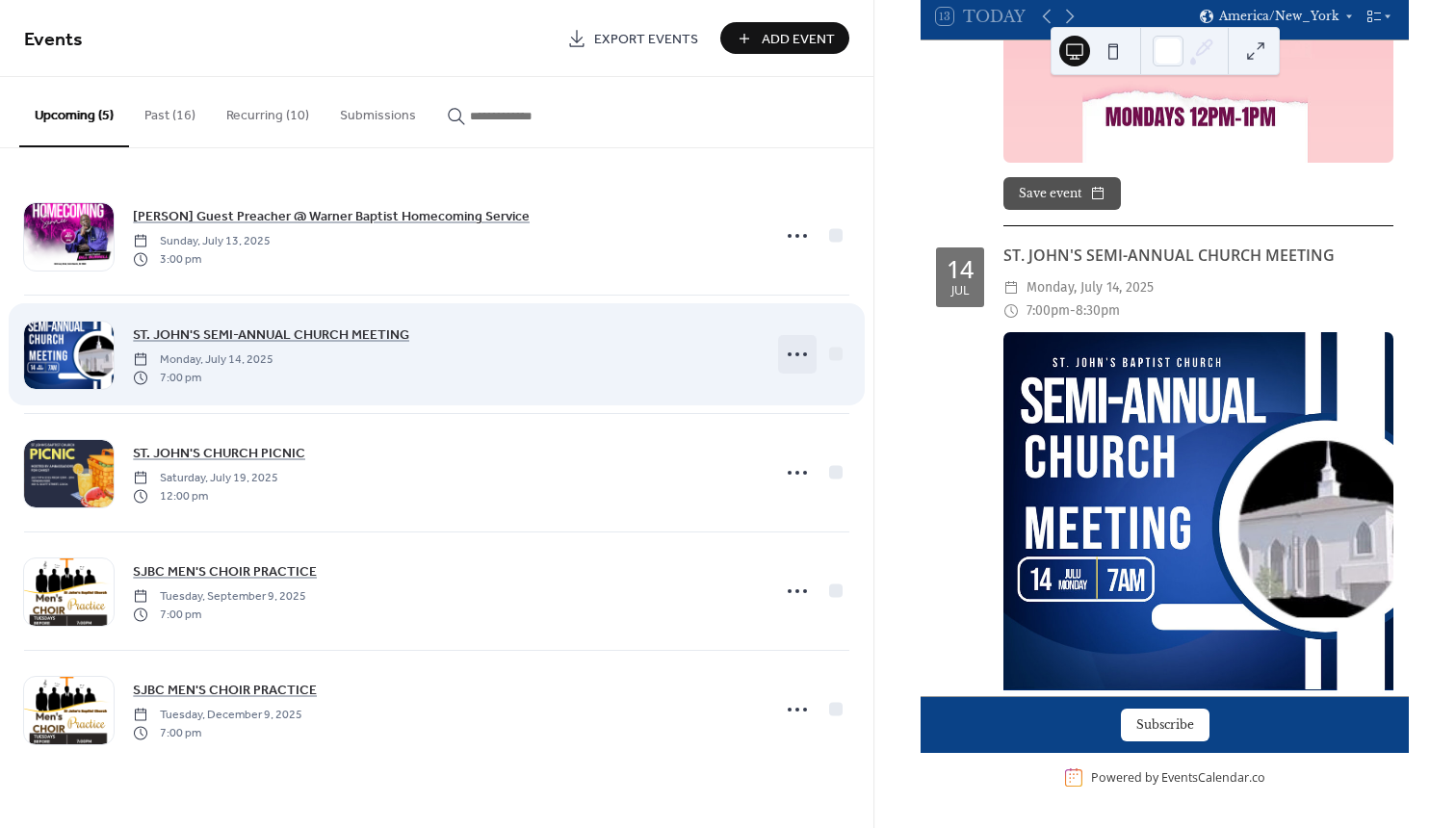 click 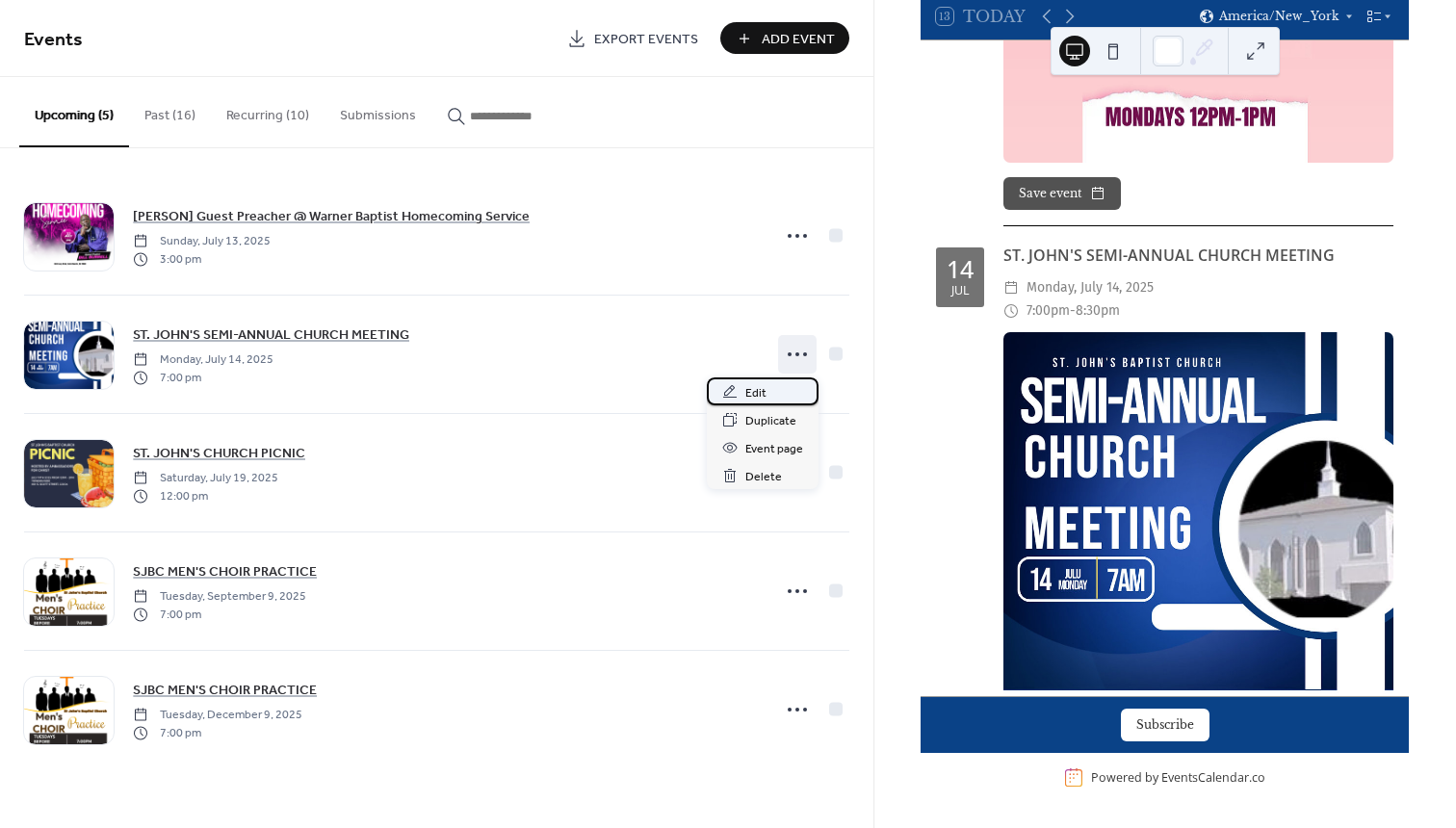 click 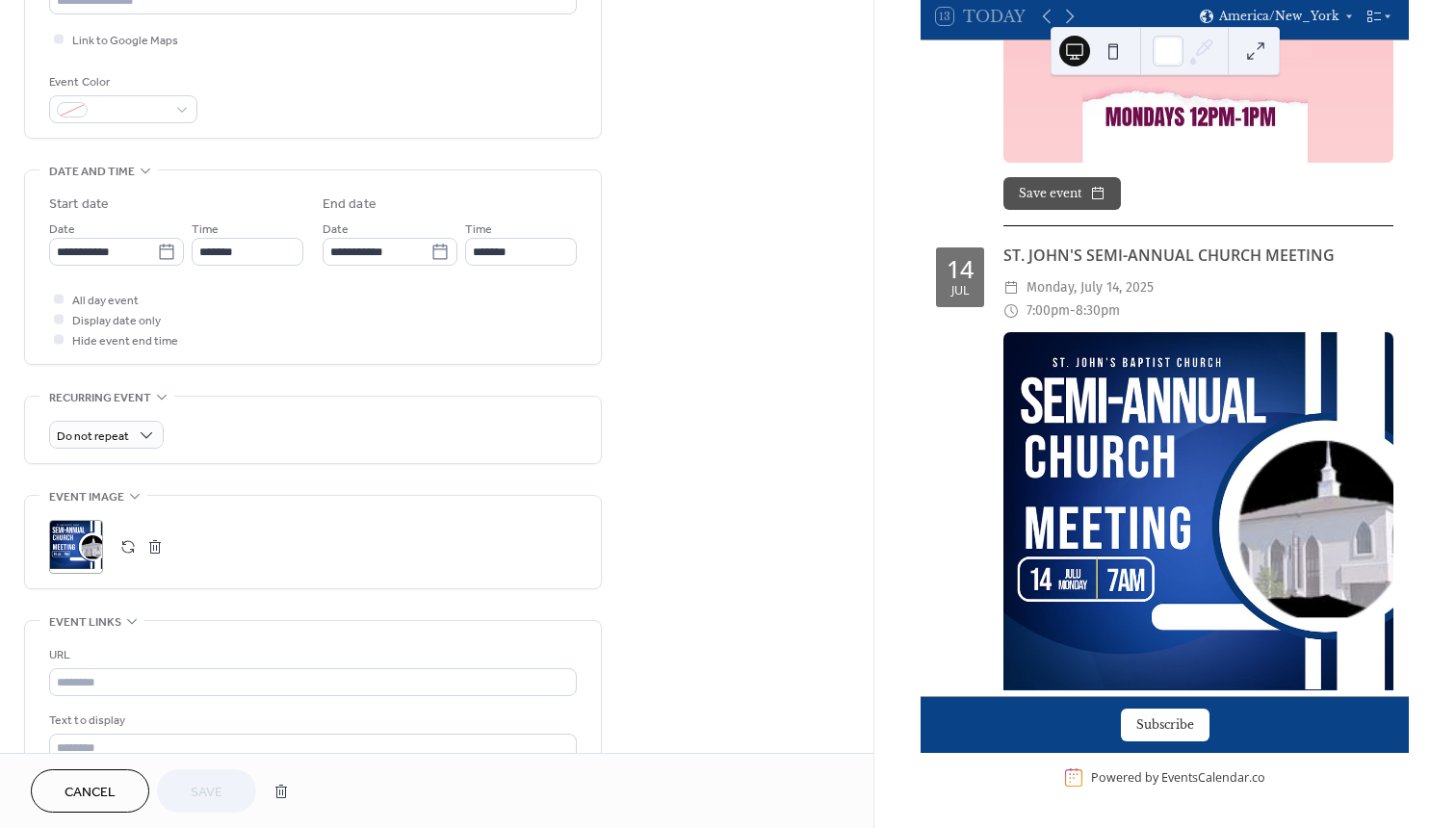 scroll, scrollTop: 467, scrollLeft: 0, axis: vertical 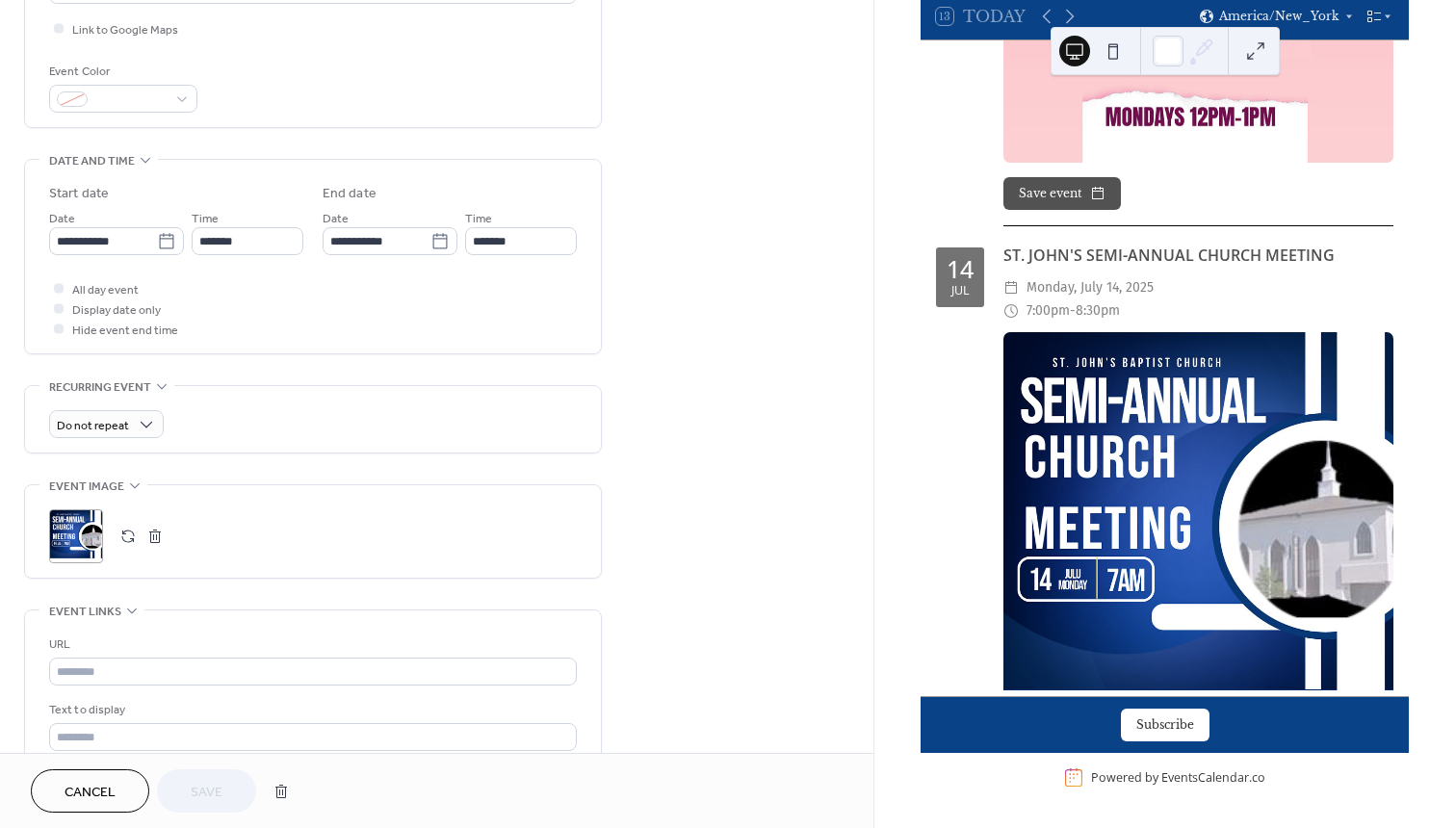 click at bounding box center [128, 536] 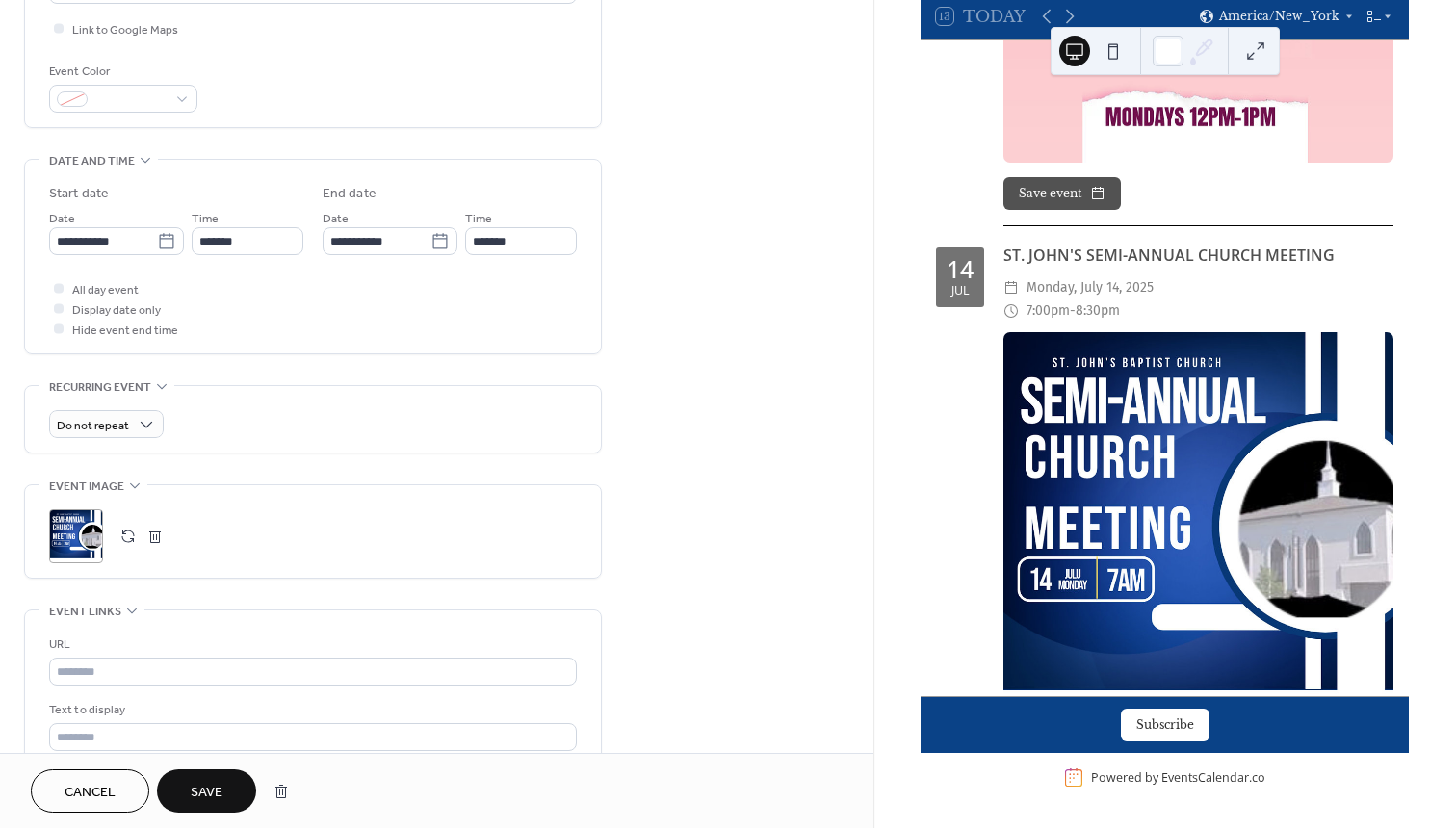 click on "Save" at bounding box center [206, 790] 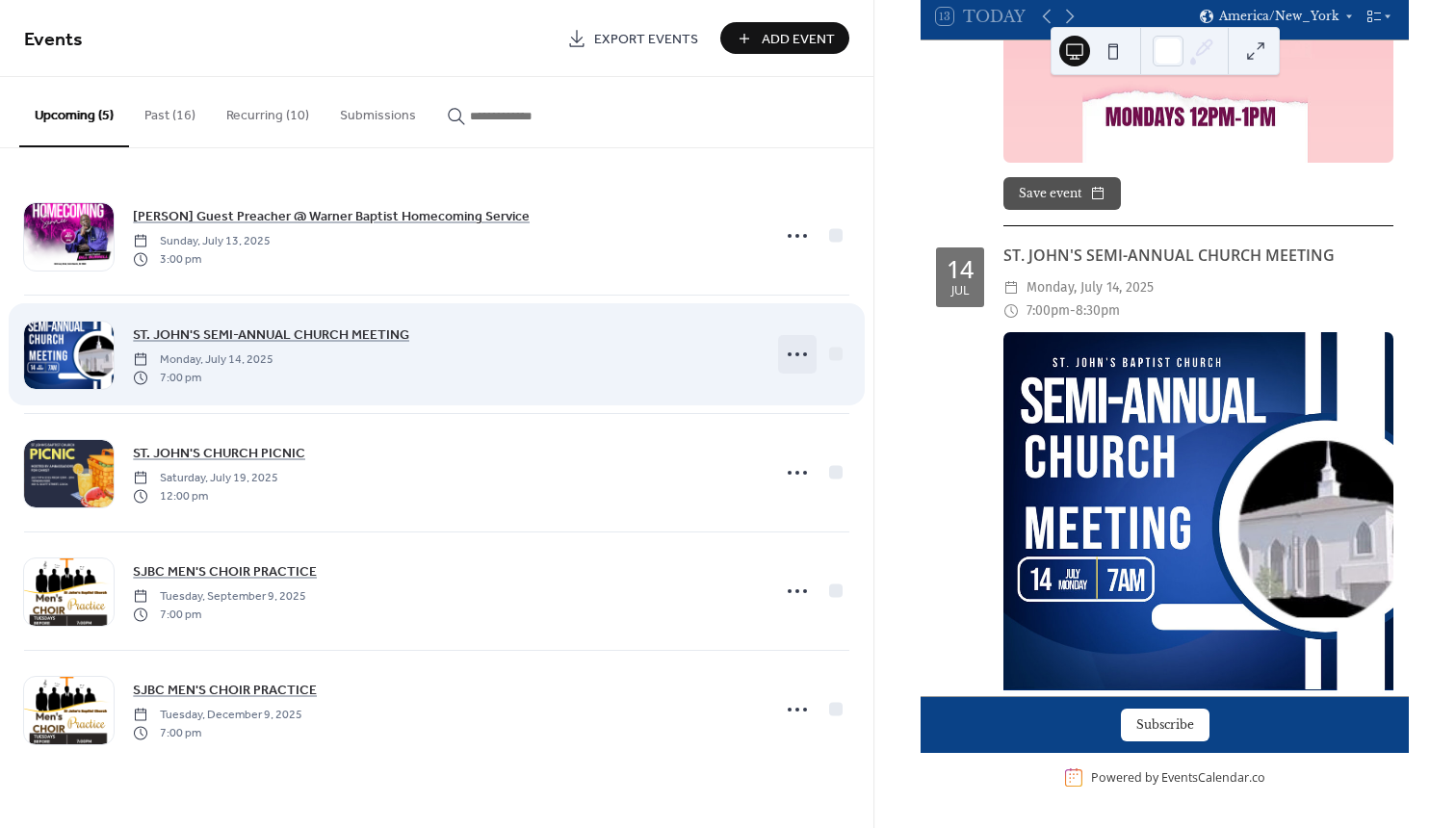 click 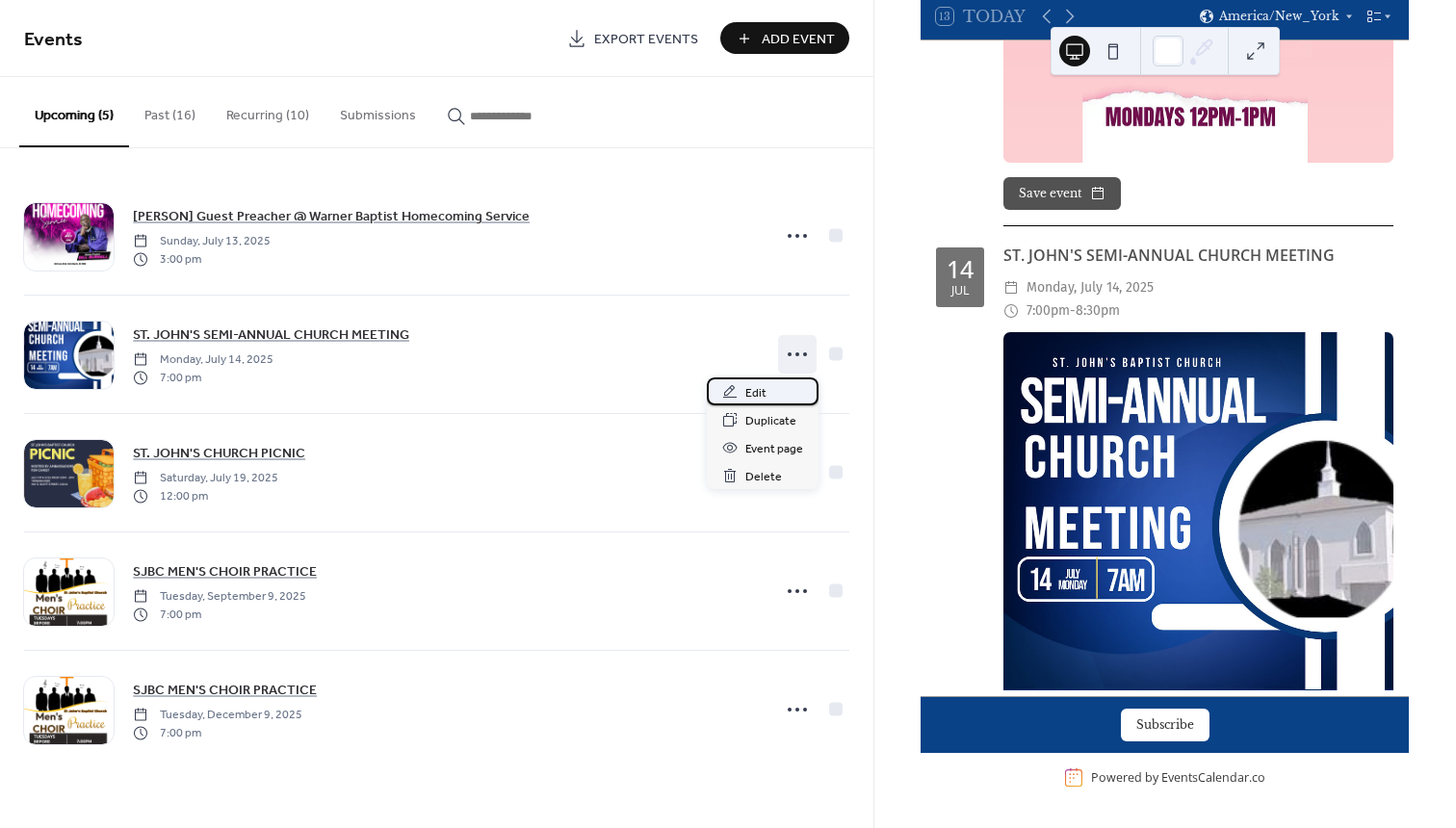 click on "Edit" at bounding box center (756, 393) 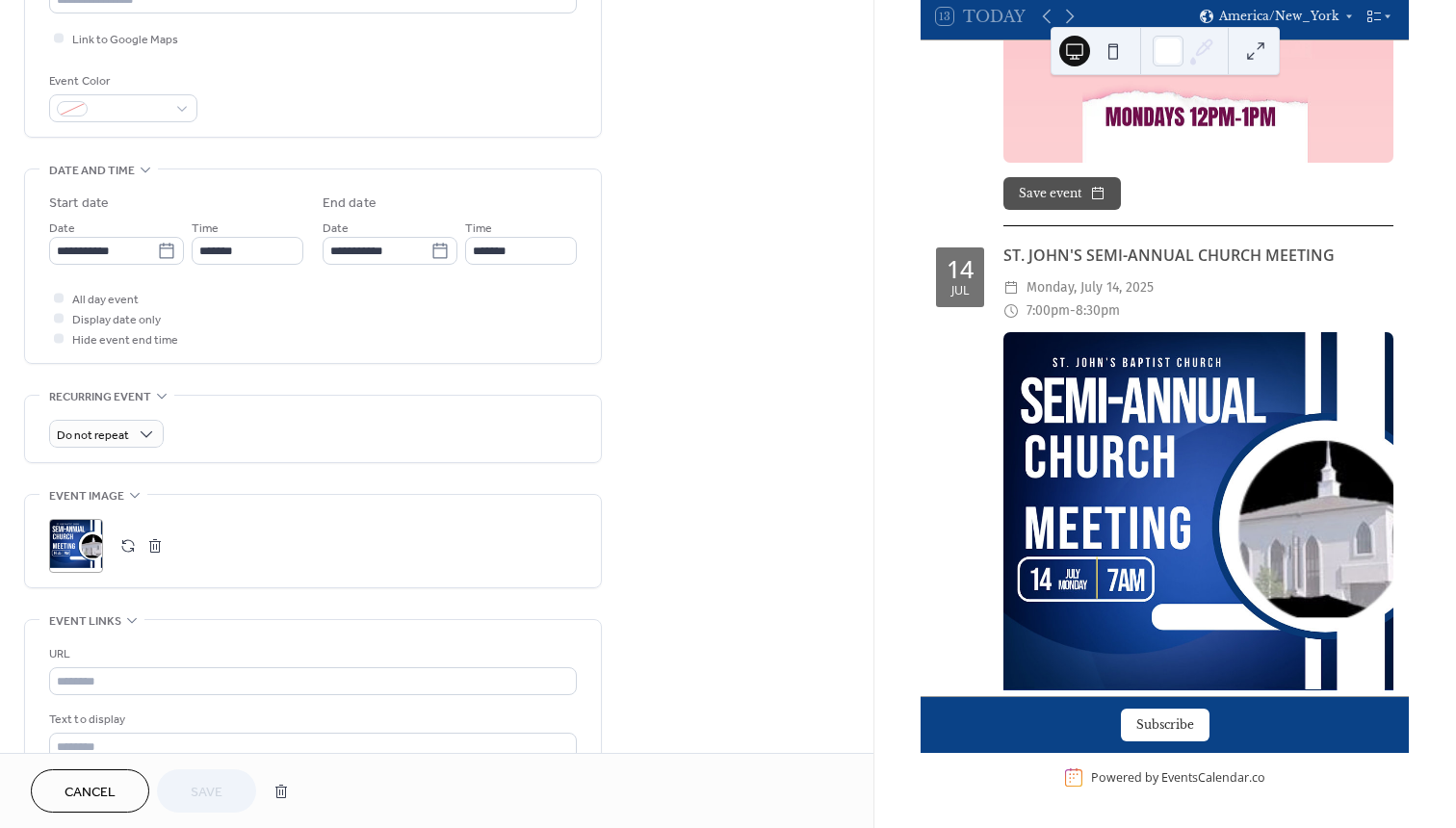 scroll, scrollTop: 520, scrollLeft: 0, axis: vertical 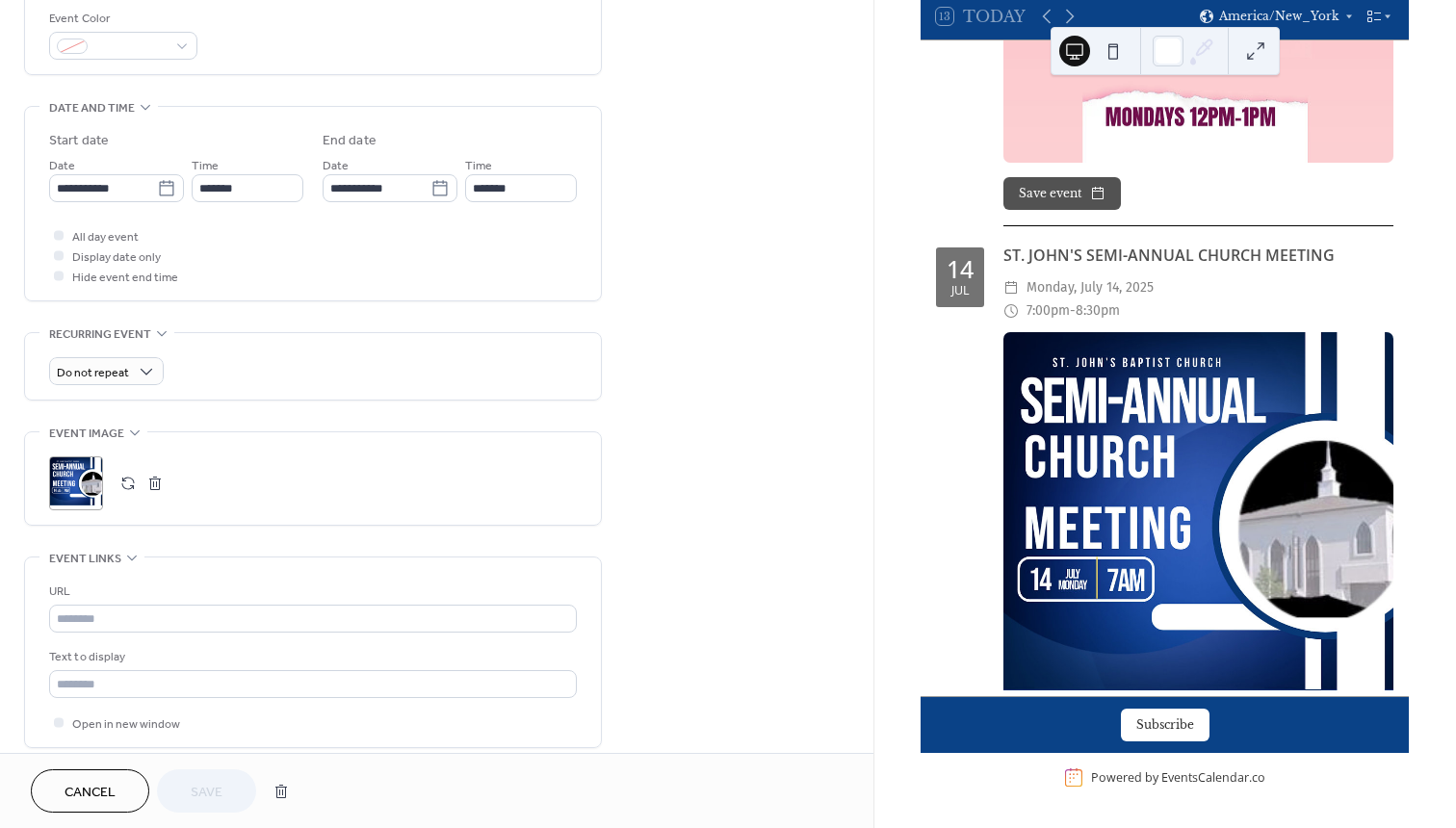 click at bounding box center (128, 483) 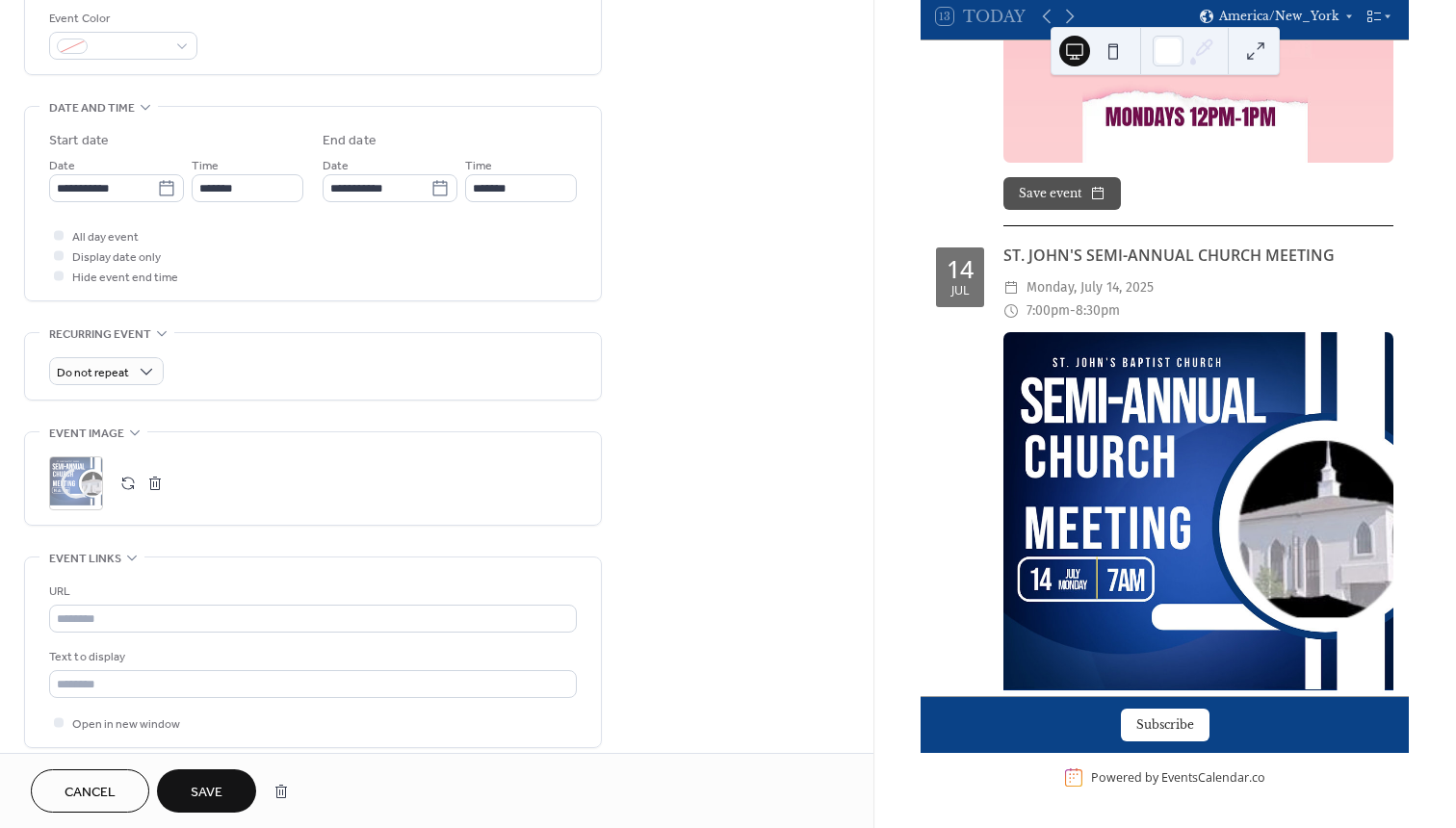 click on "Save" at bounding box center [206, 792] 